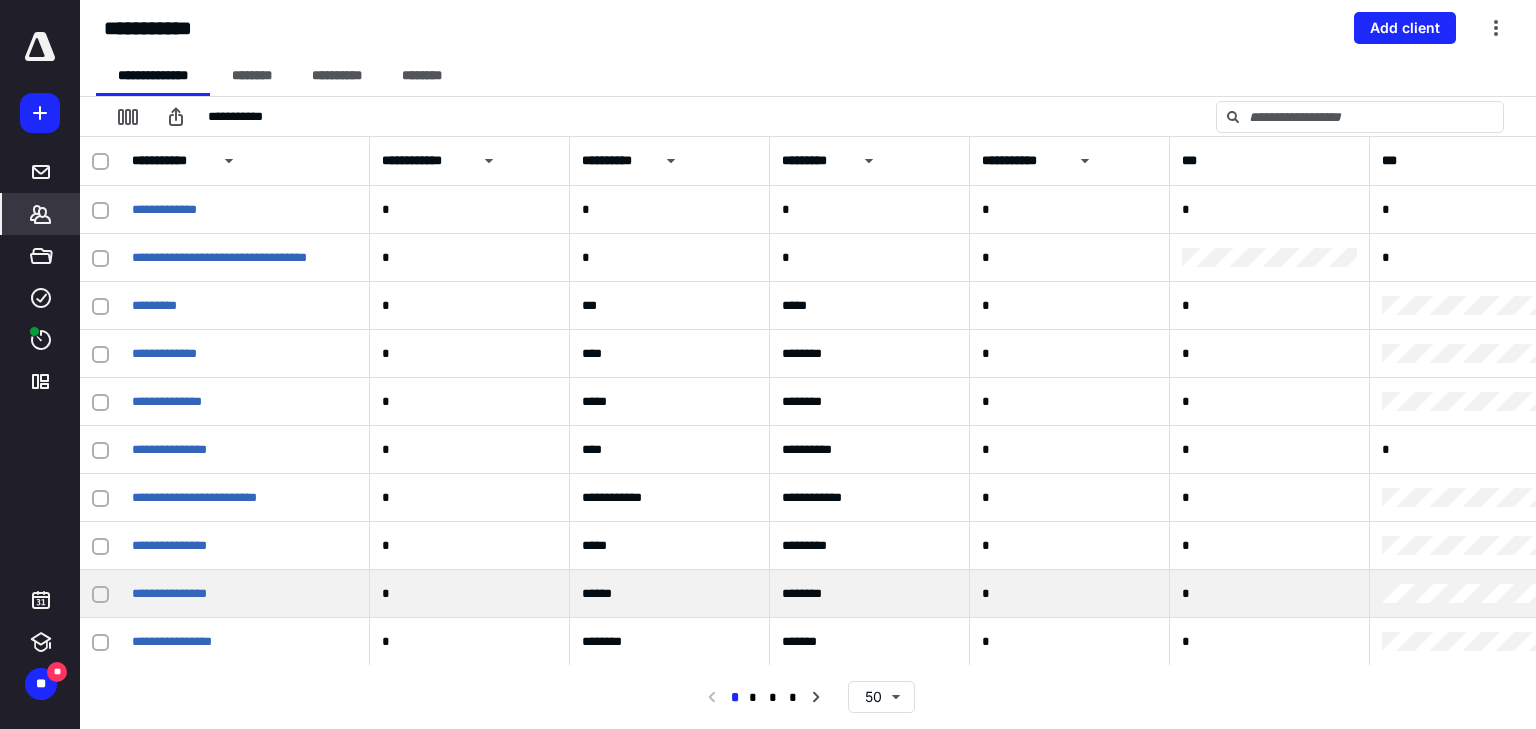 scroll, scrollTop: 0, scrollLeft: 0, axis: both 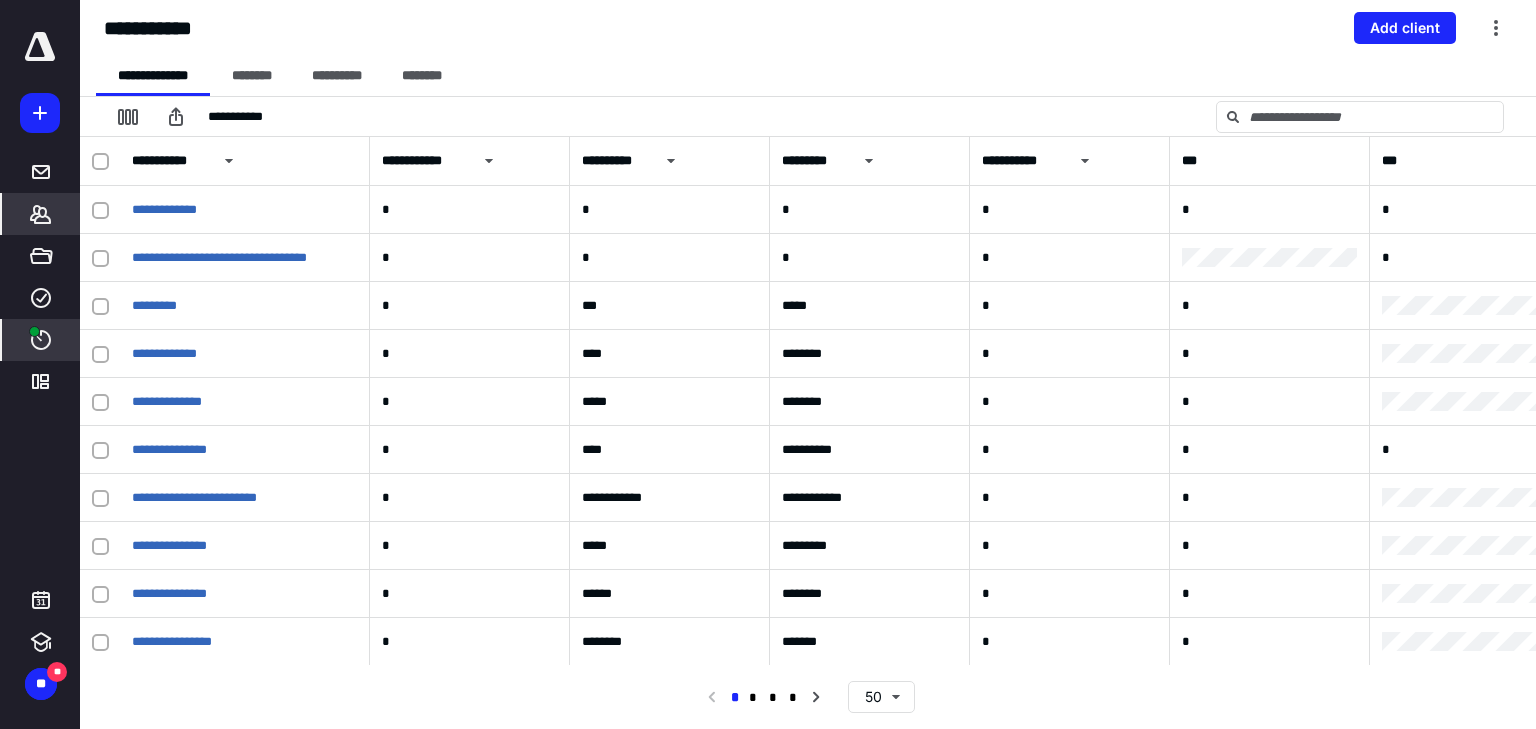 click 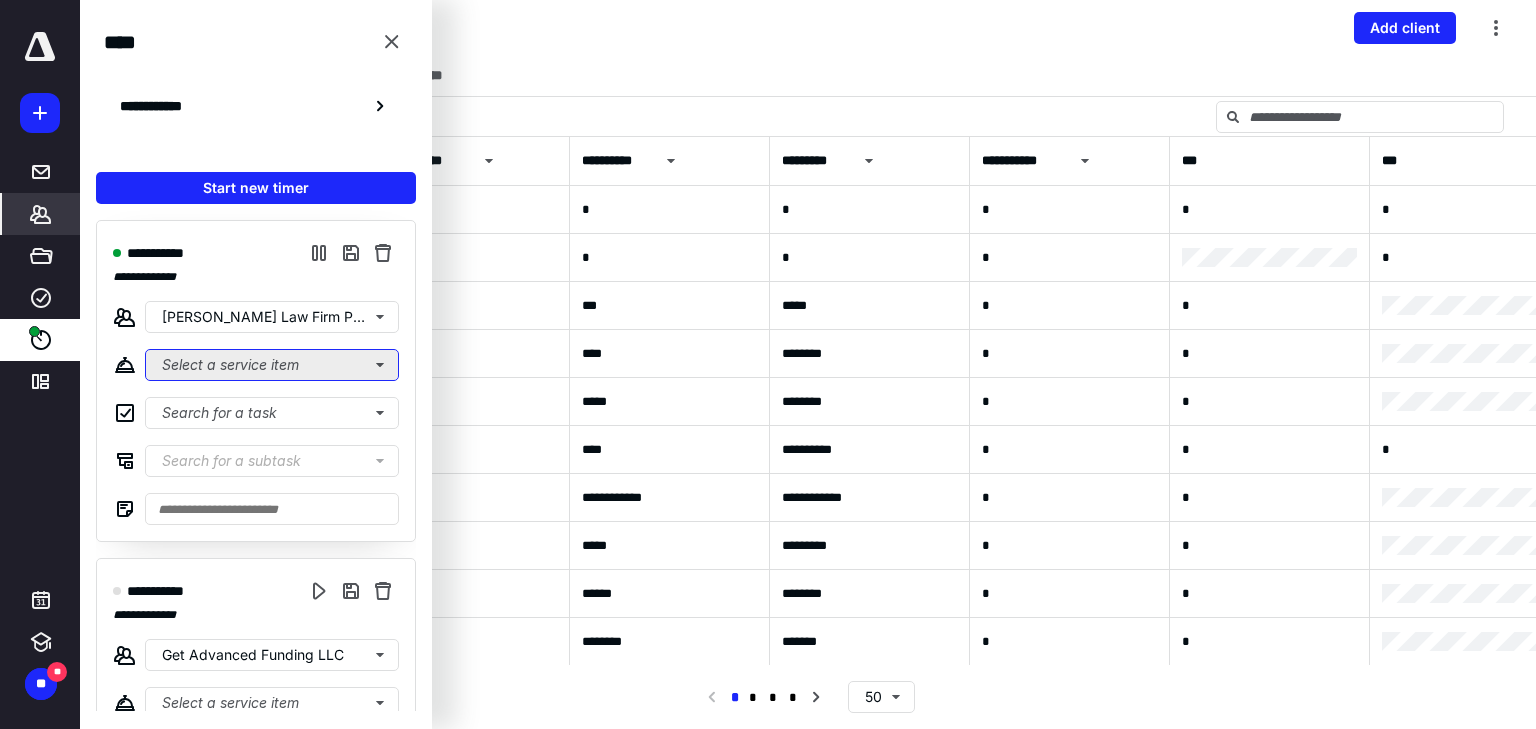 click on "Select a service item" at bounding box center [272, 365] 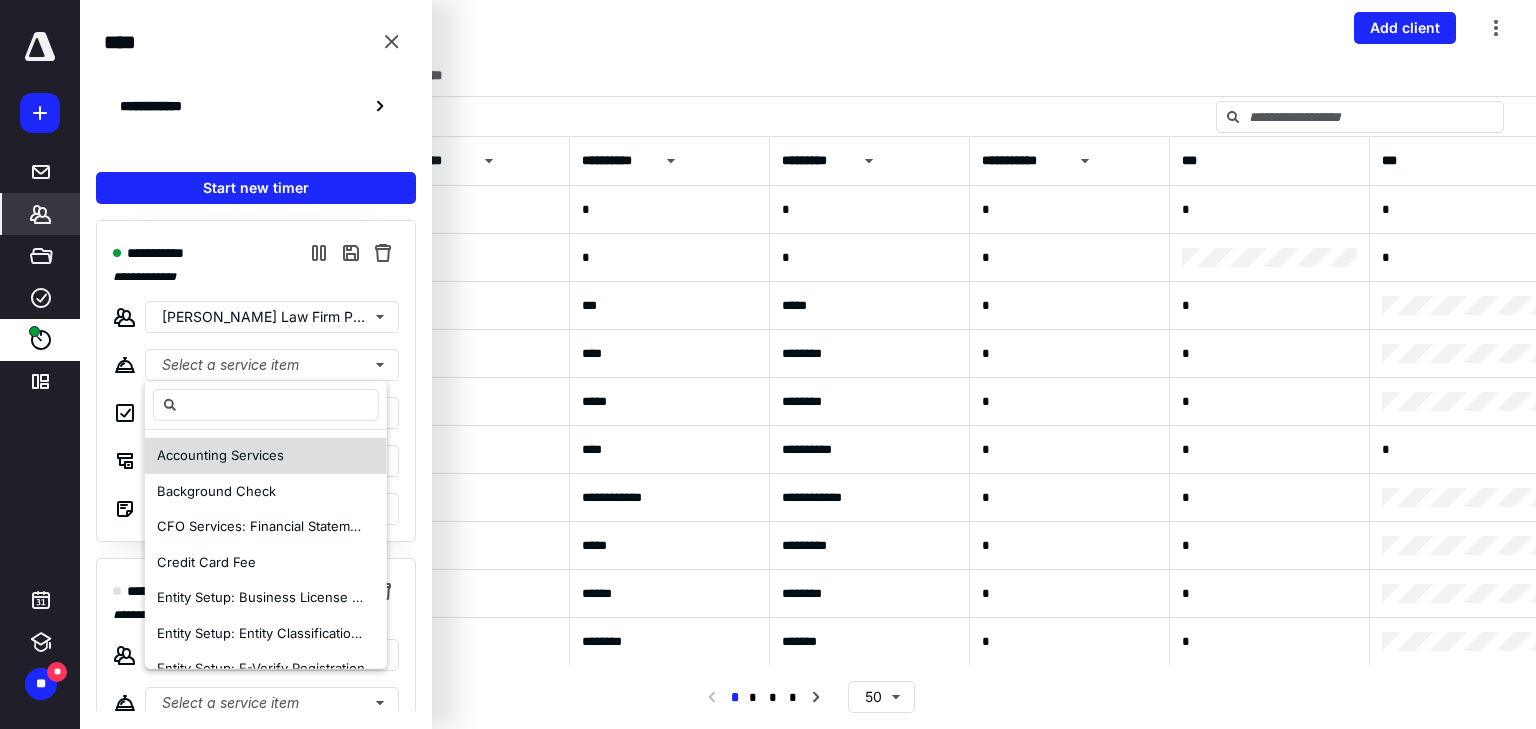 click on "Accounting Services" at bounding box center (220, 455) 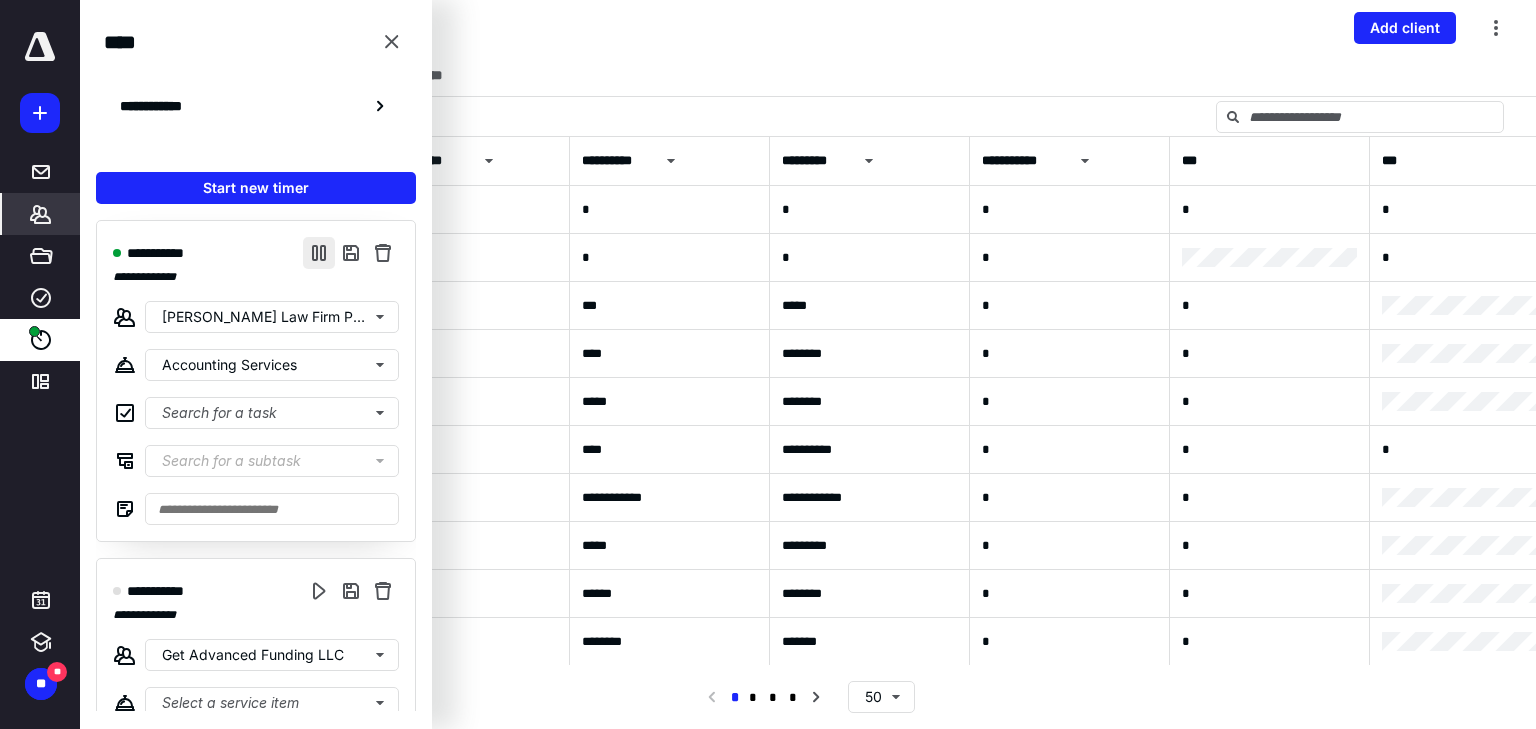 click at bounding box center (319, 253) 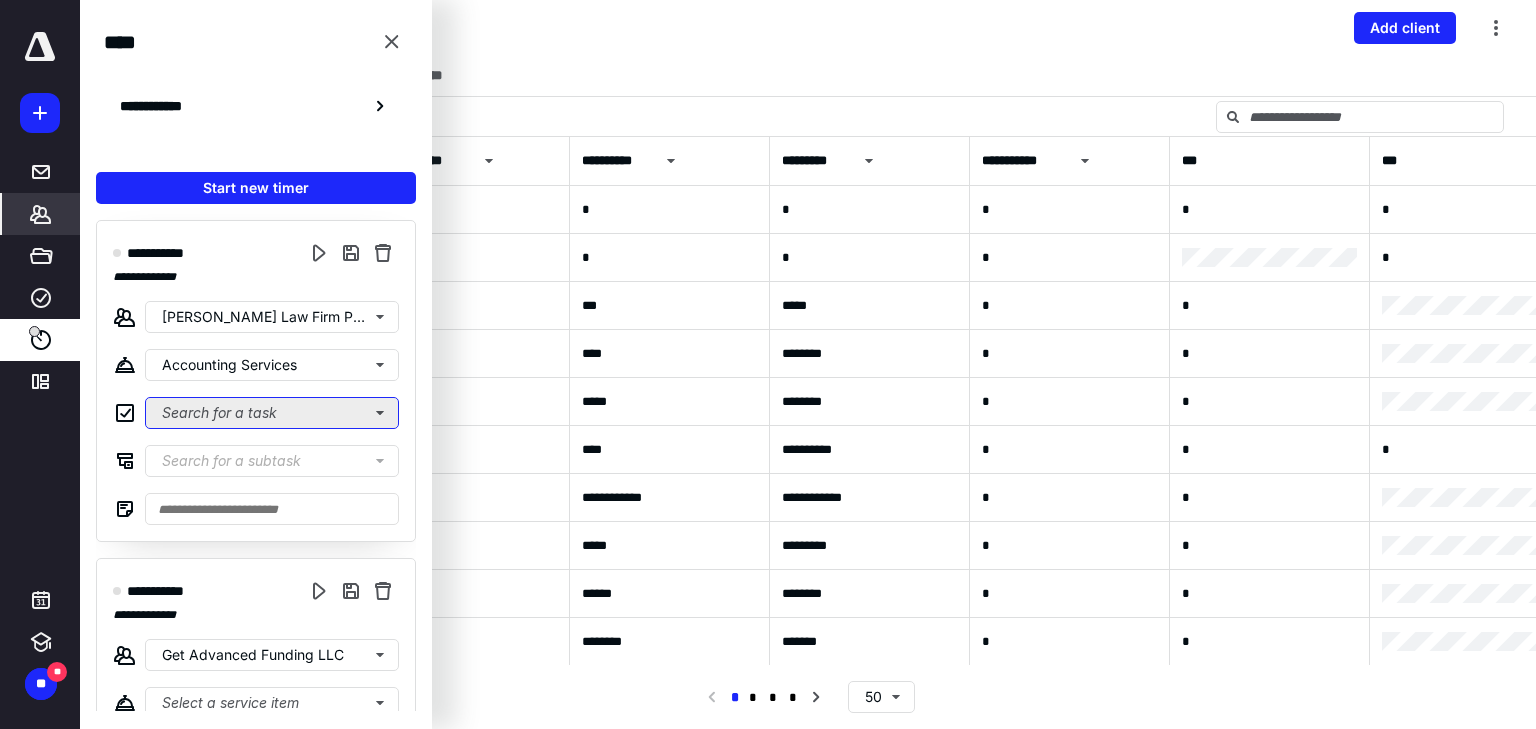 click on "Search for a task" at bounding box center (272, 413) 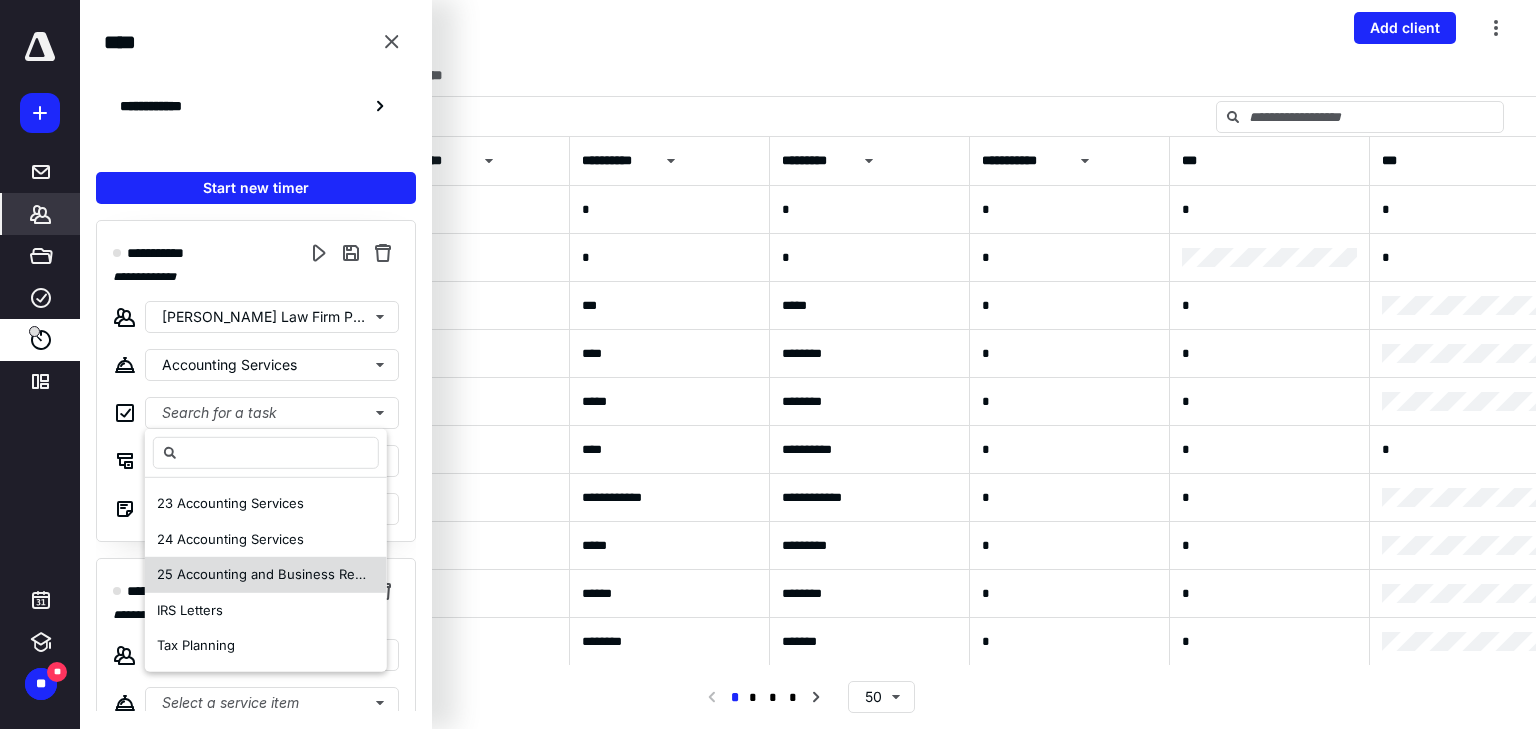click on "25 Accounting and Business Return" at bounding box center (262, 575) 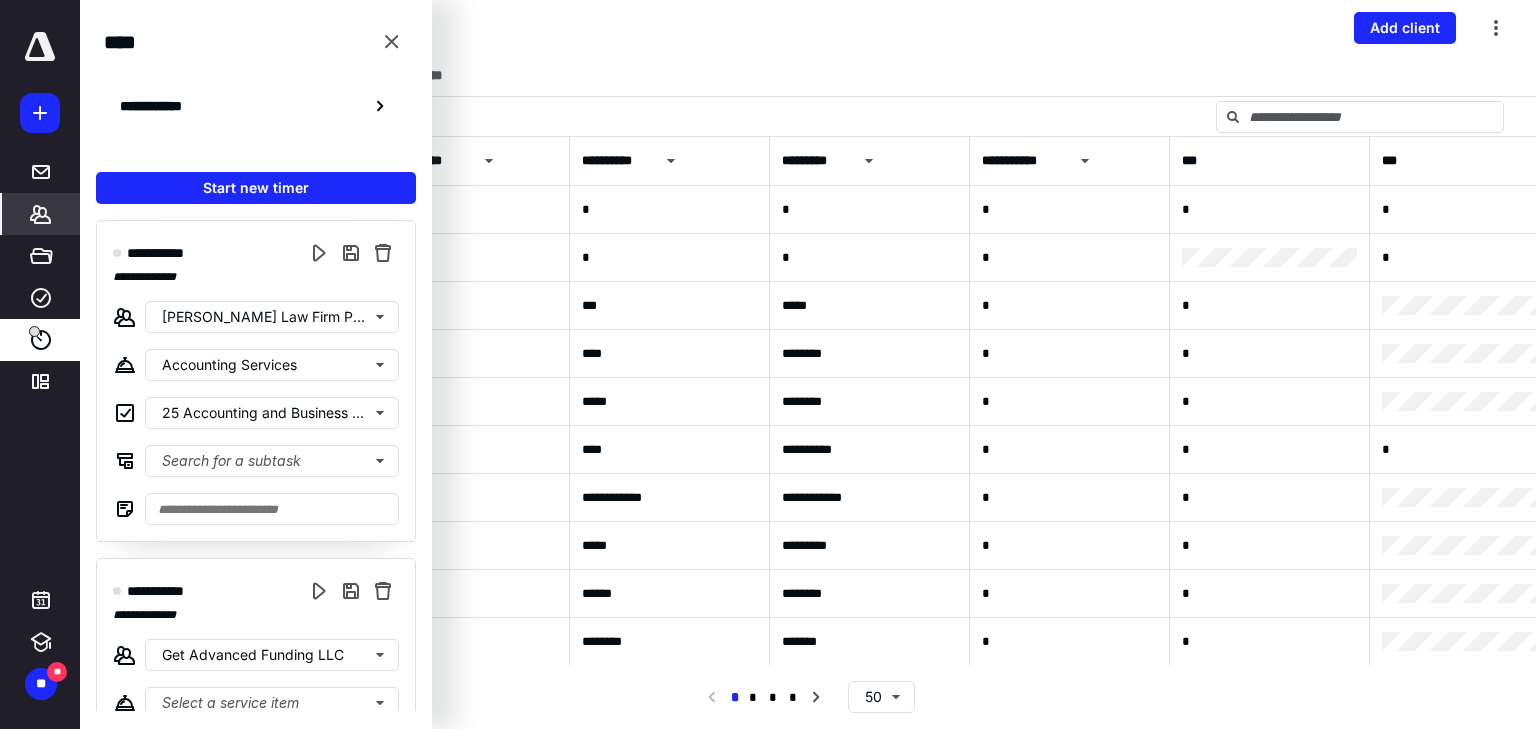 click on "**********" at bounding box center (256, 381) 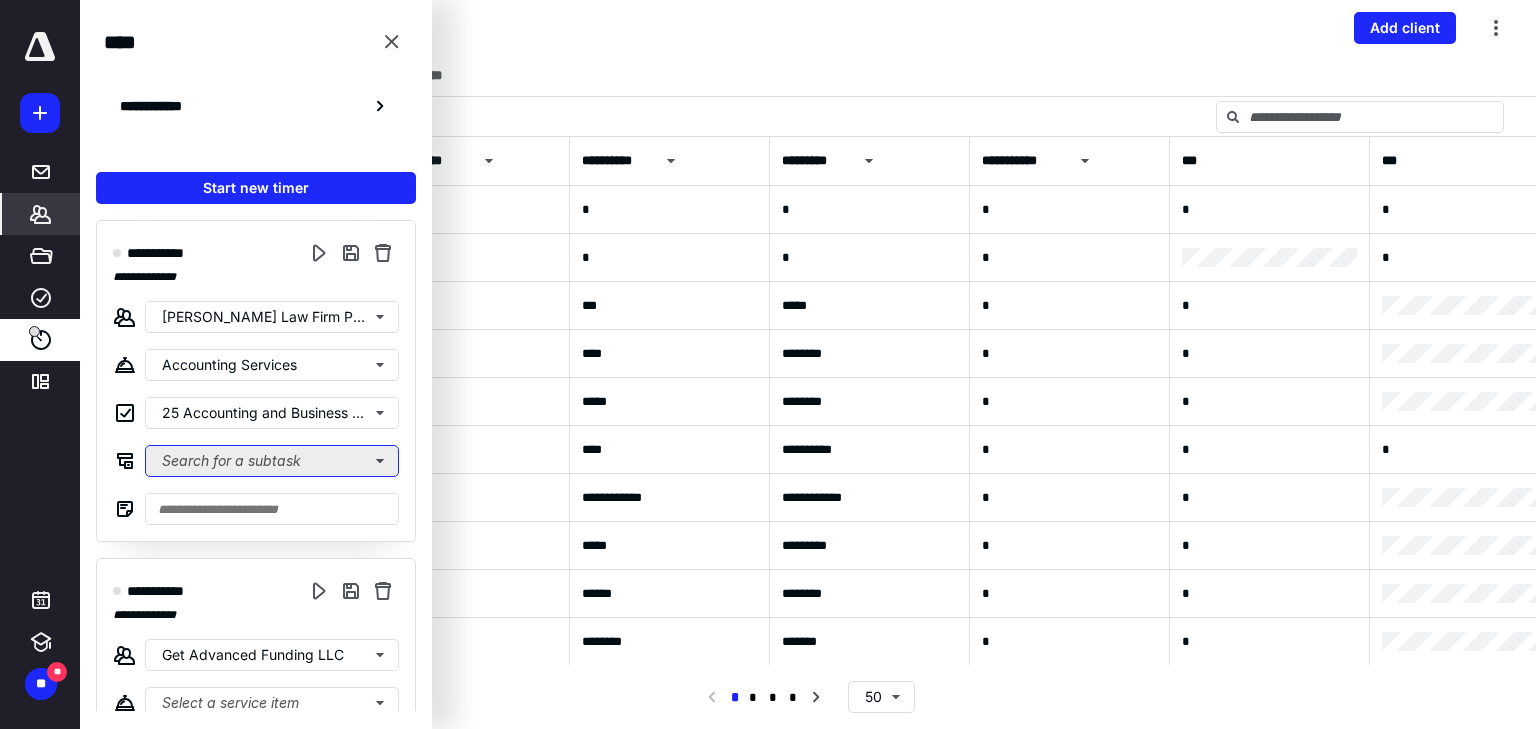 click on "Search for a subtask" at bounding box center (272, 461) 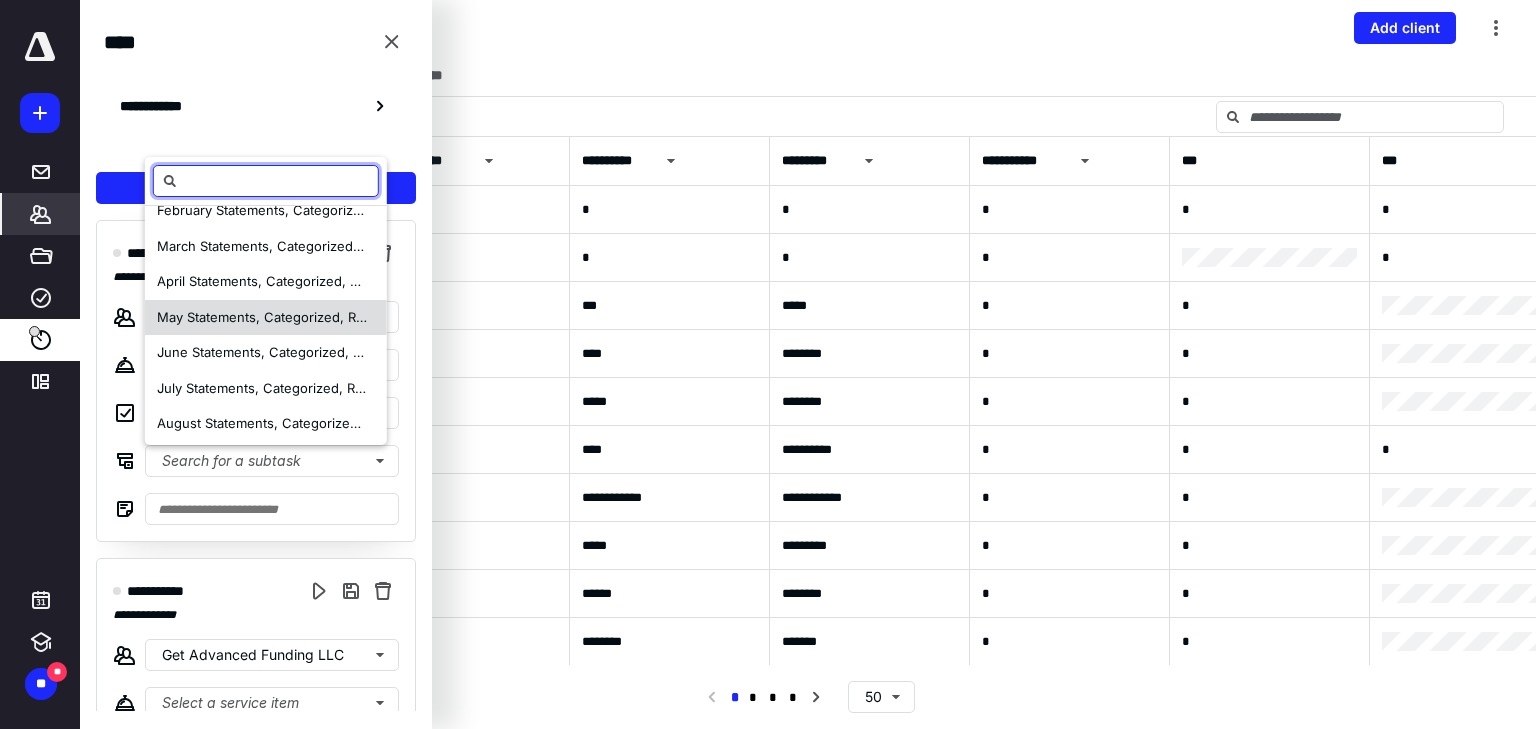 scroll, scrollTop: 80, scrollLeft: 0, axis: vertical 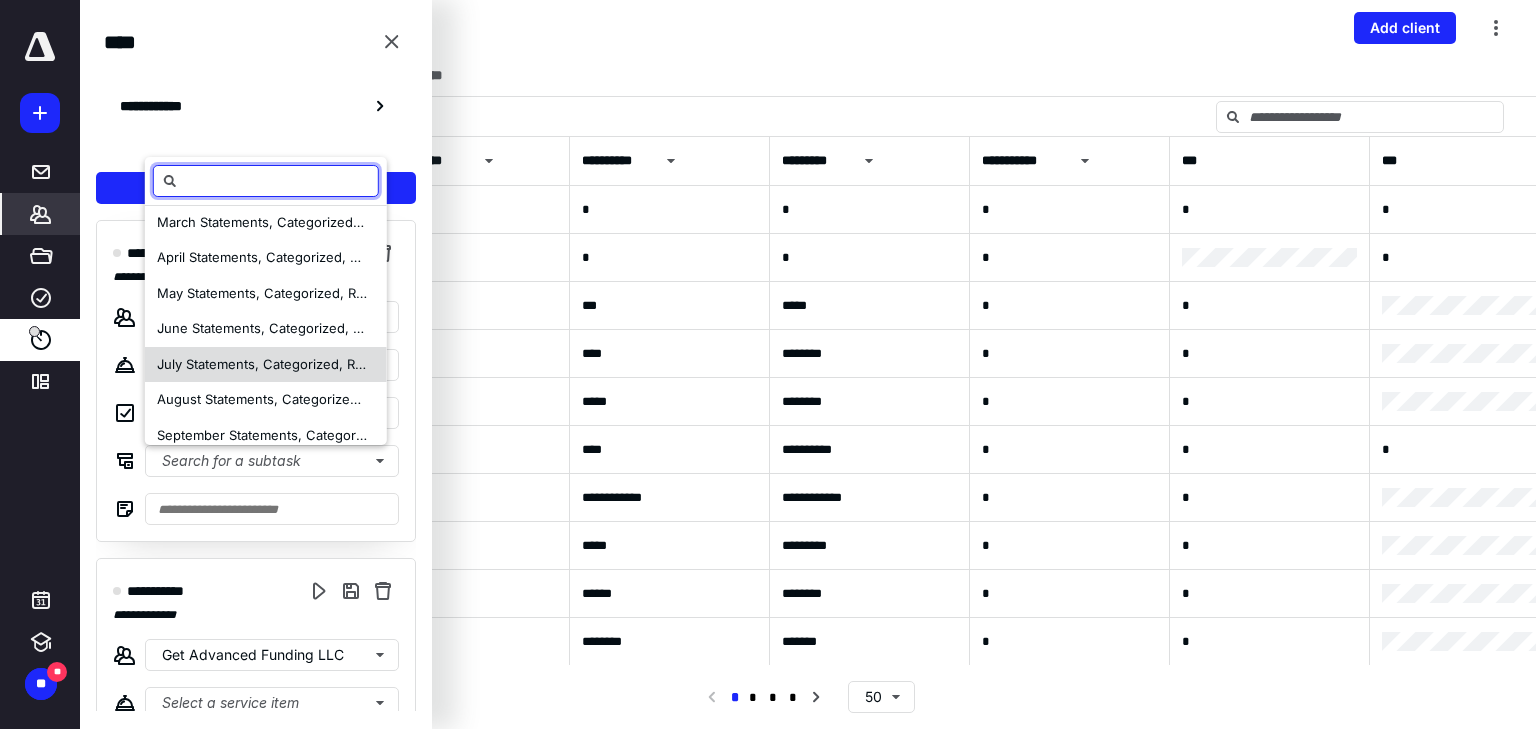 click on "July Statements, Categorized, Reviewed w/ Client, Reconciled, Sales Tax Filed, Other Tax Filed" at bounding box center [451, 364] 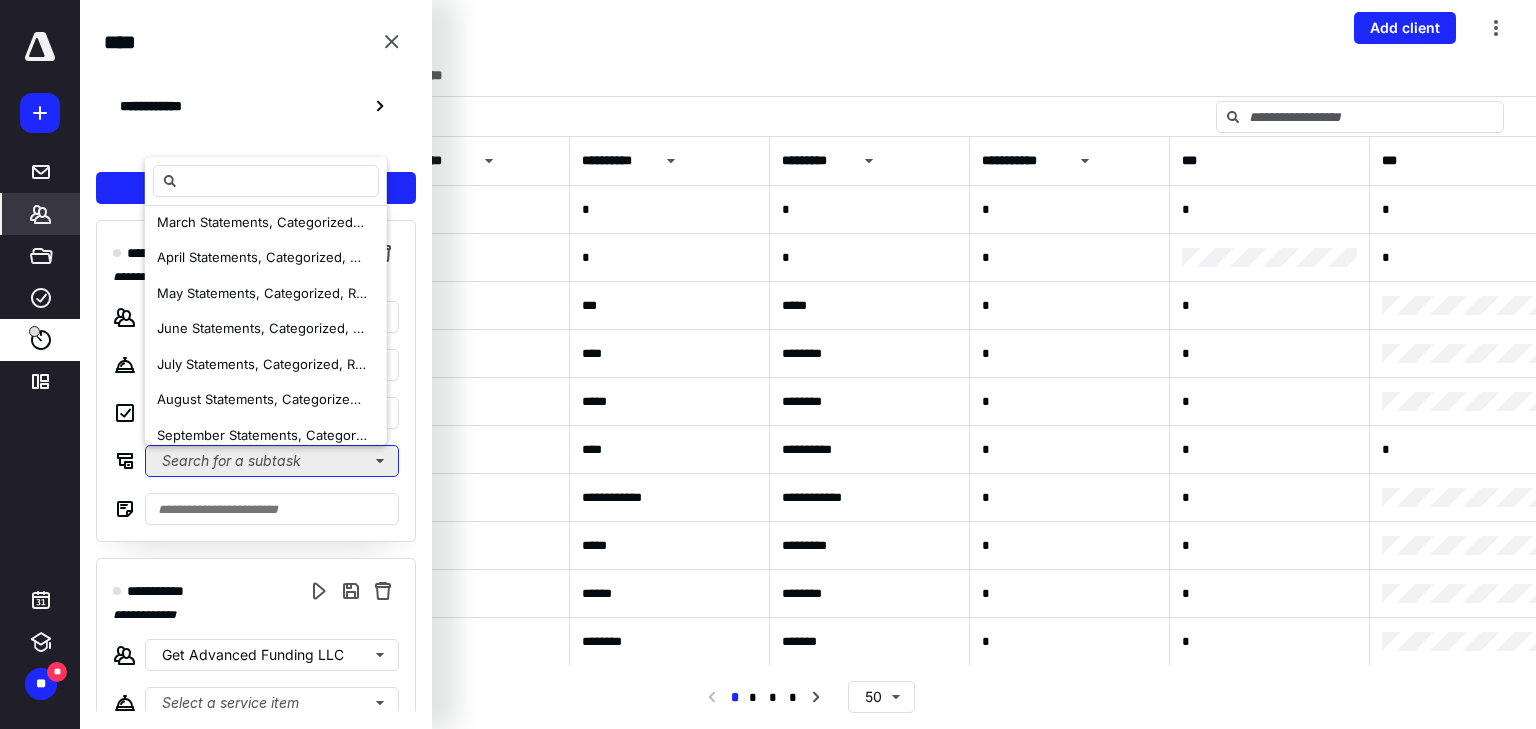 scroll, scrollTop: 0, scrollLeft: 0, axis: both 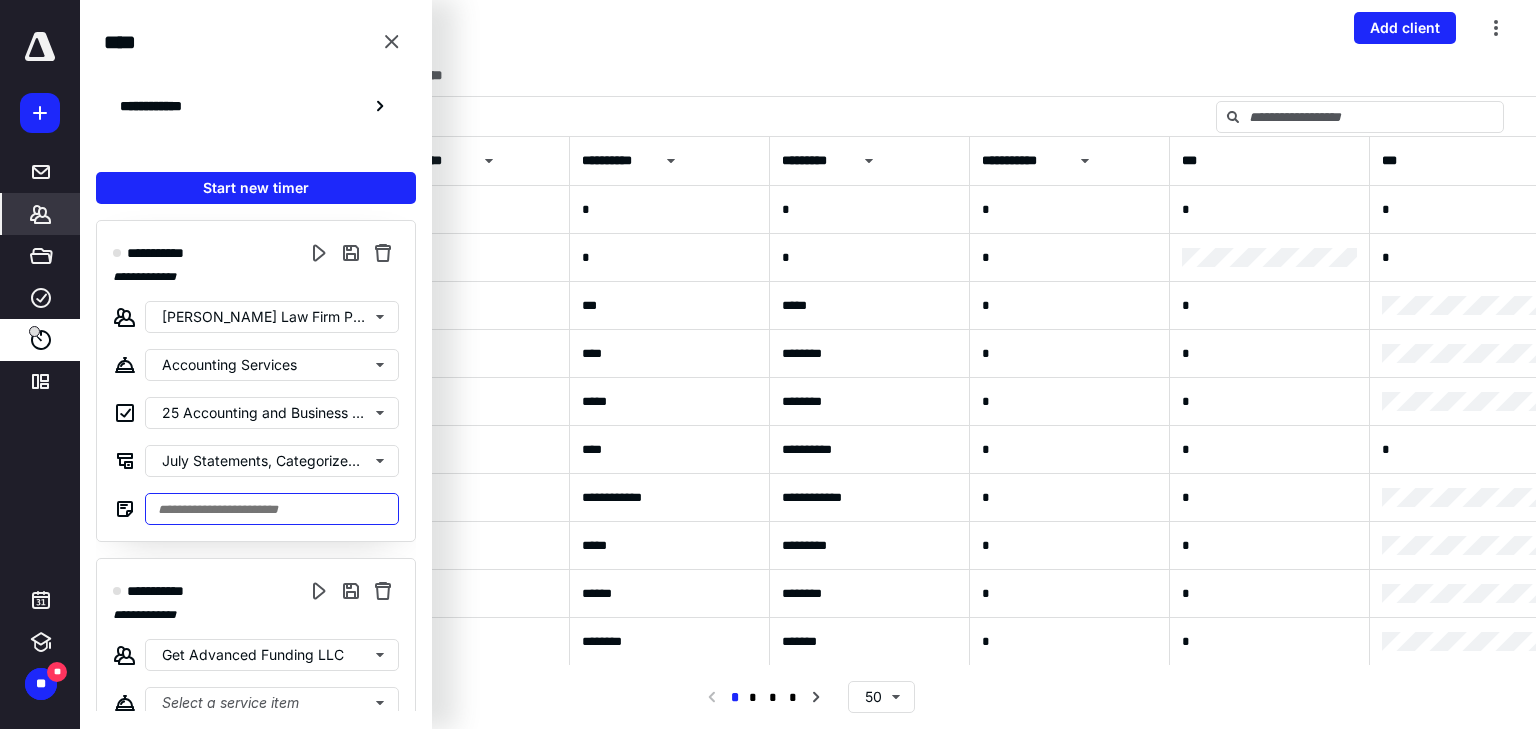 click at bounding box center (272, 509) 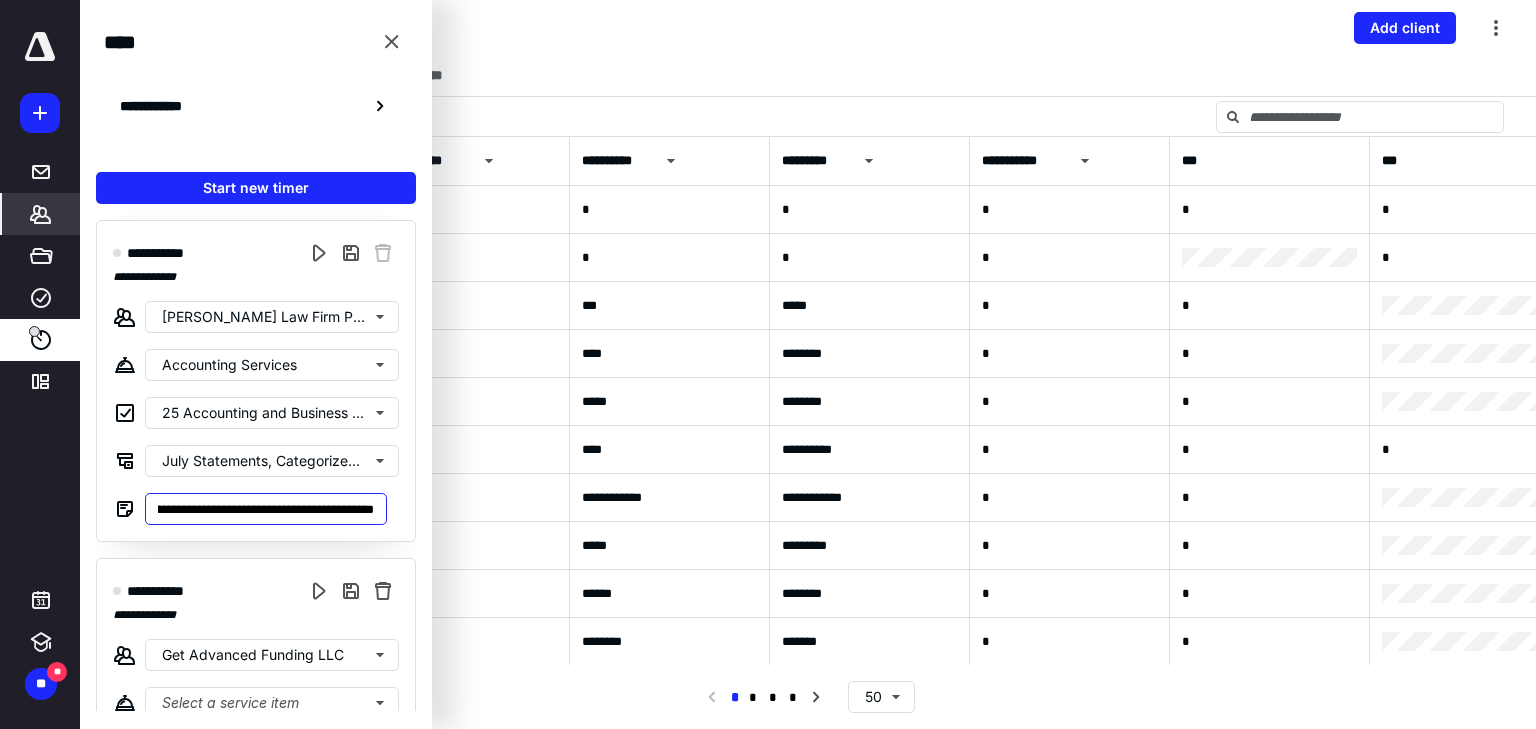 scroll, scrollTop: 0, scrollLeft: 139, axis: horizontal 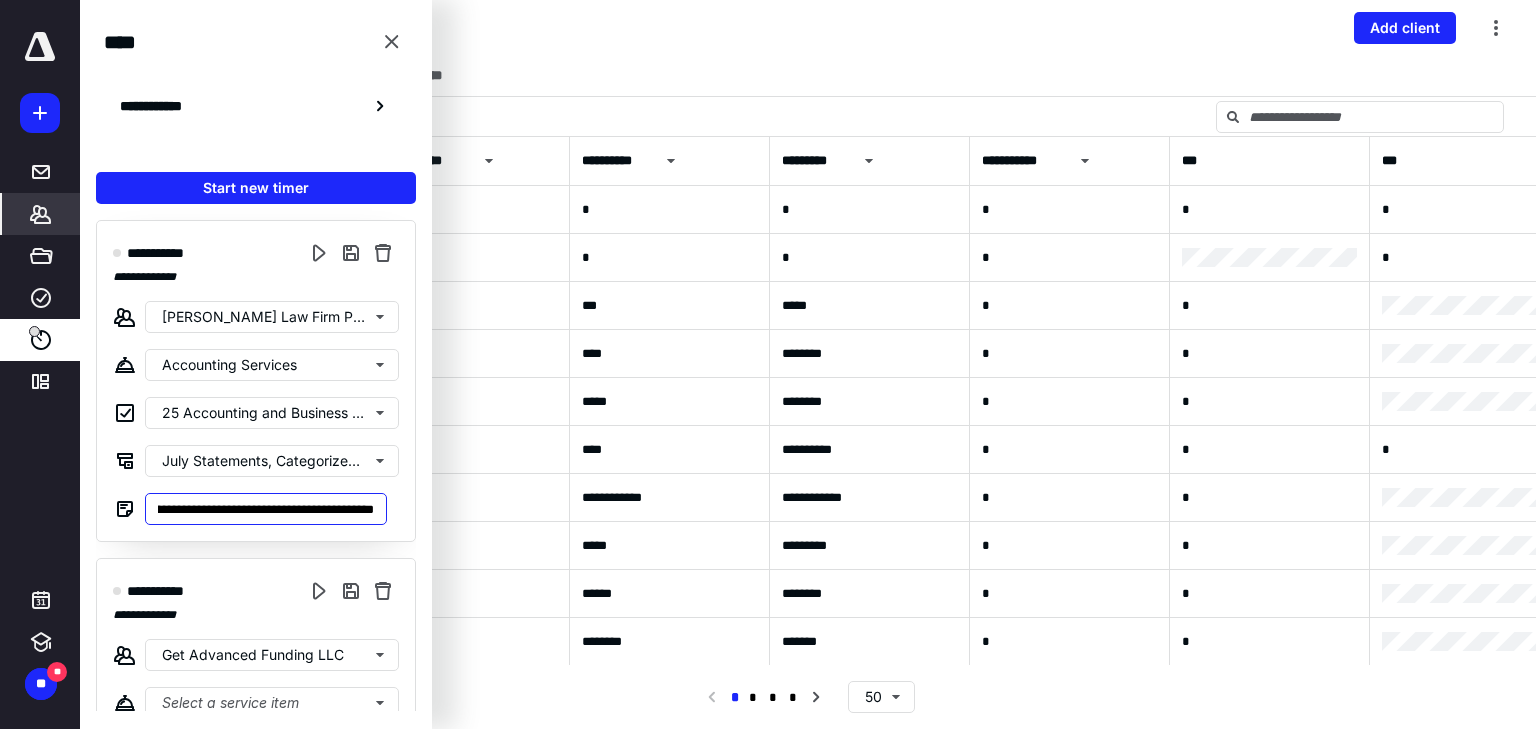 type on "**********" 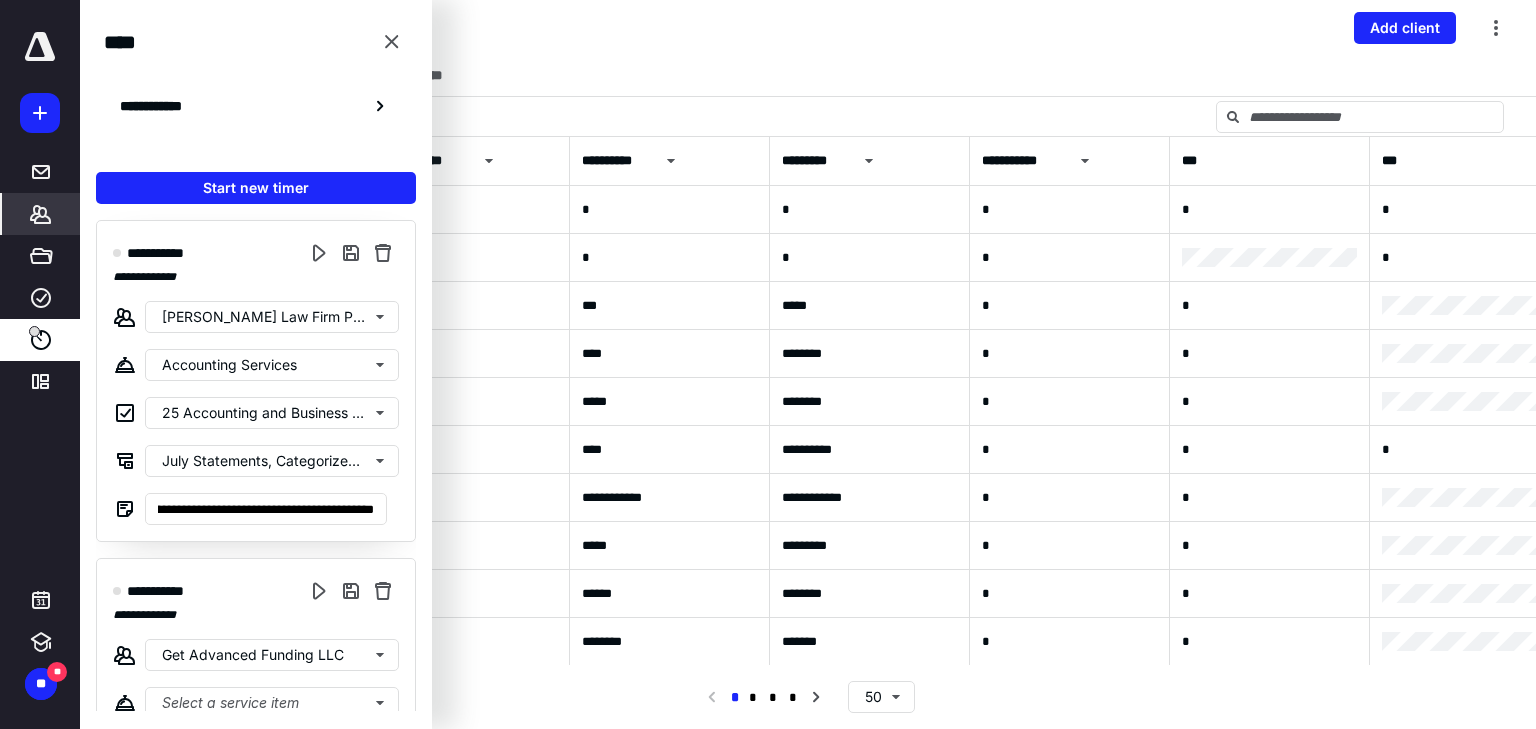 click on "**********" at bounding box center [808, 28] 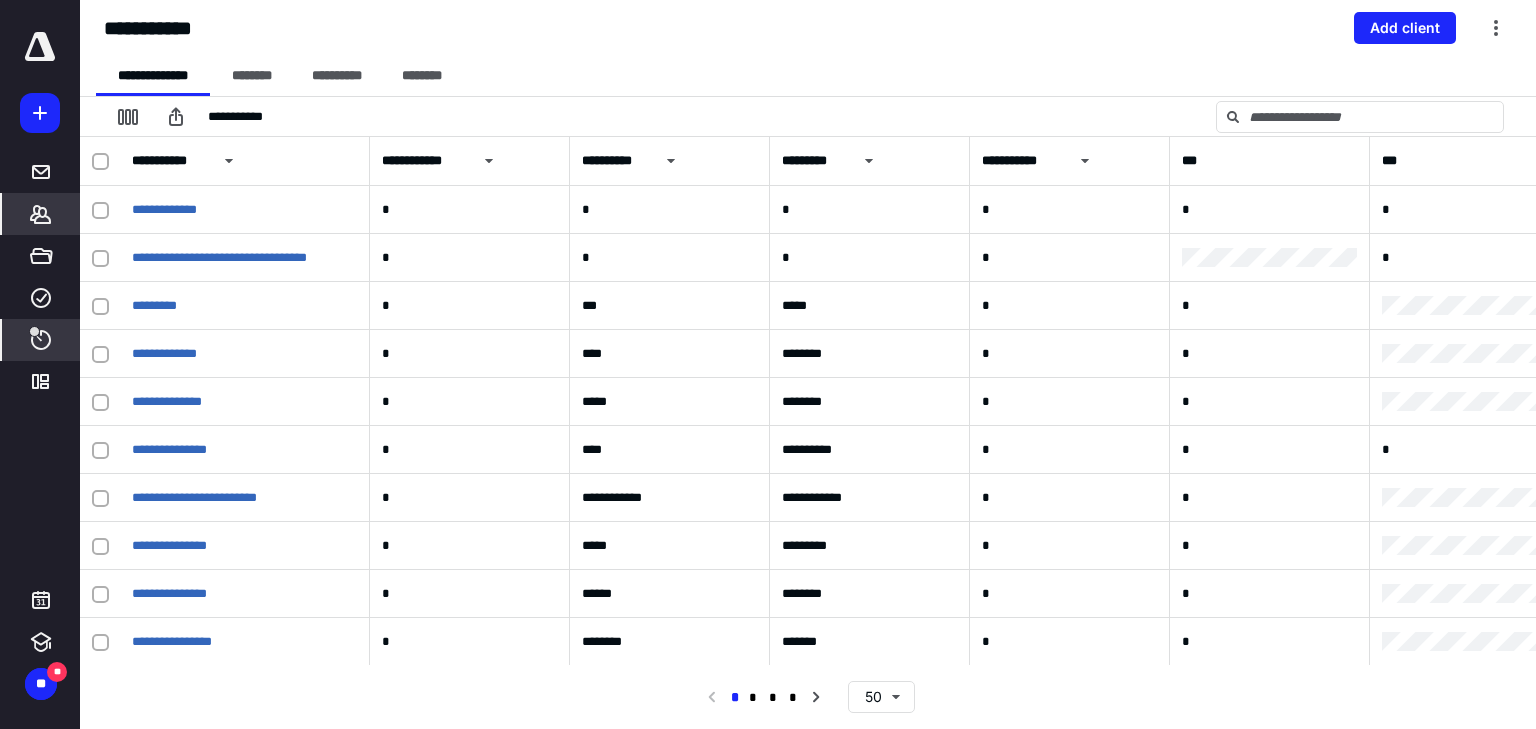 click on "****" at bounding box center [41, 340] 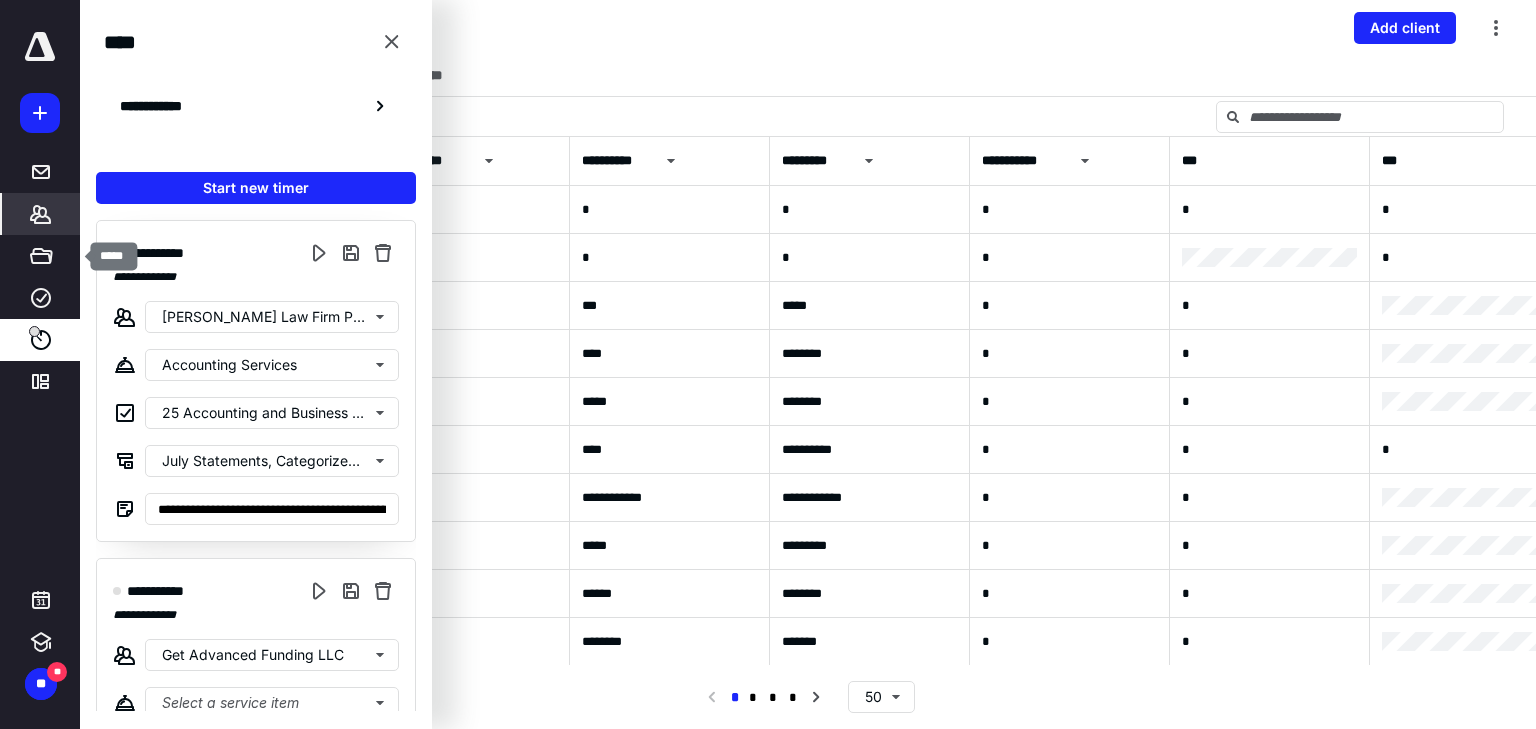 click on "*******" at bounding box center (41, 214) 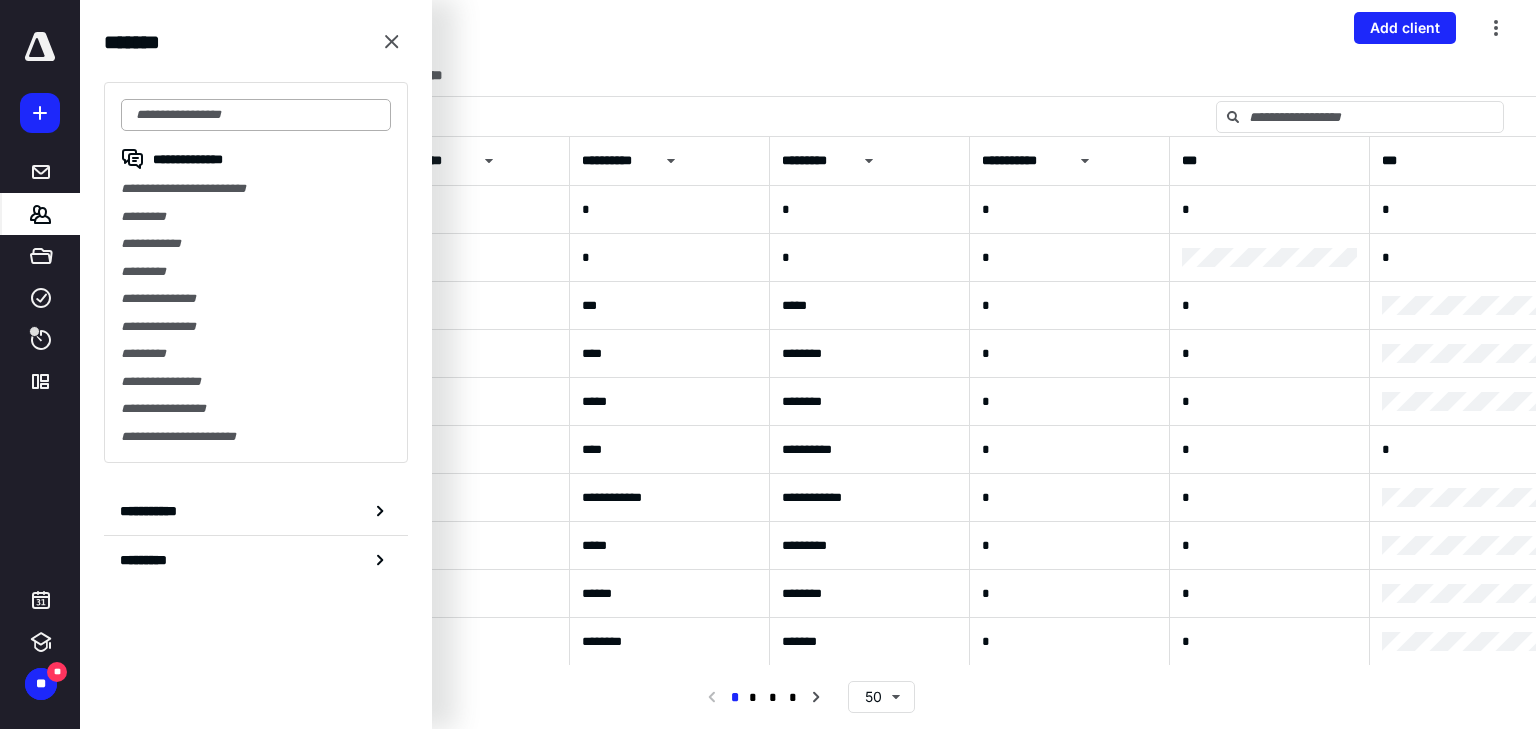 click at bounding box center [256, 115] 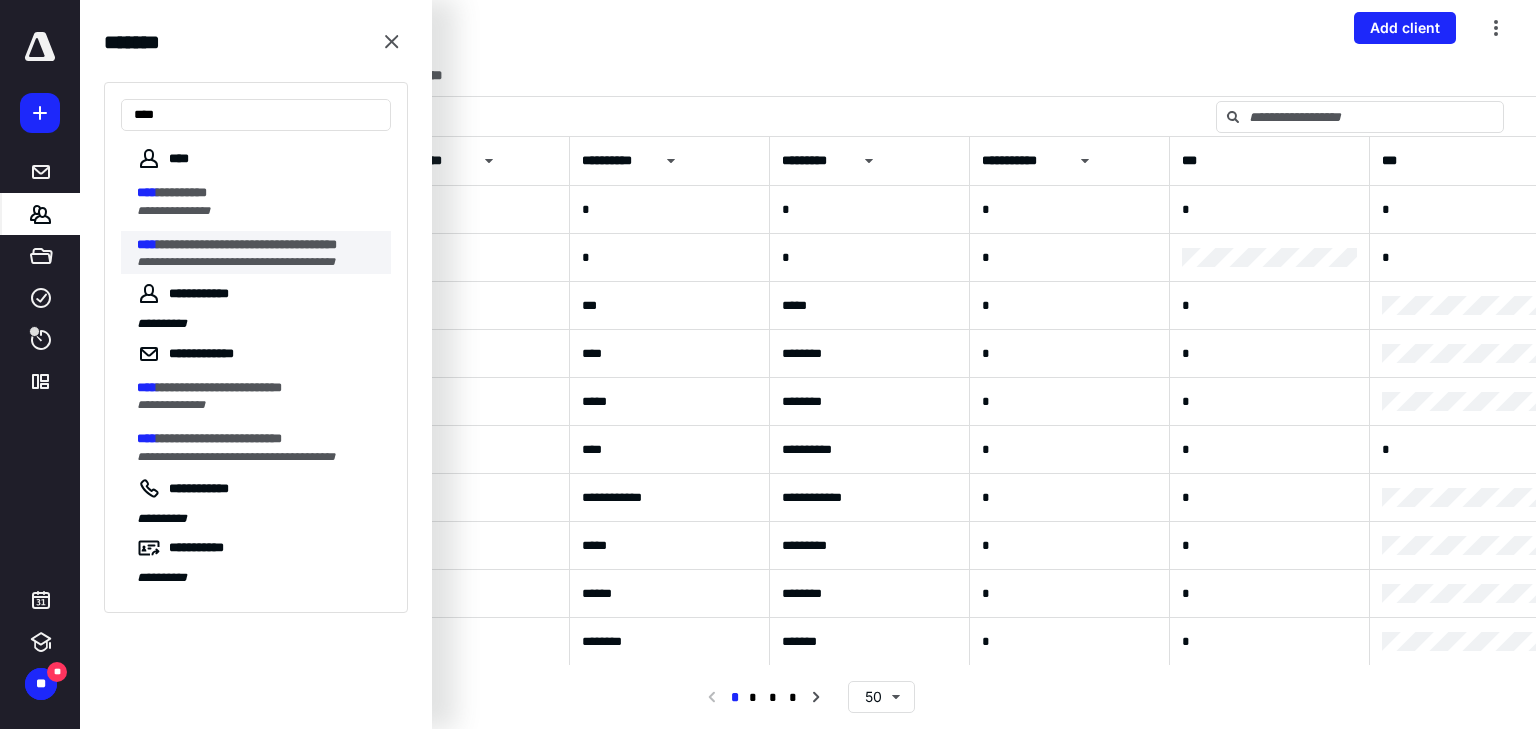 type on "****" 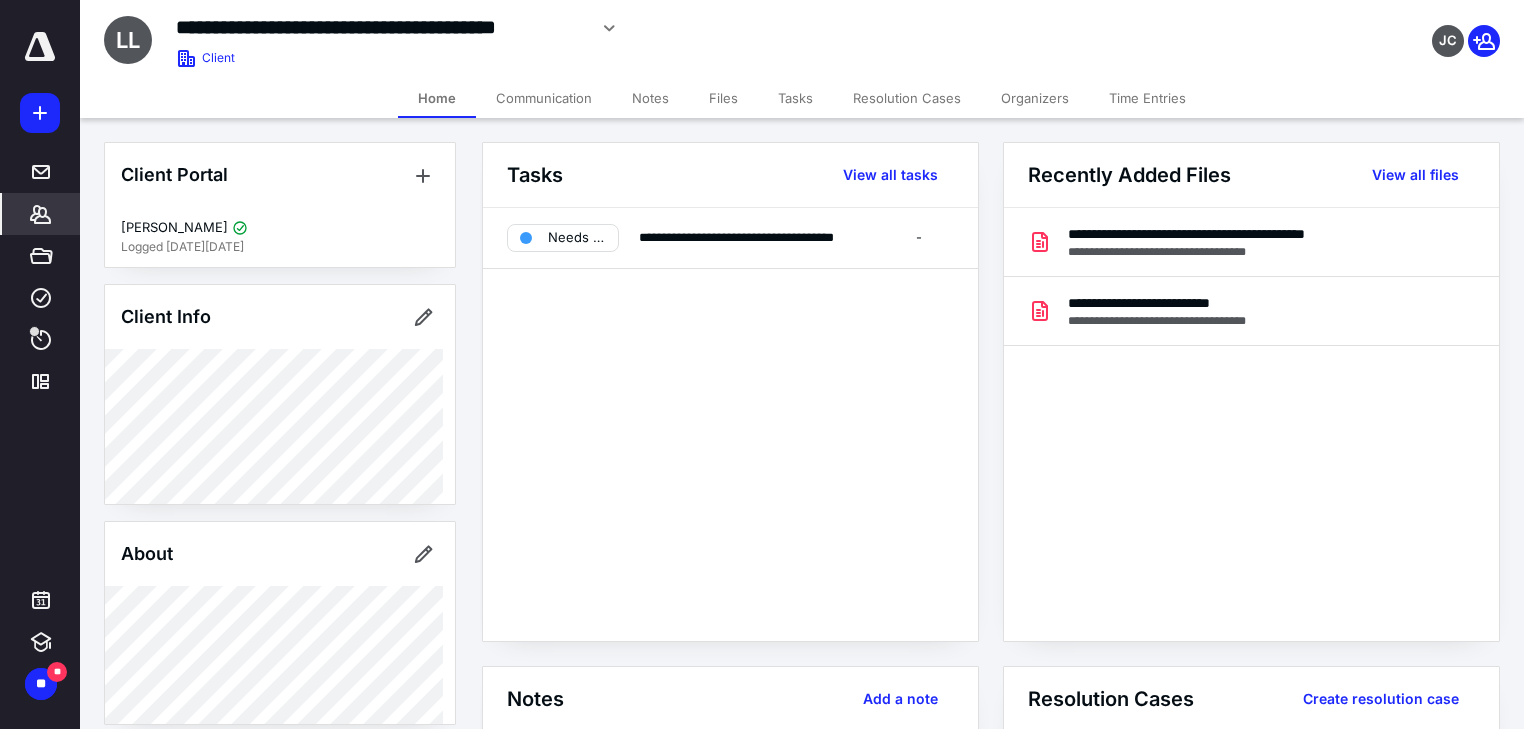 click on "Files" at bounding box center (723, 98) 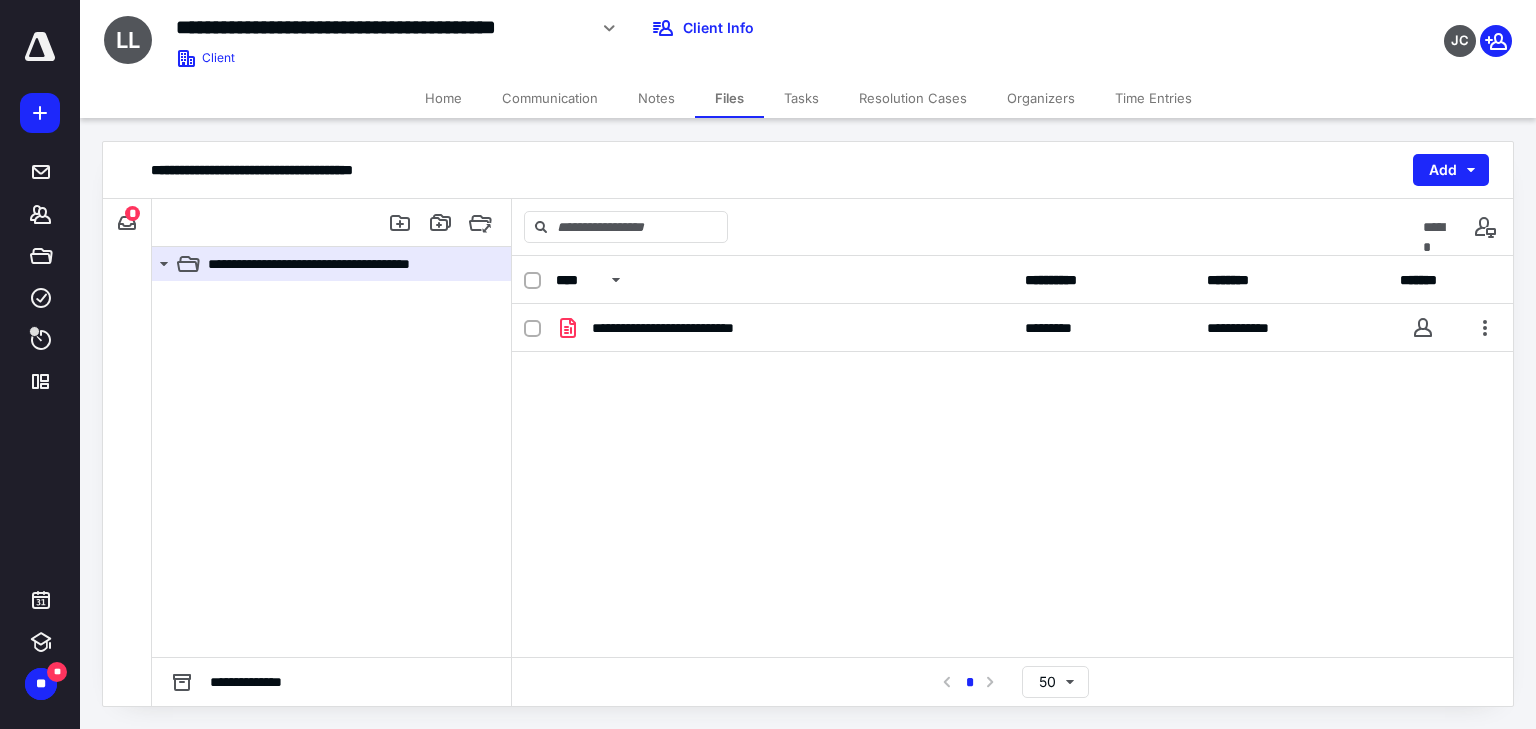 click on "Tasks" at bounding box center (801, 98) 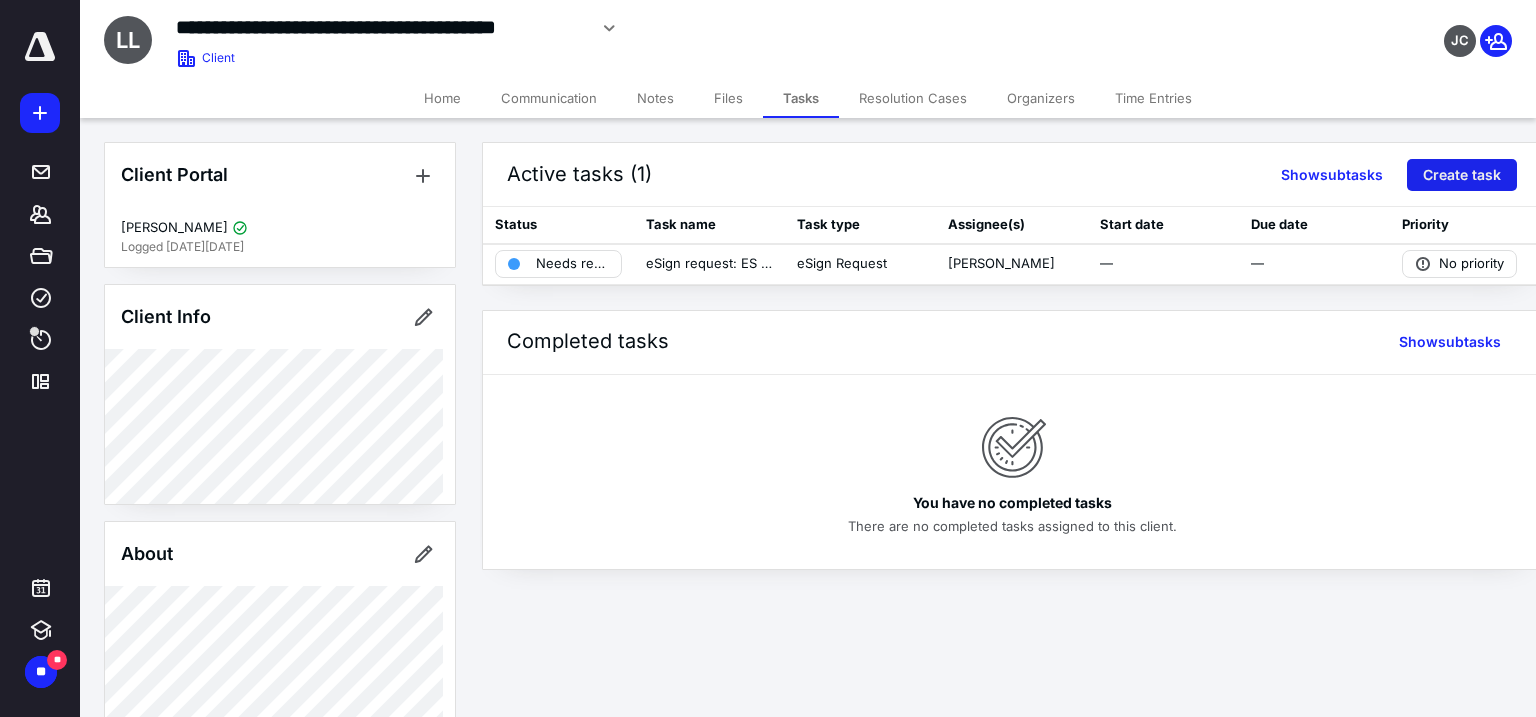 click on "Create task" at bounding box center (1462, 175) 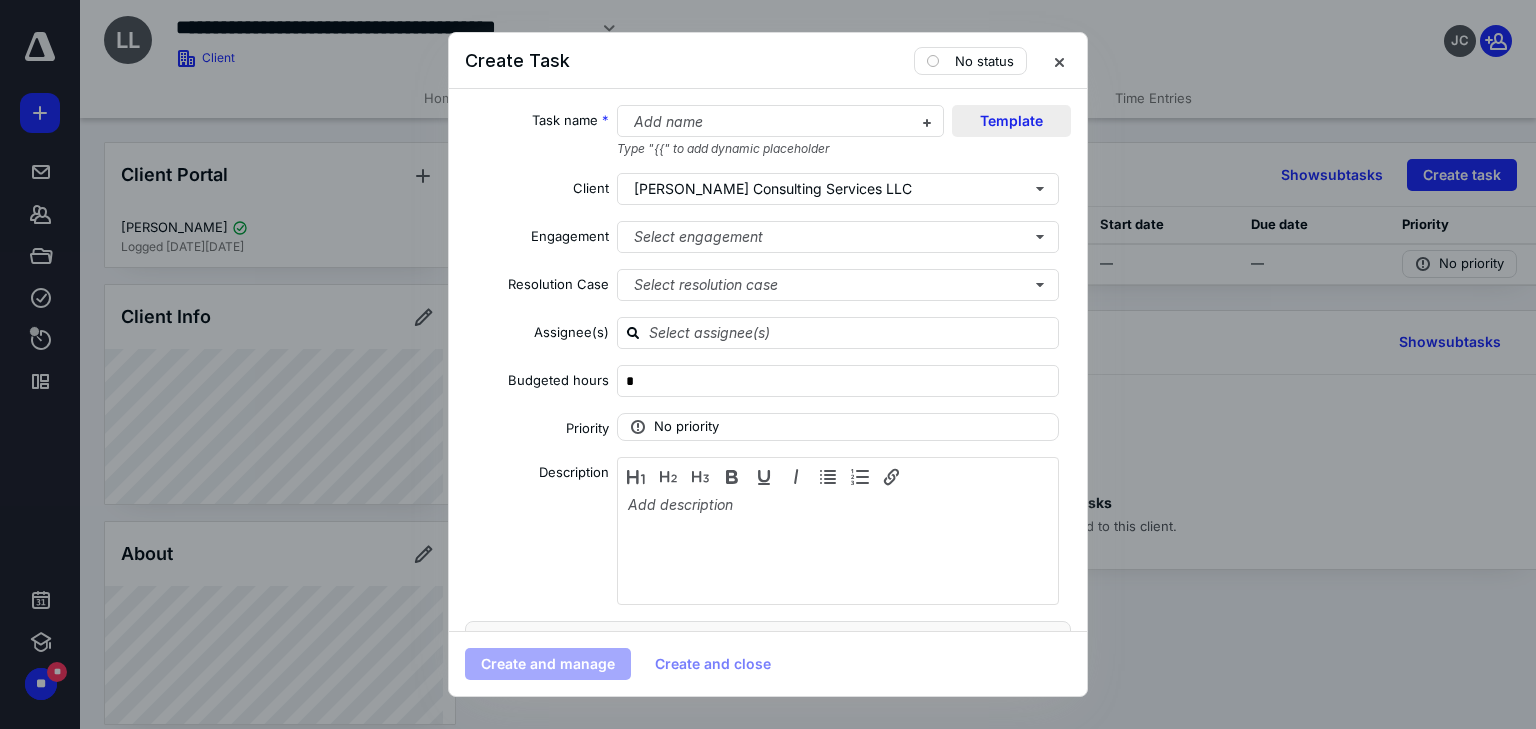 click on "Template" at bounding box center [1011, 121] 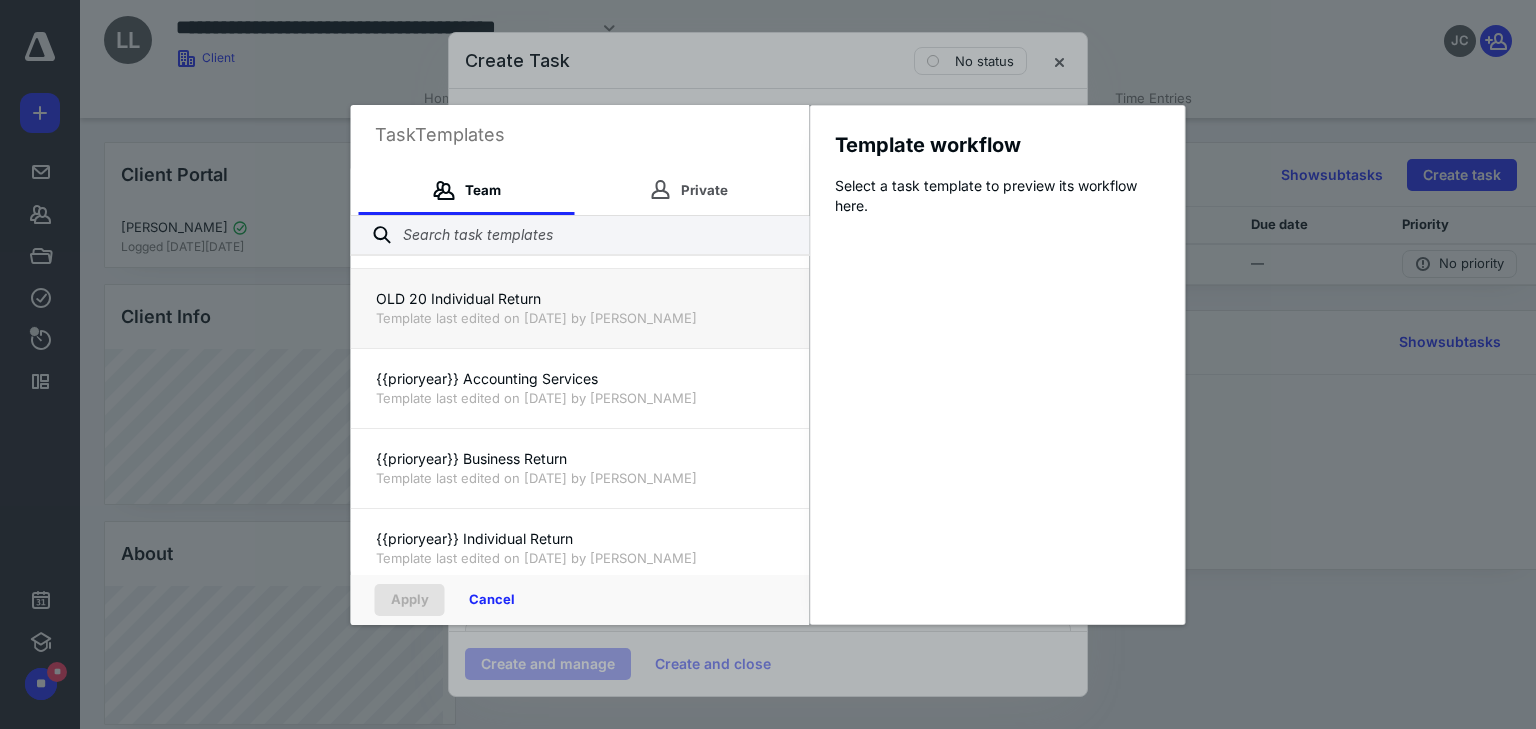 scroll, scrollTop: 400, scrollLeft: 0, axis: vertical 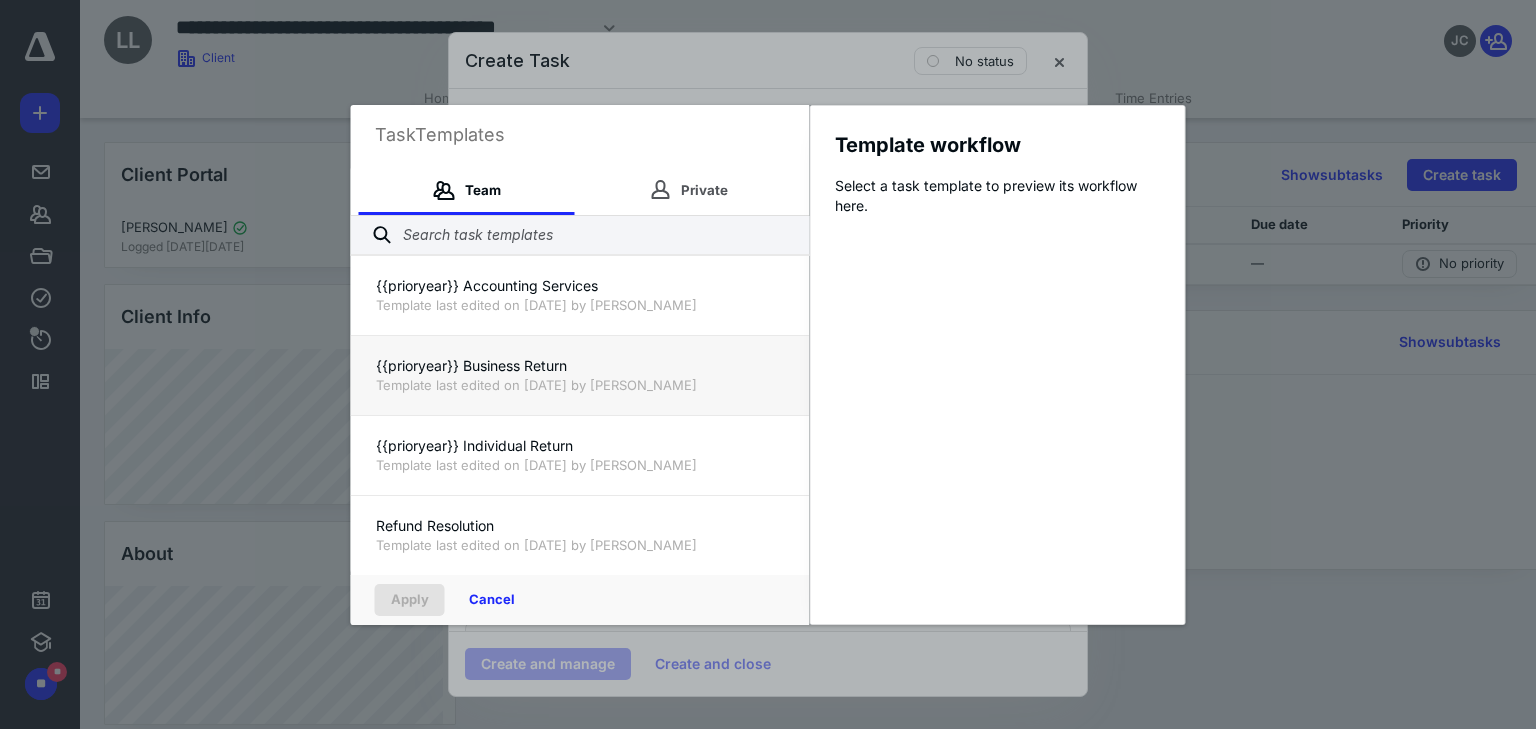 click on "Template last edited on 2/9/2025 by Ibrahim Awad" at bounding box center (580, 385) 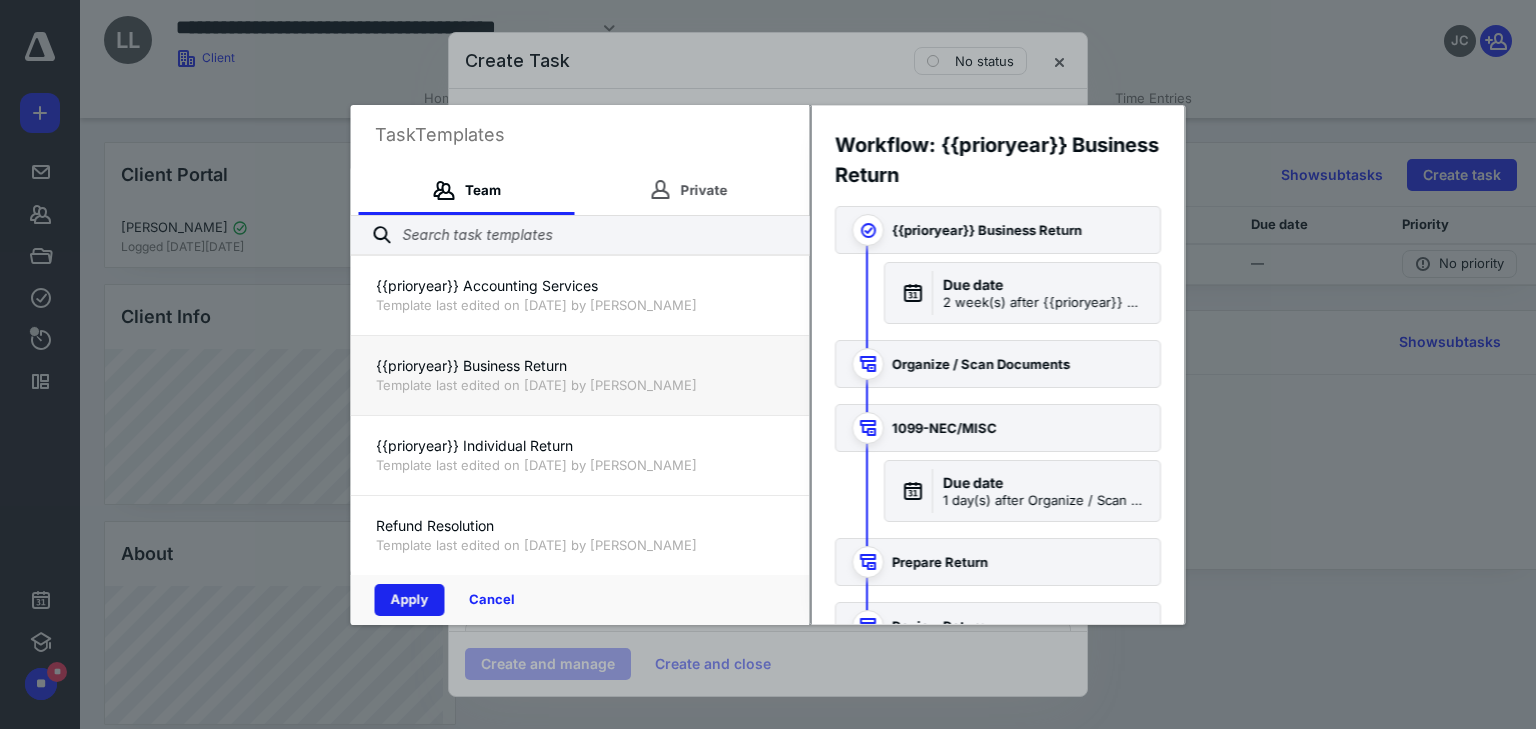 click on "Apply" at bounding box center [410, 600] 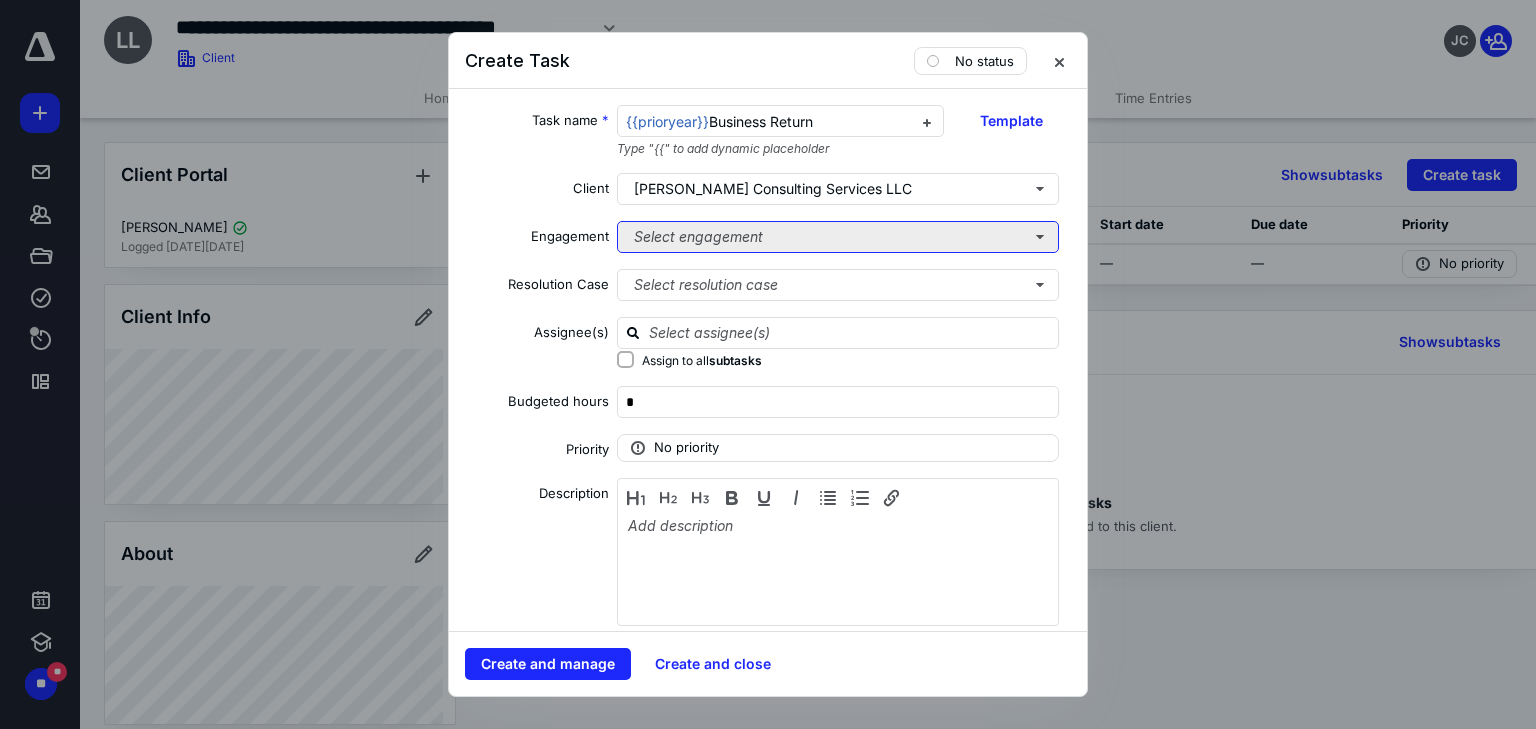 click on "Select engagement" at bounding box center (838, 237) 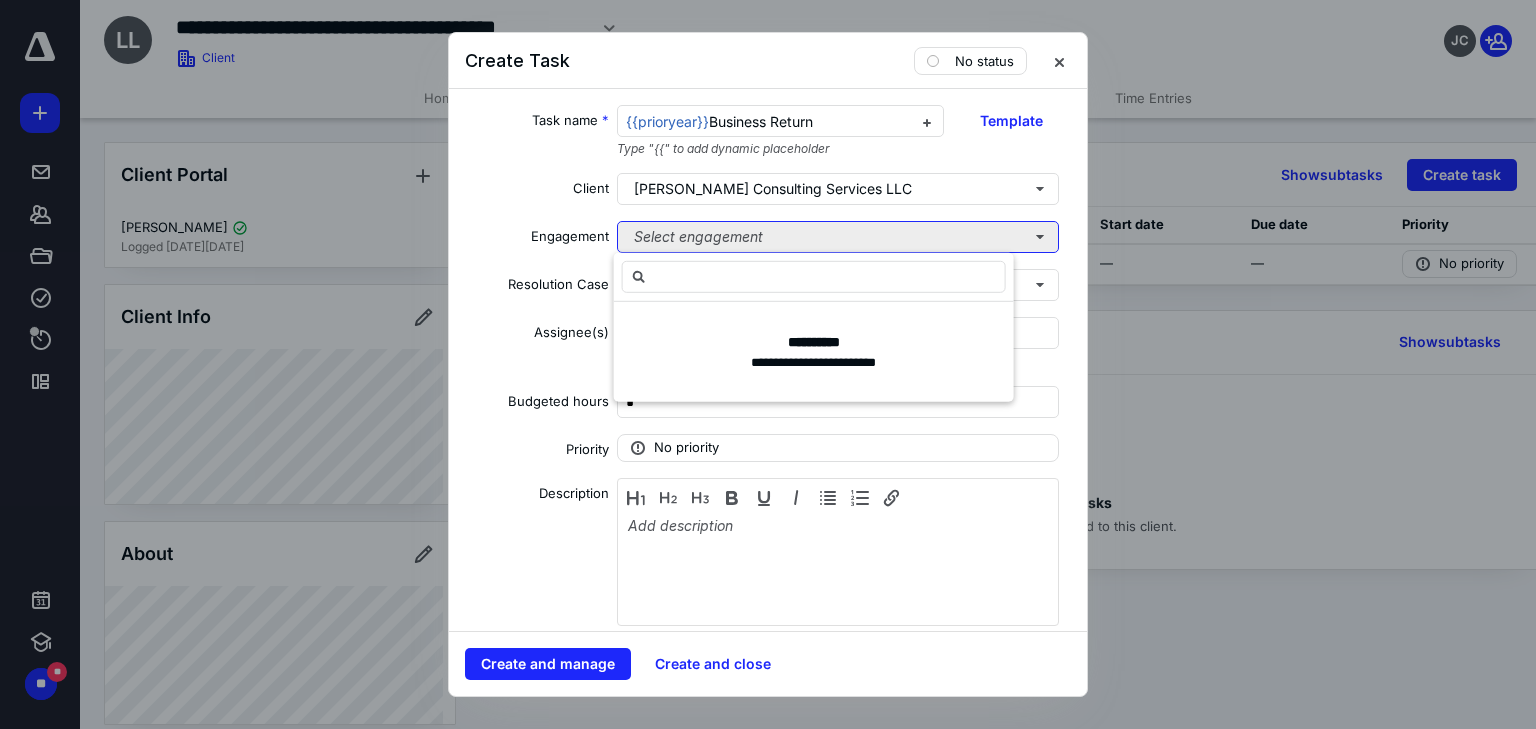 drag, startPoint x: 683, startPoint y: 244, endPoint x: 662, endPoint y: 251, distance: 22.135944 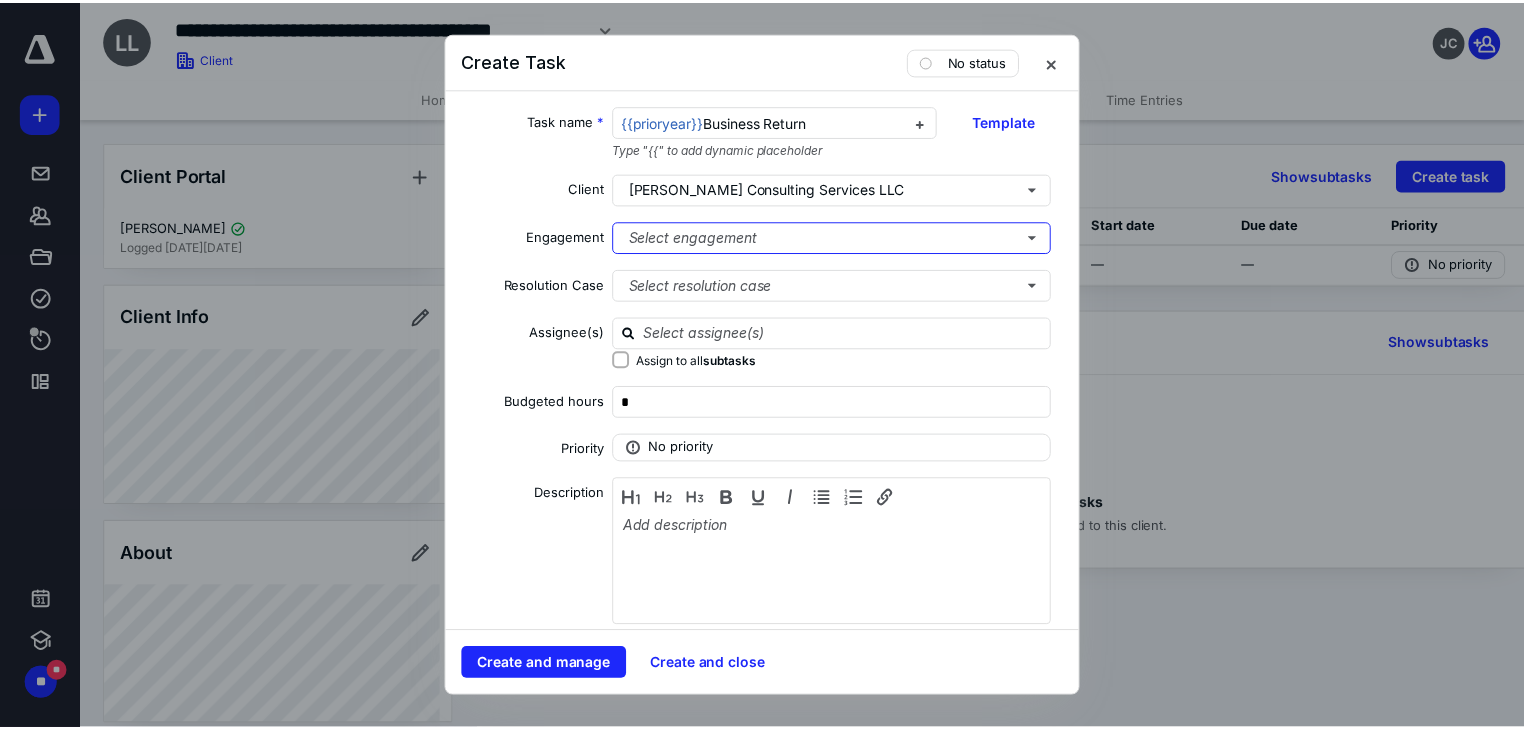 scroll, scrollTop: 240, scrollLeft: 0, axis: vertical 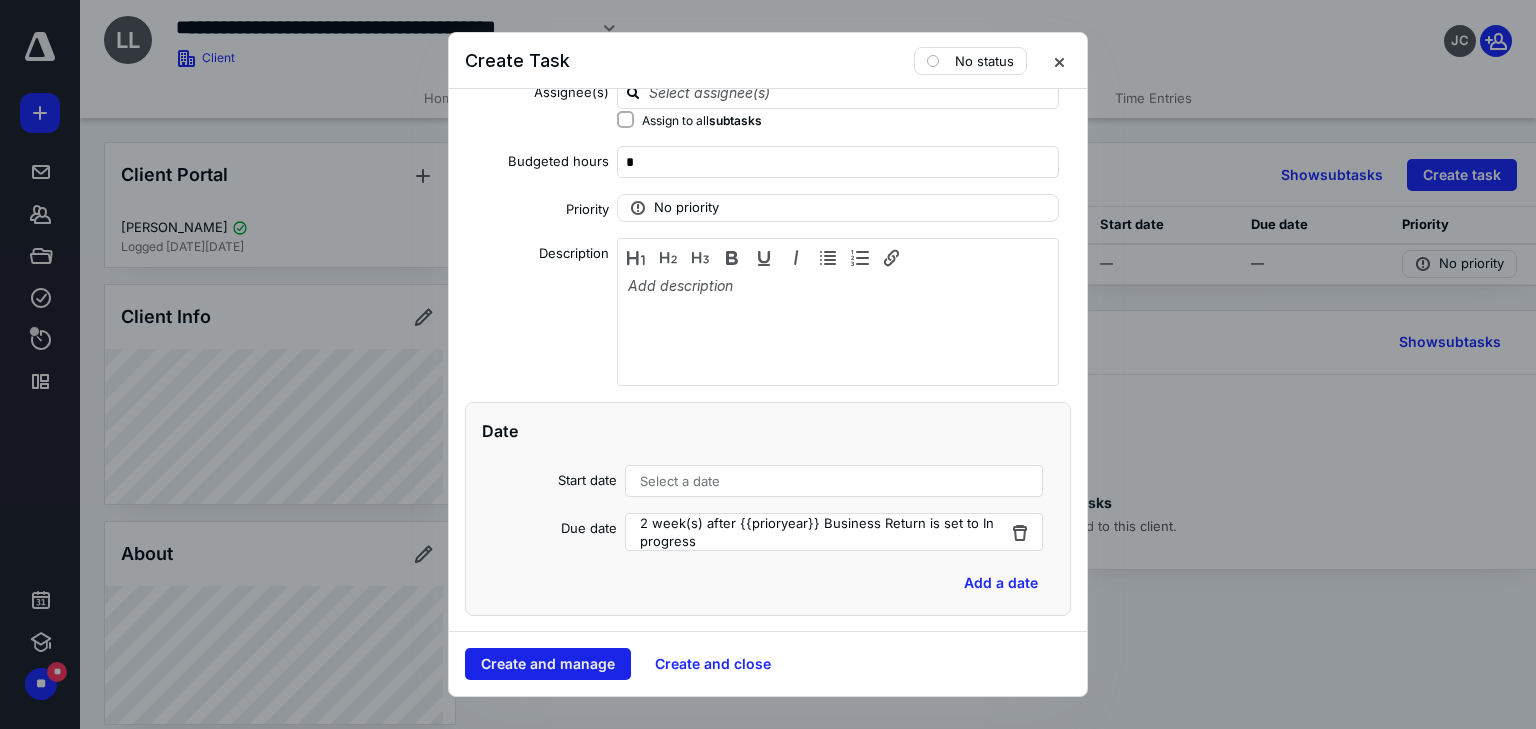 click on "Create and manage" at bounding box center [548, 664] 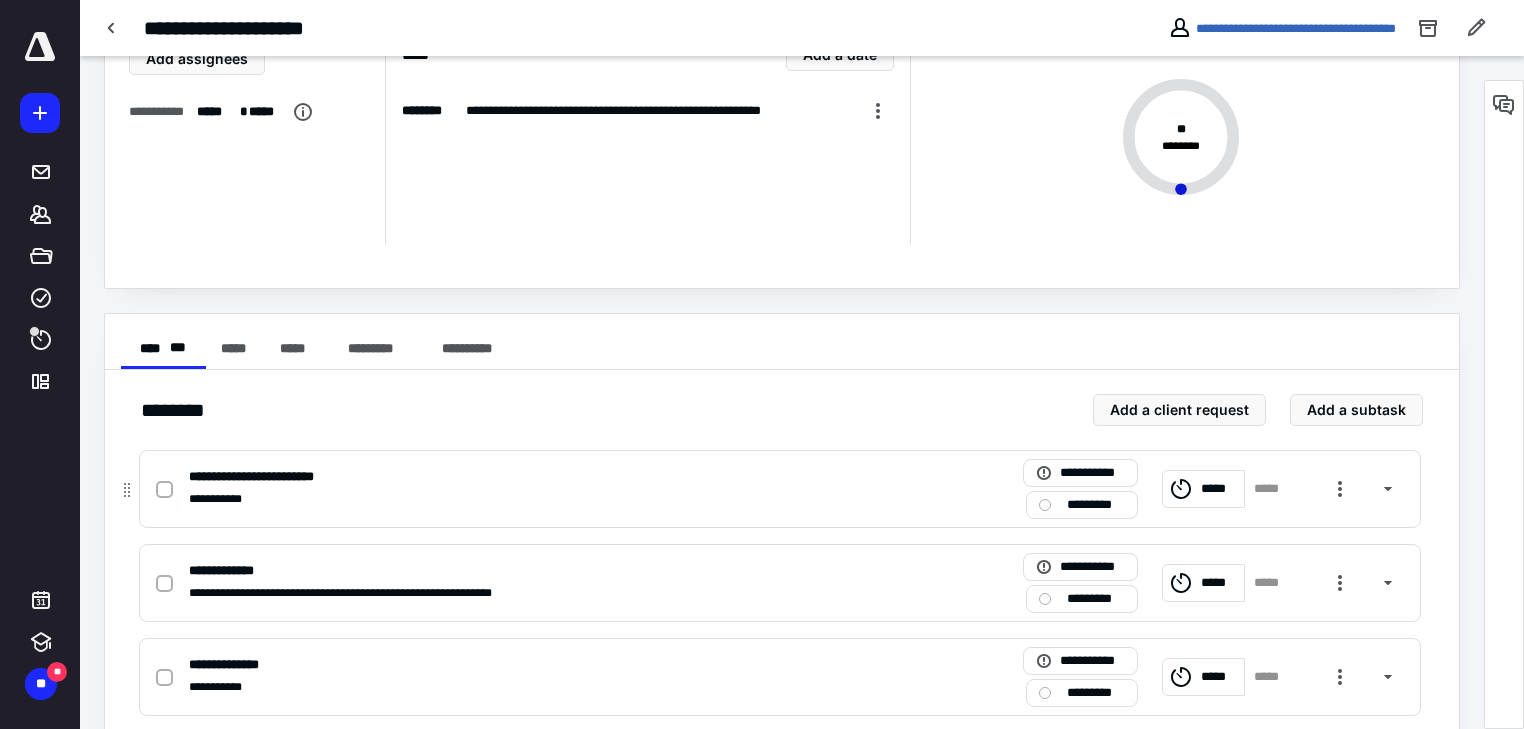scroll, scrollTop: 160, scrollLeft: 0, axis: vertical 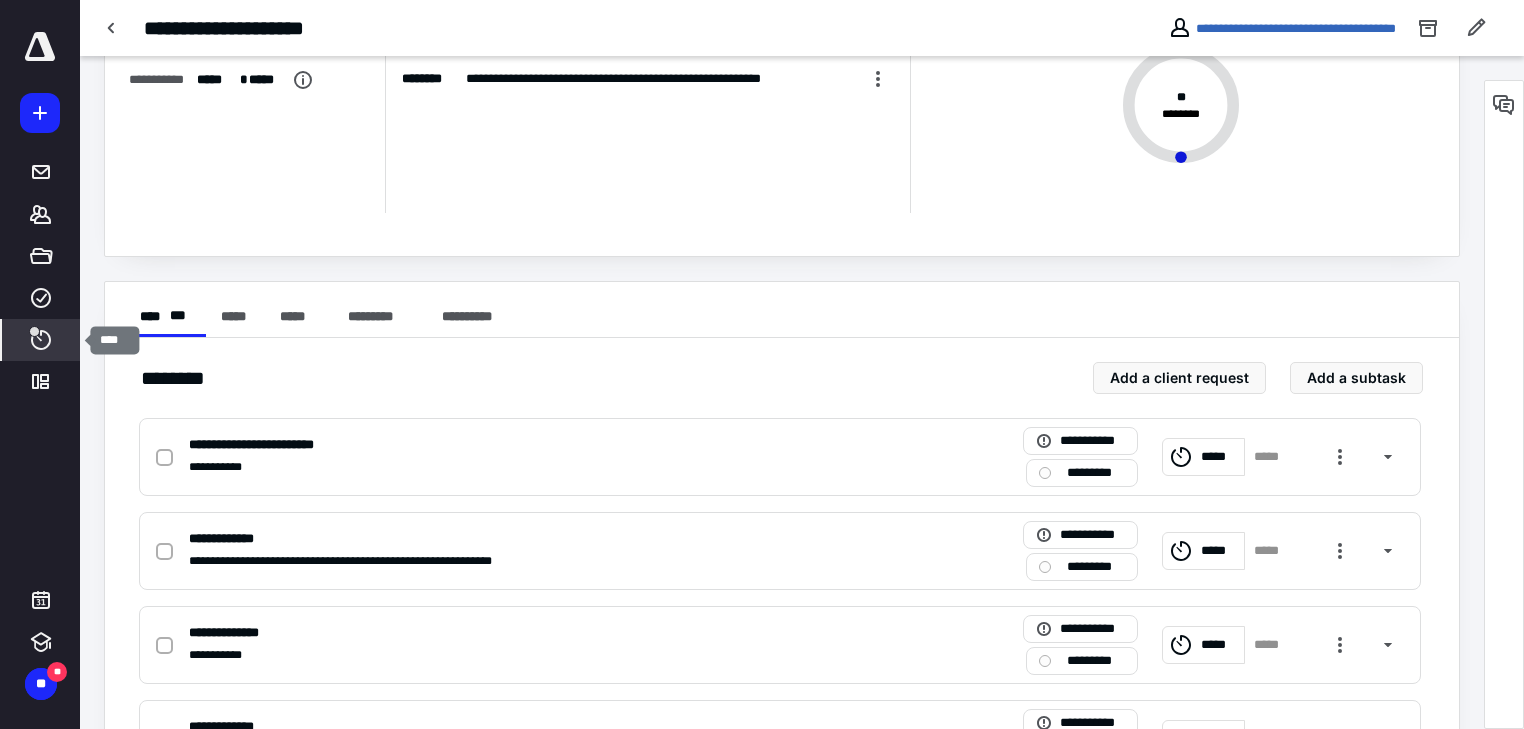 click 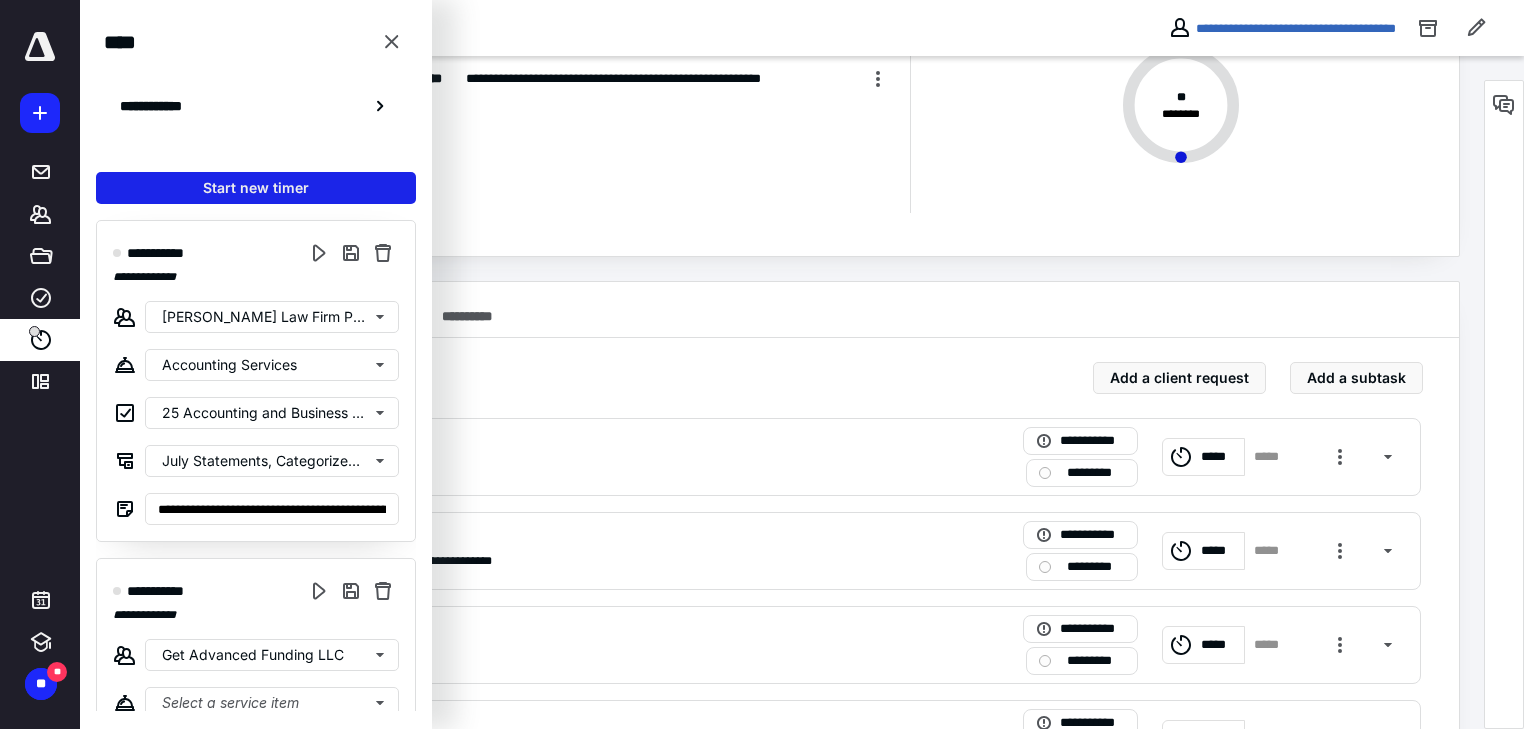 click on "Start new timer" at bounding box center [256, 188] 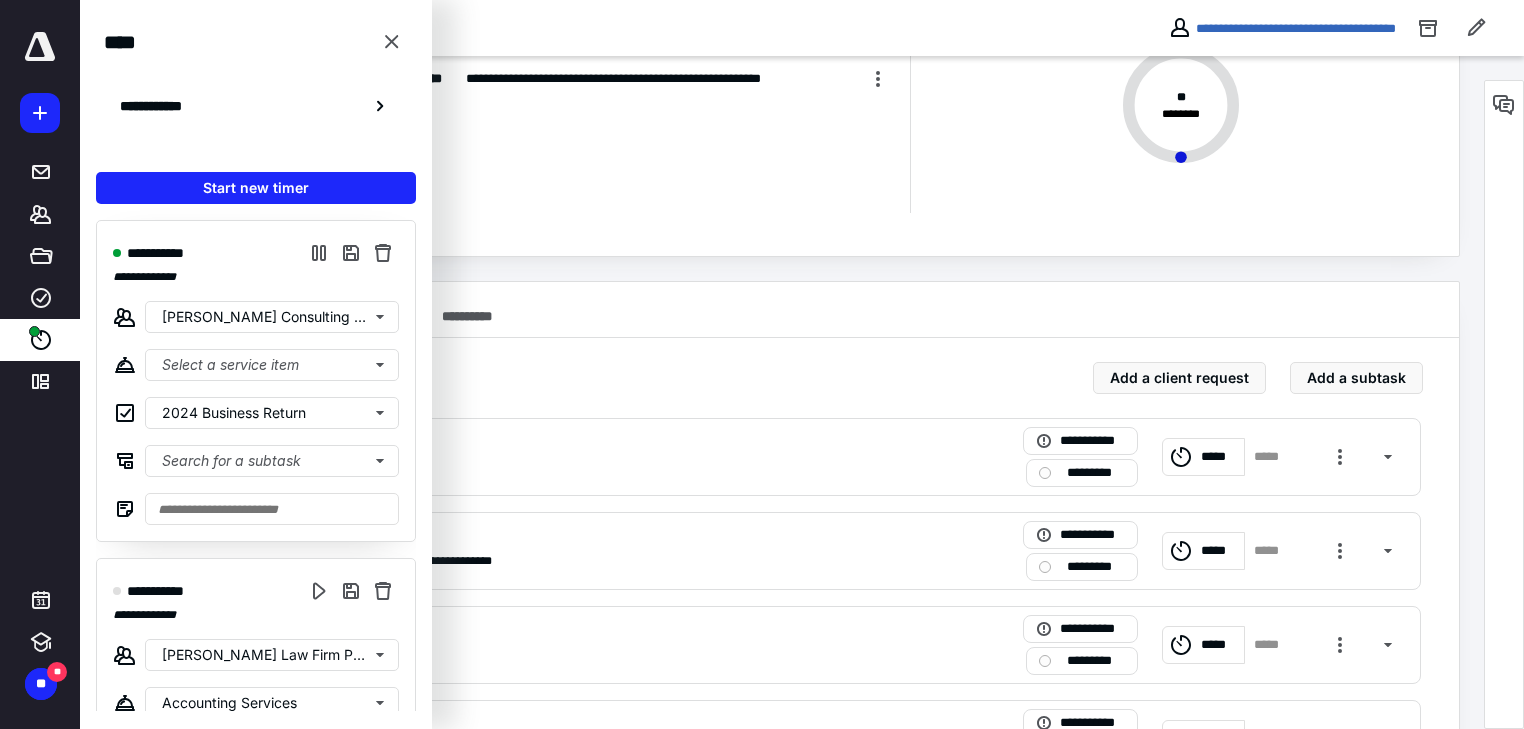 click on "**********" at bounding box center (782, 88) 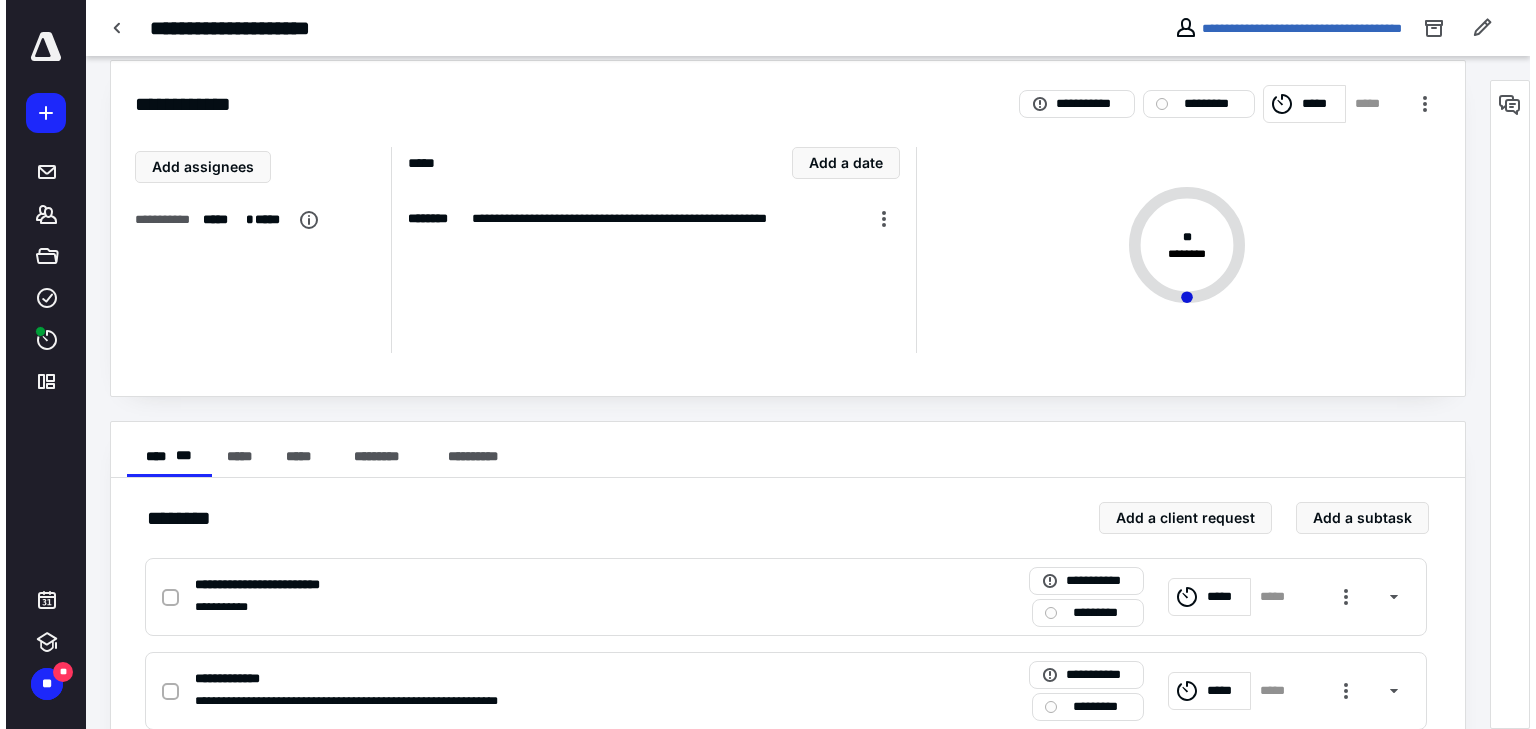 scroll, scrollTop: 0, scrollLeft: 0, axis: both 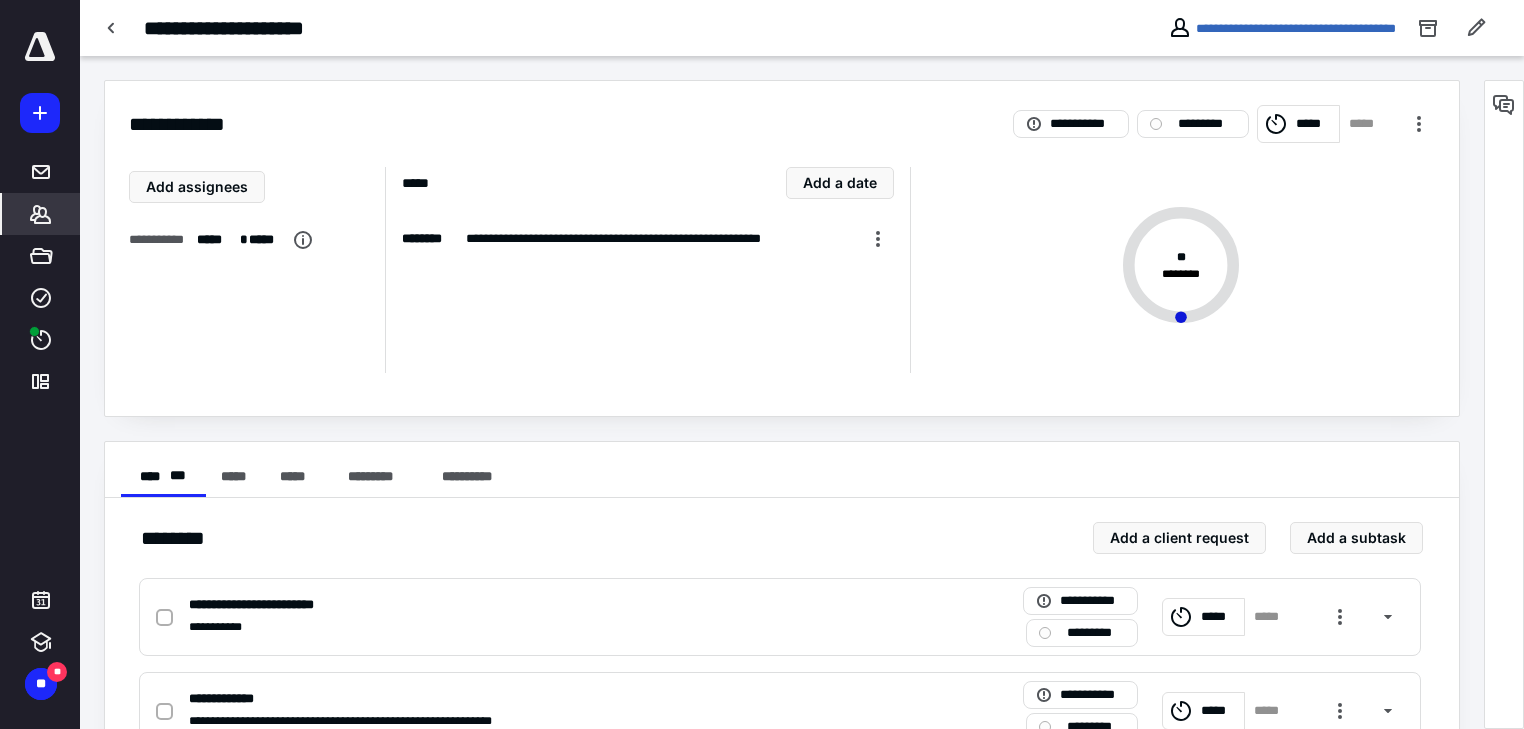 click 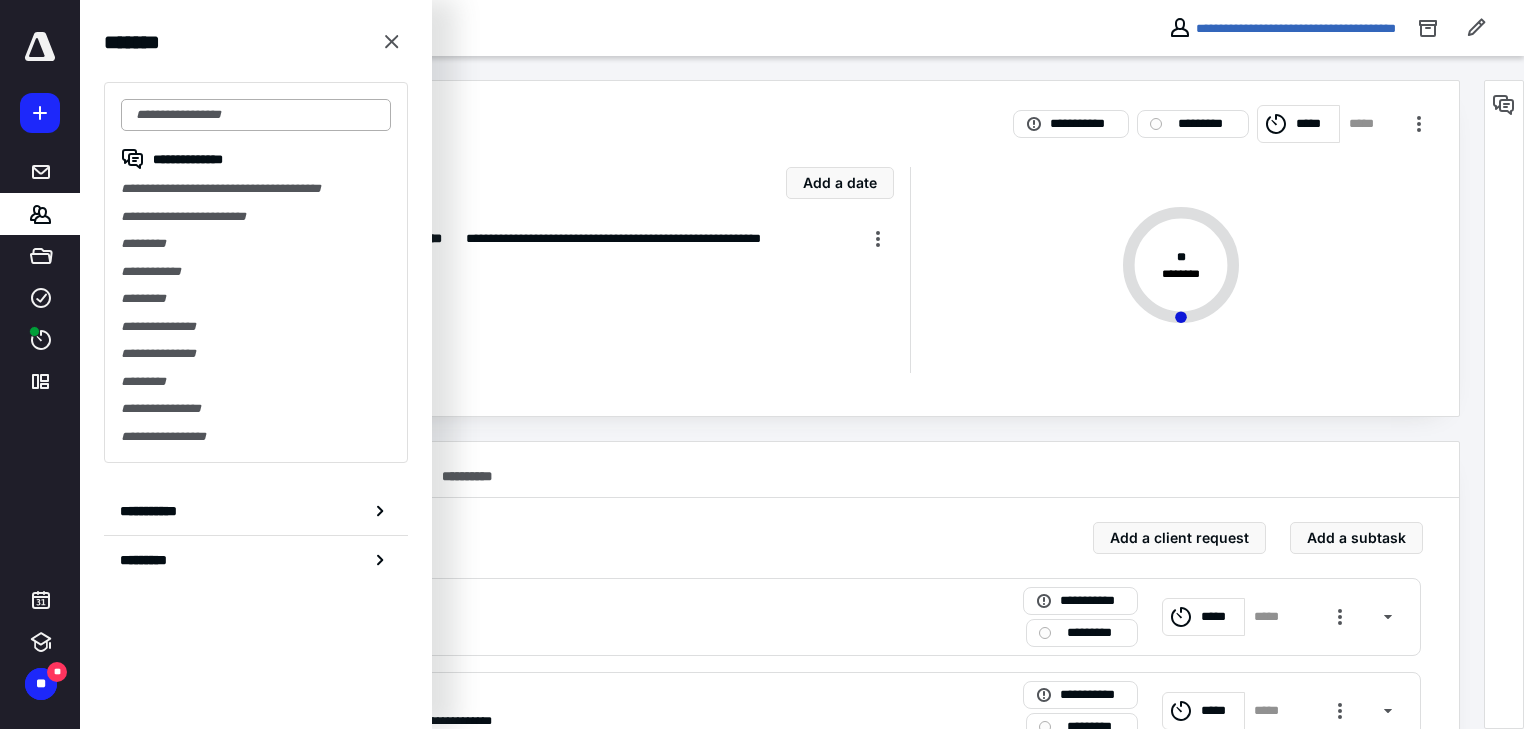 click at bounding box center (256, 115) 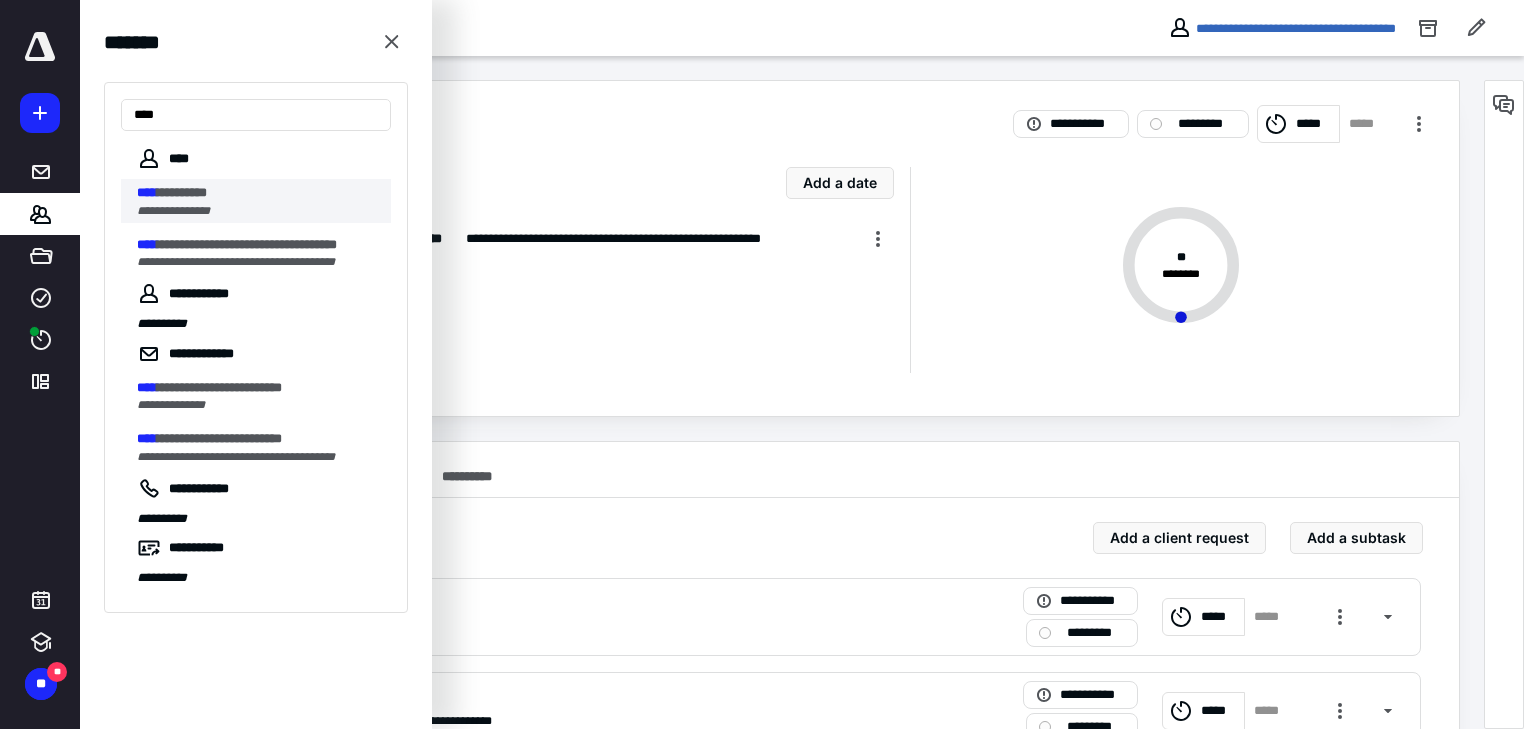 type on "****" 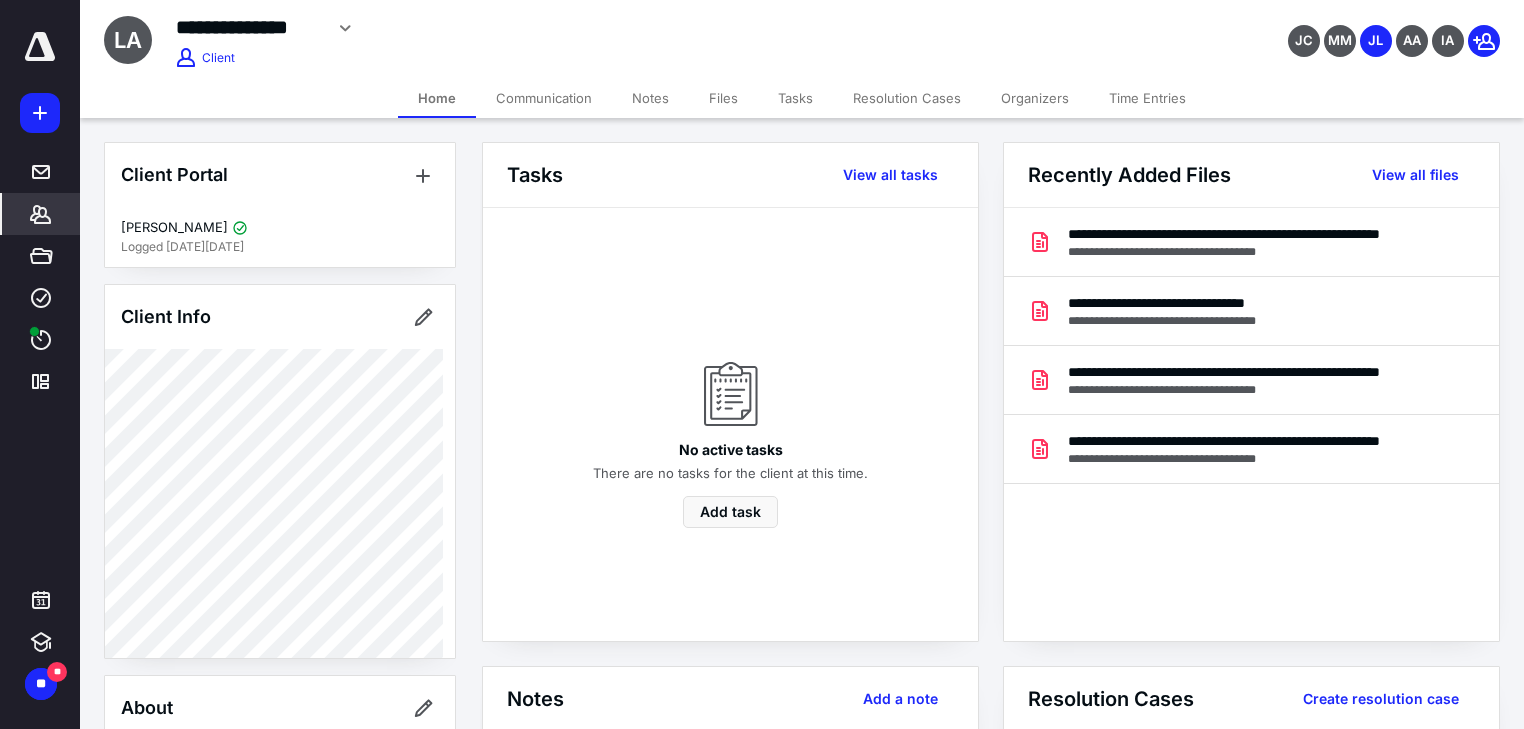 click on "Files" at bounding box center (723, 98) 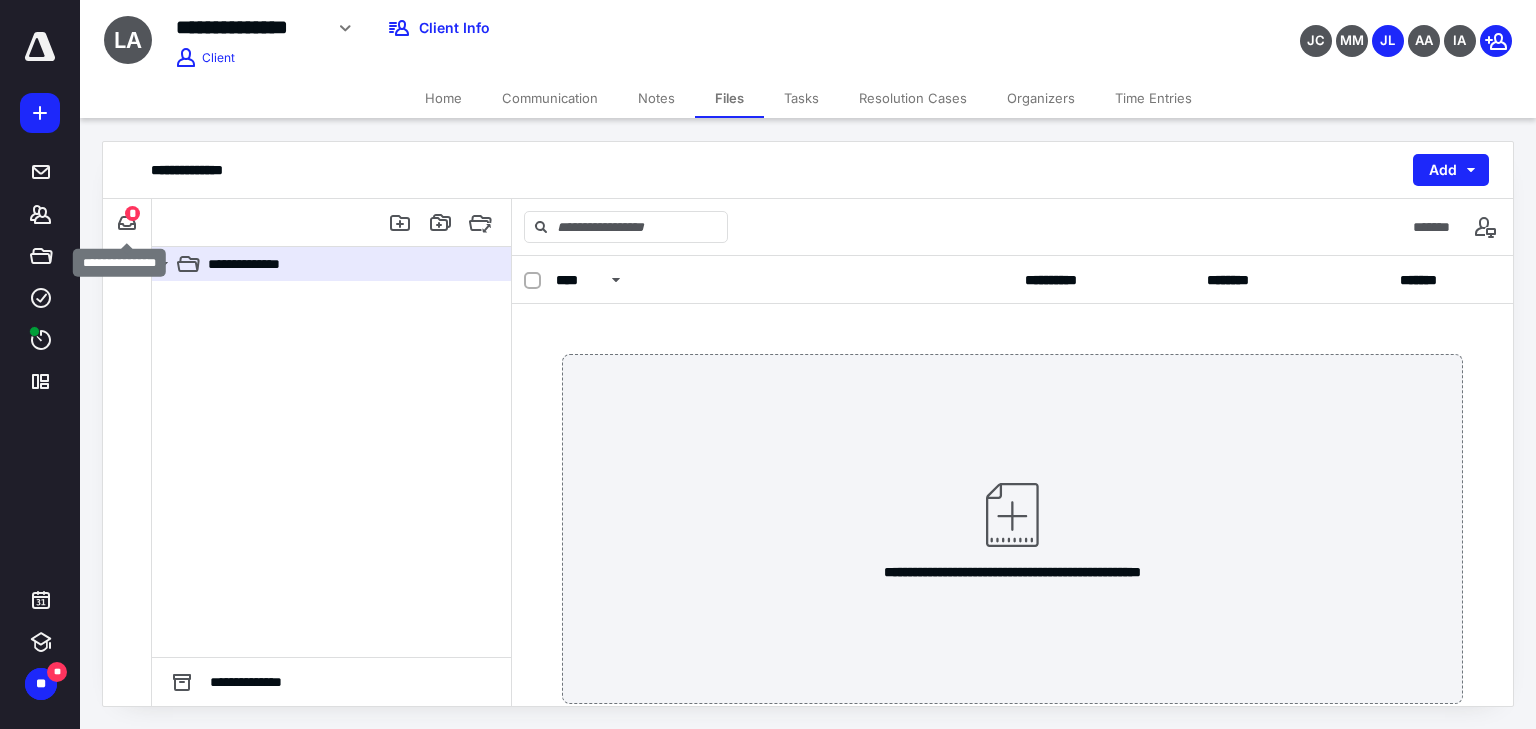 click on "*" at bounding box center (132, 213) 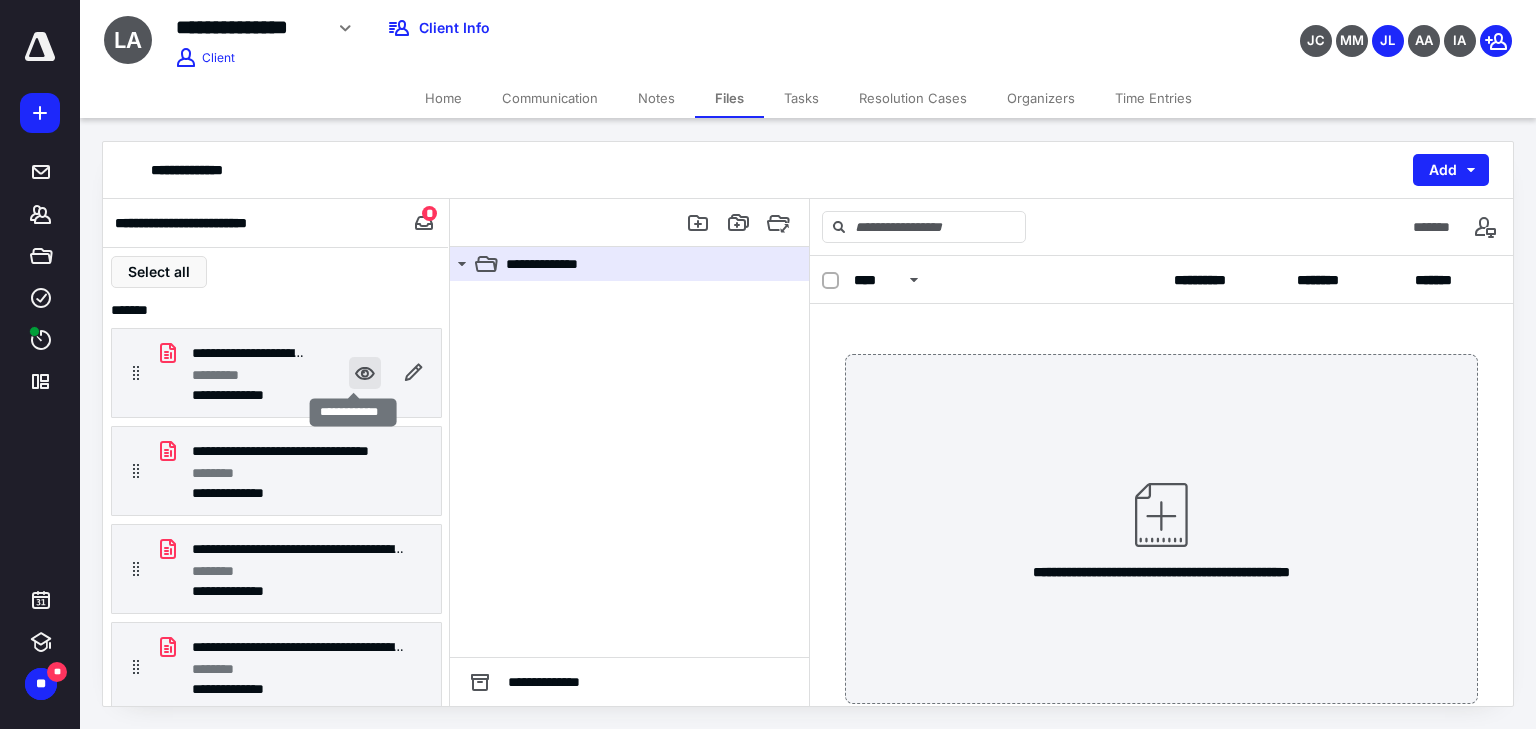 click at bounding box center (365, 373) 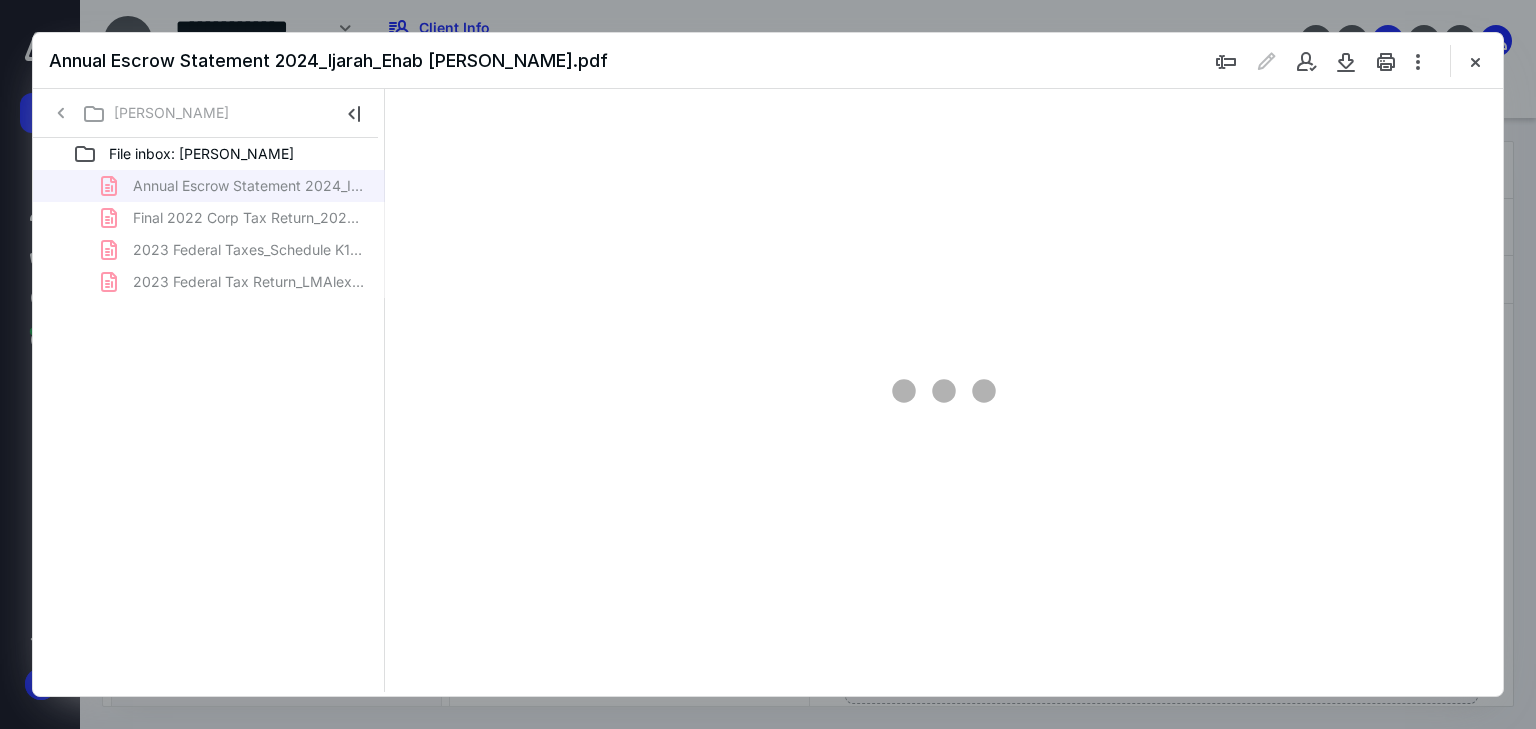 scroll, scrollTop: 0, scrollLeft: 0, axis: both 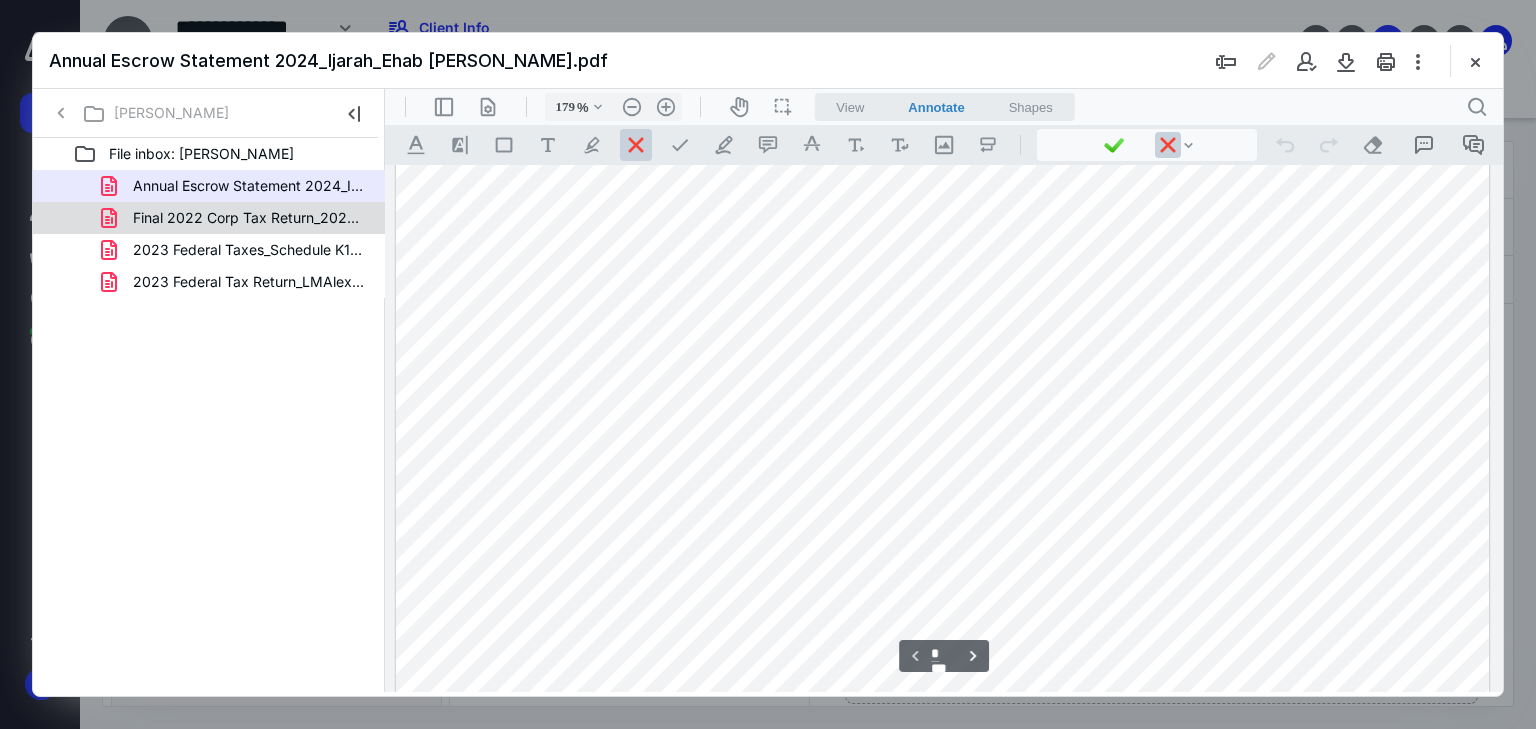 click on "Final 2022 Corp Tax Return_2022.pdf" at bounding box center [249, 218] 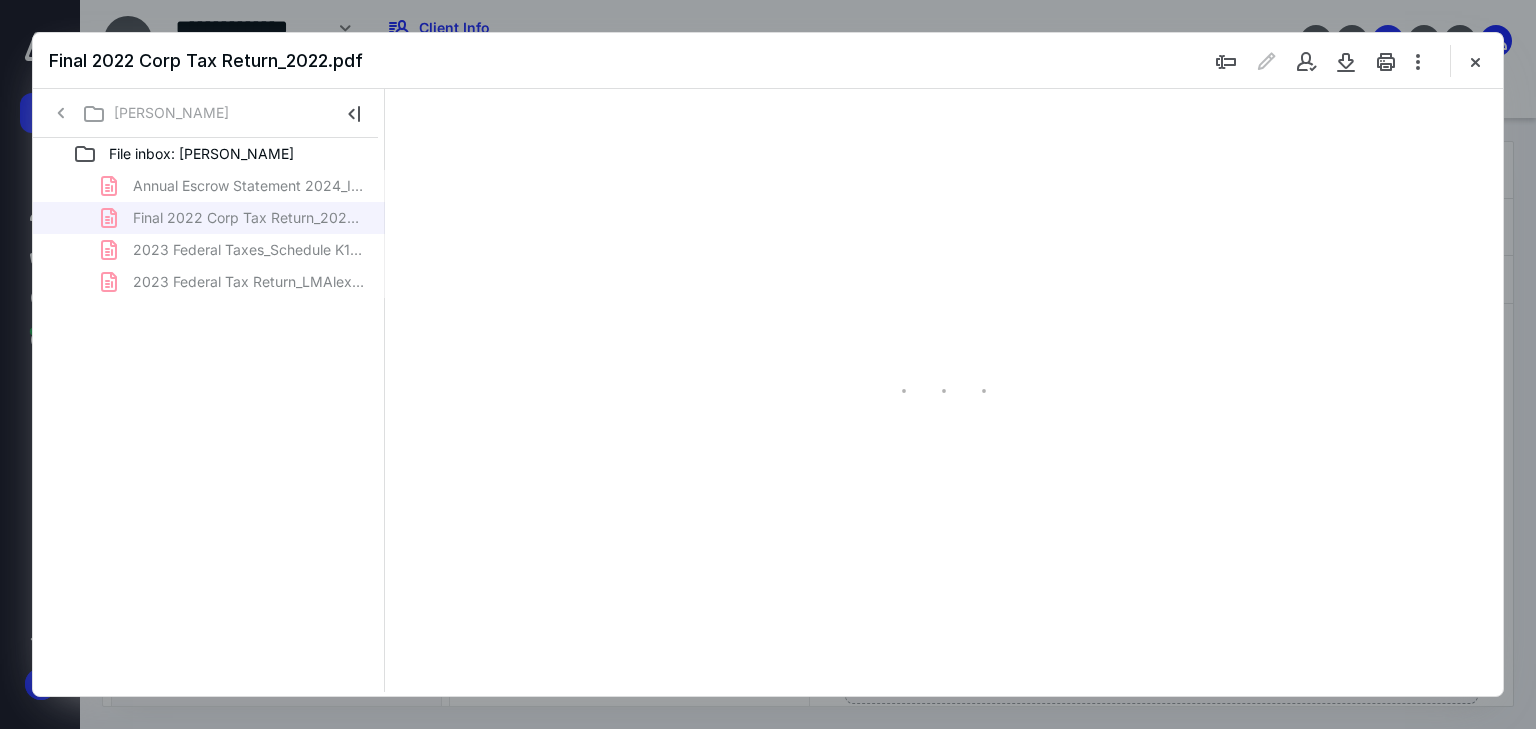 type on "179" 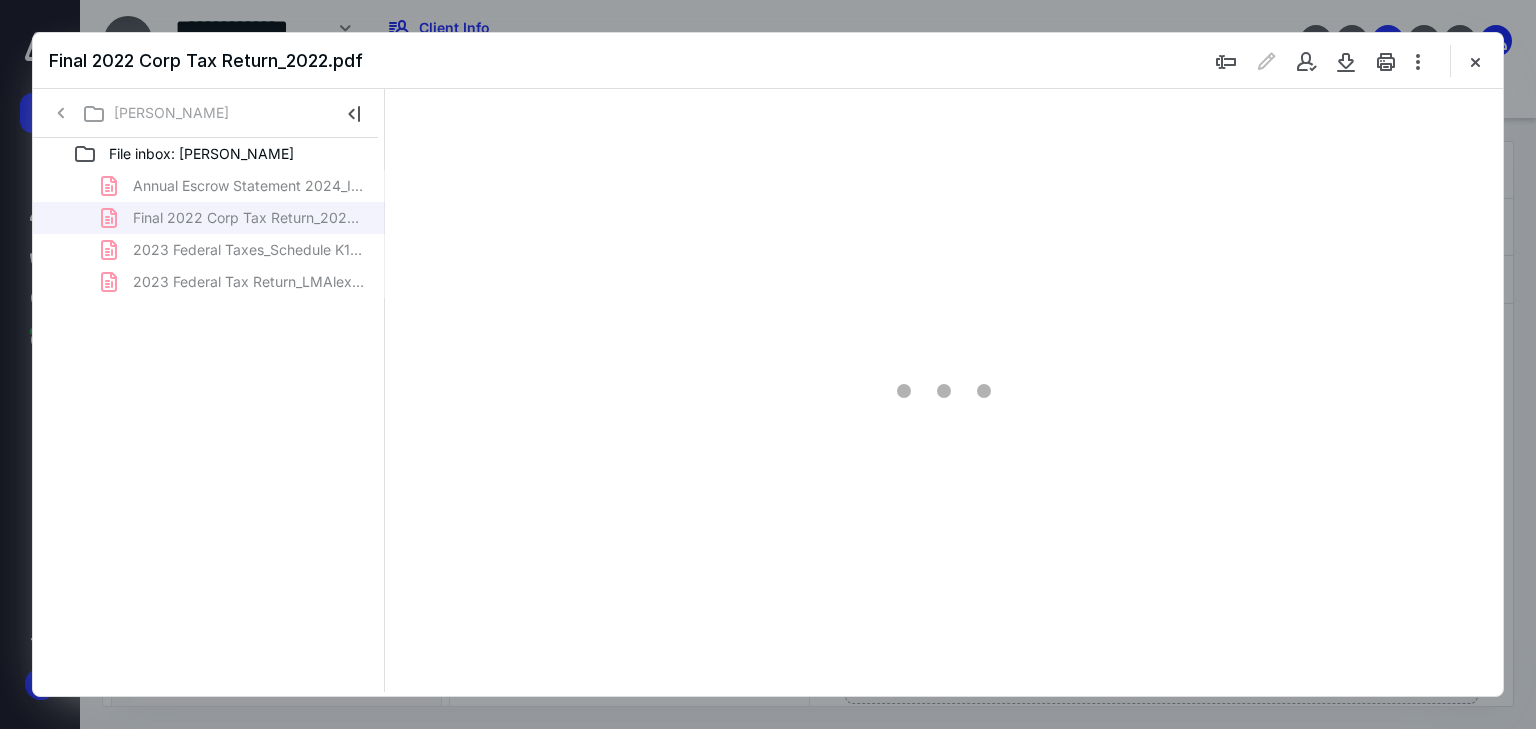 scroll, scrollTop: 83, scrollLeft: 0, axis: vertical 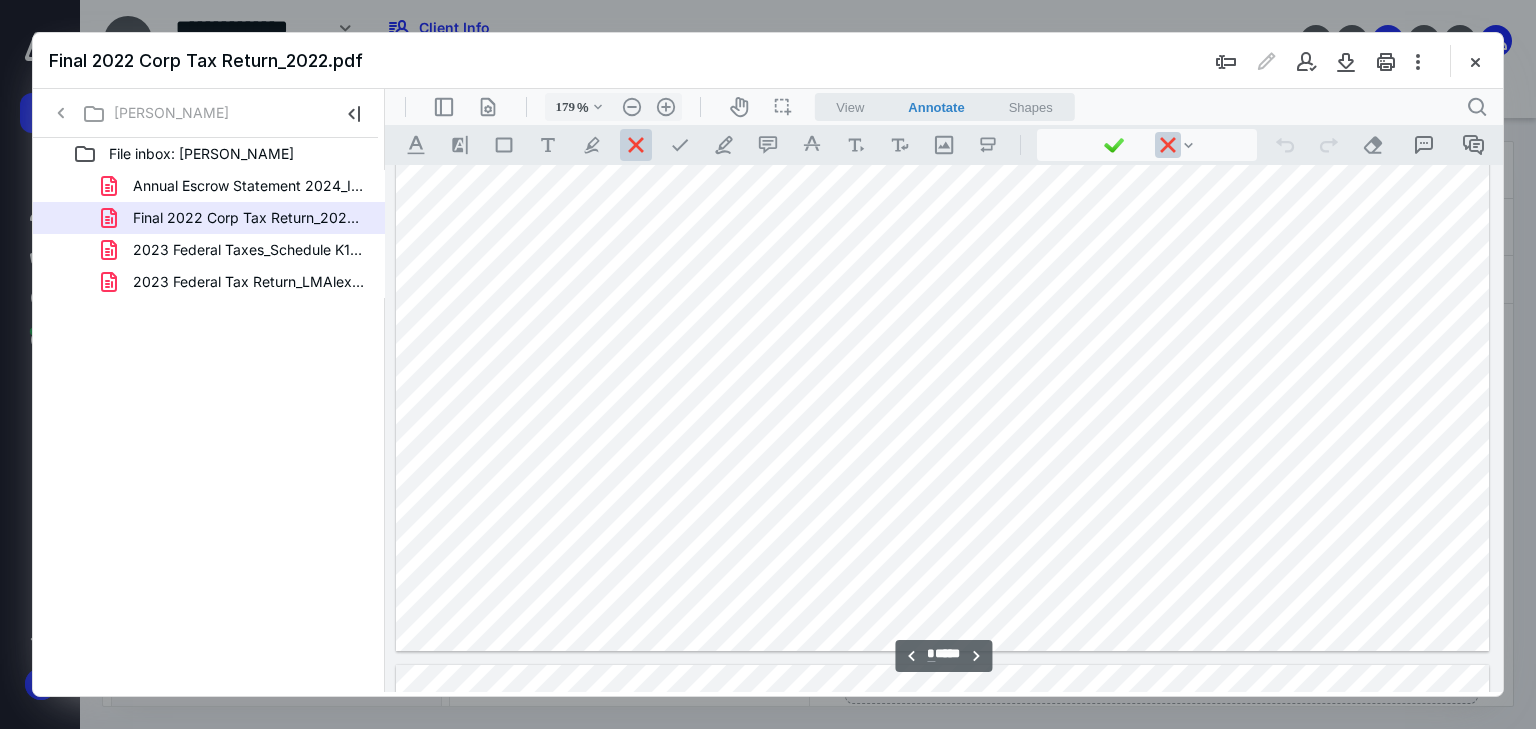 type on "*" 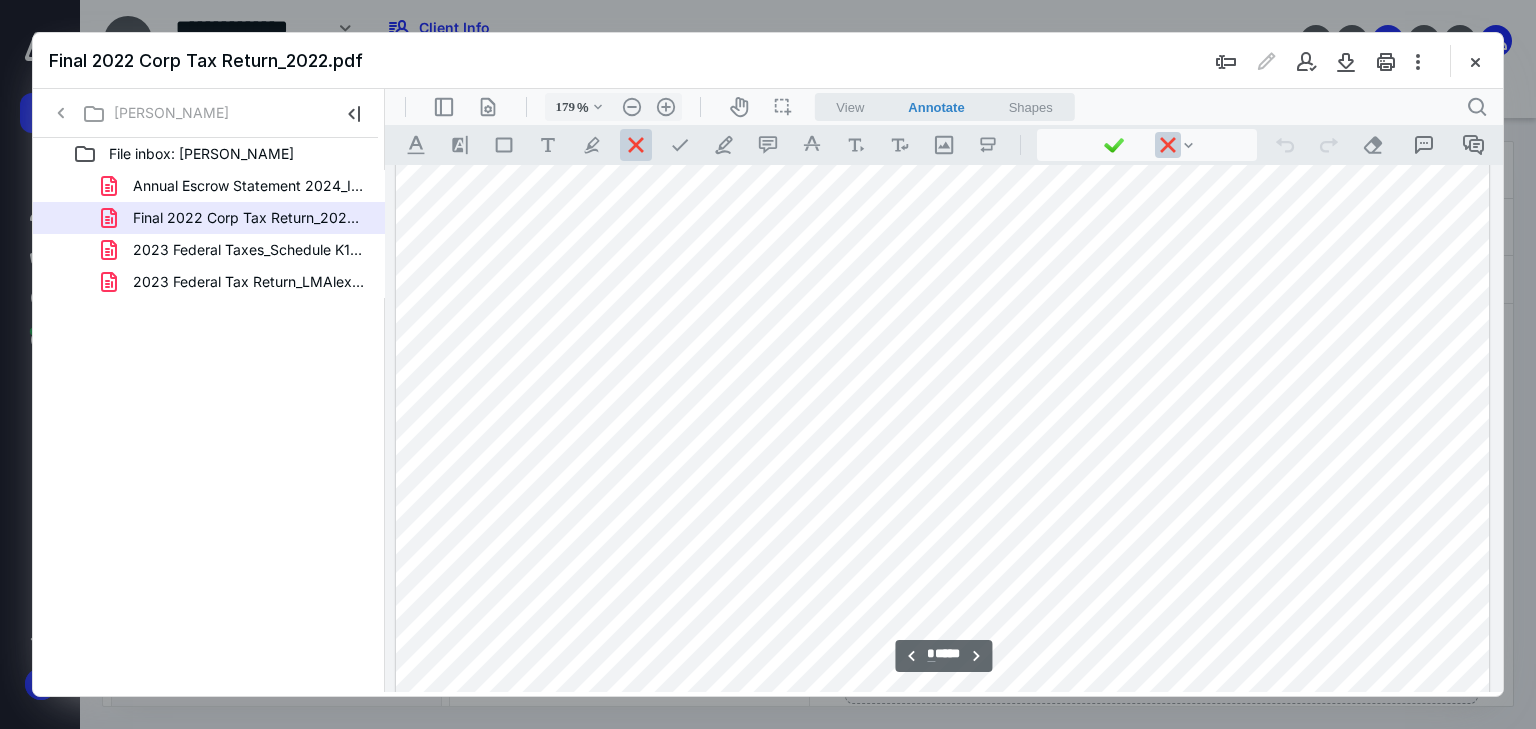 scroll, scrollTop: 3443, scrollLeft: 0, axis: vertical 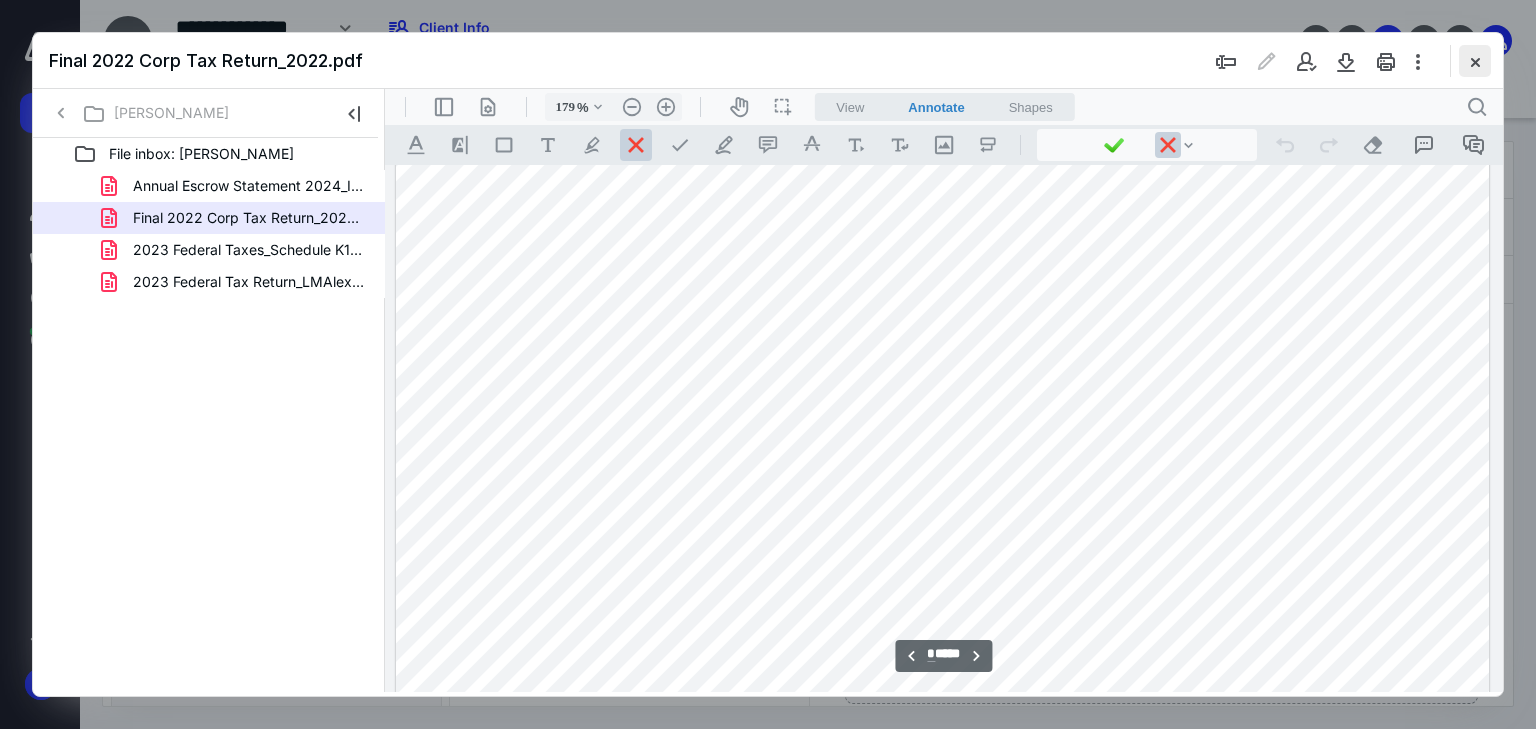 click at bounding box center (1475, 61) 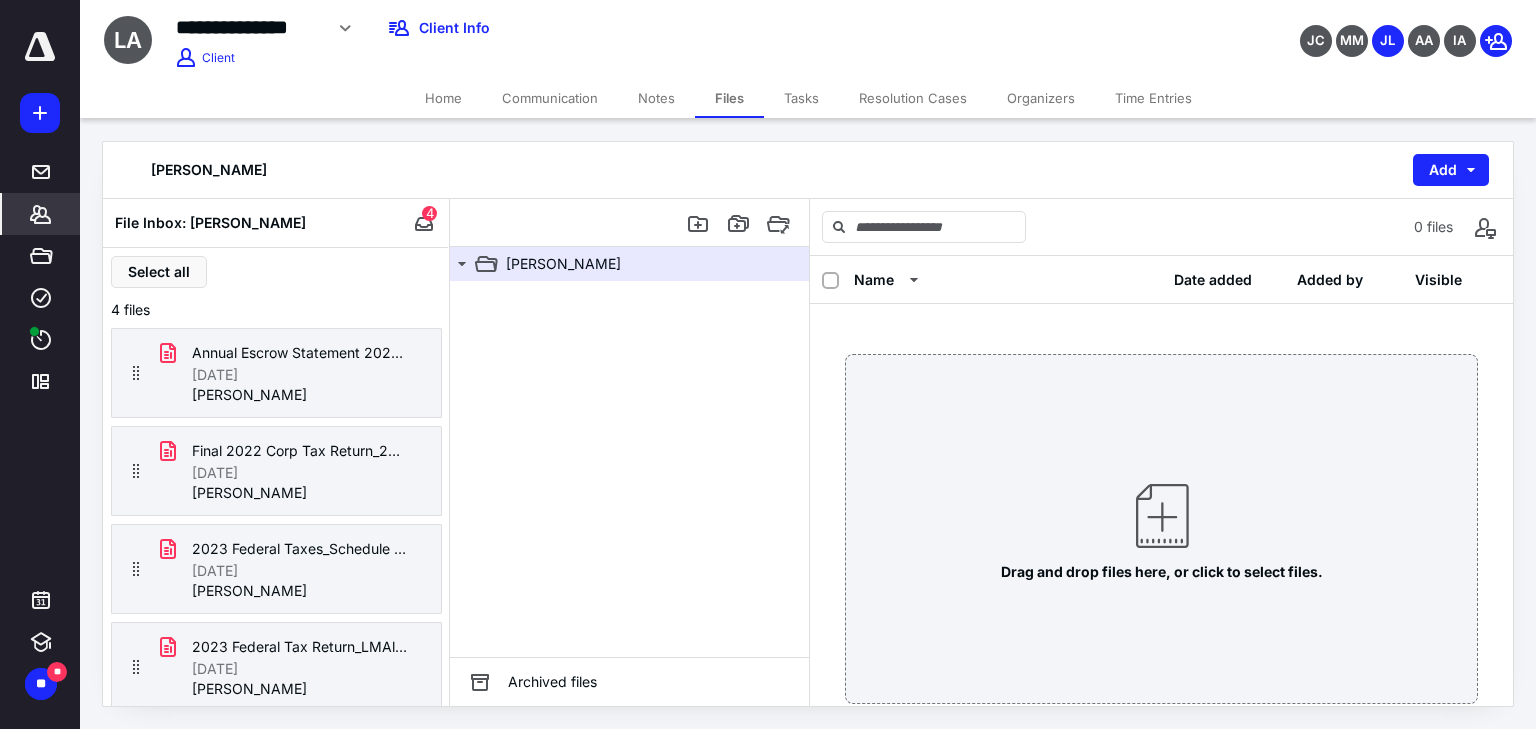 click on "*******" at bounding box center [41, 214] 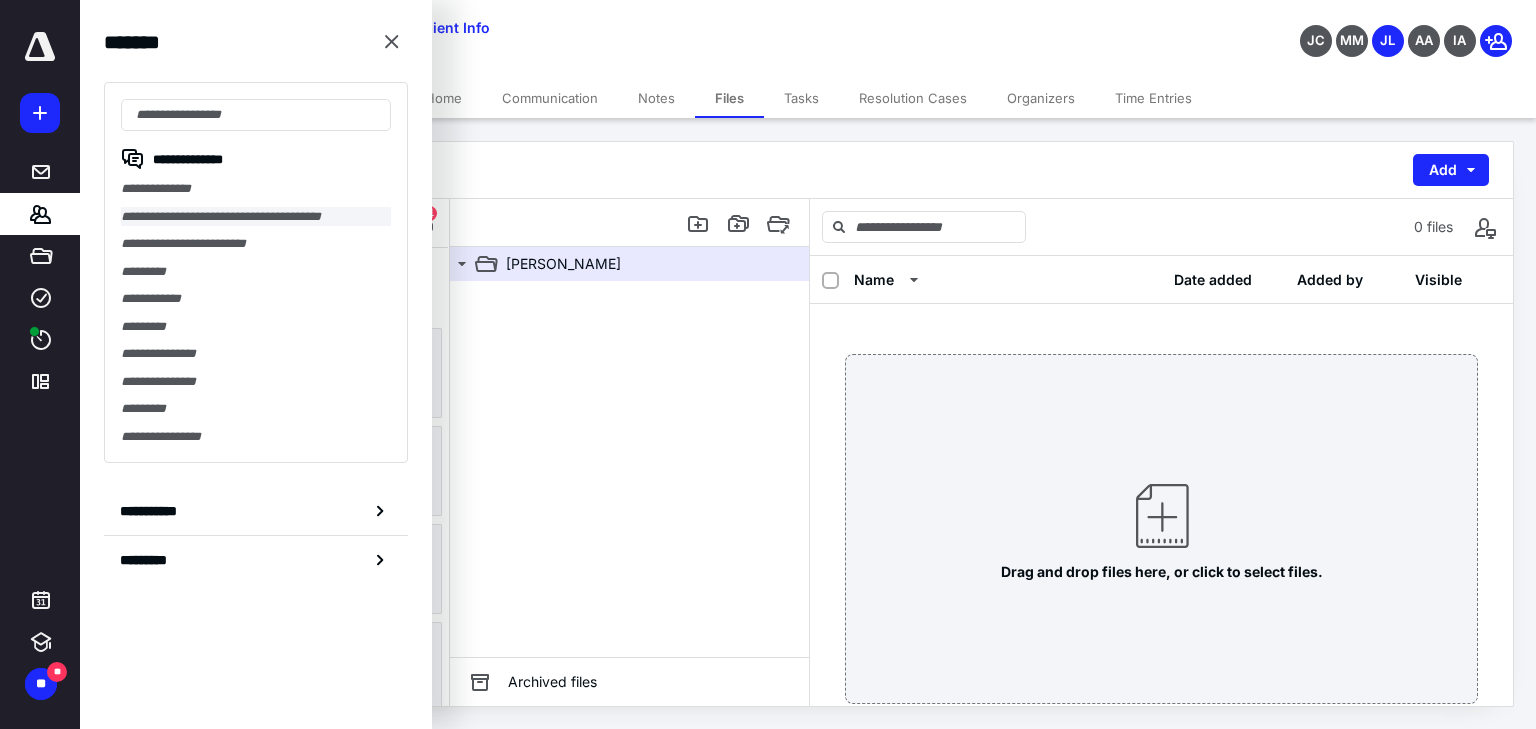 click on "**********" at bounding box center (256, 217) 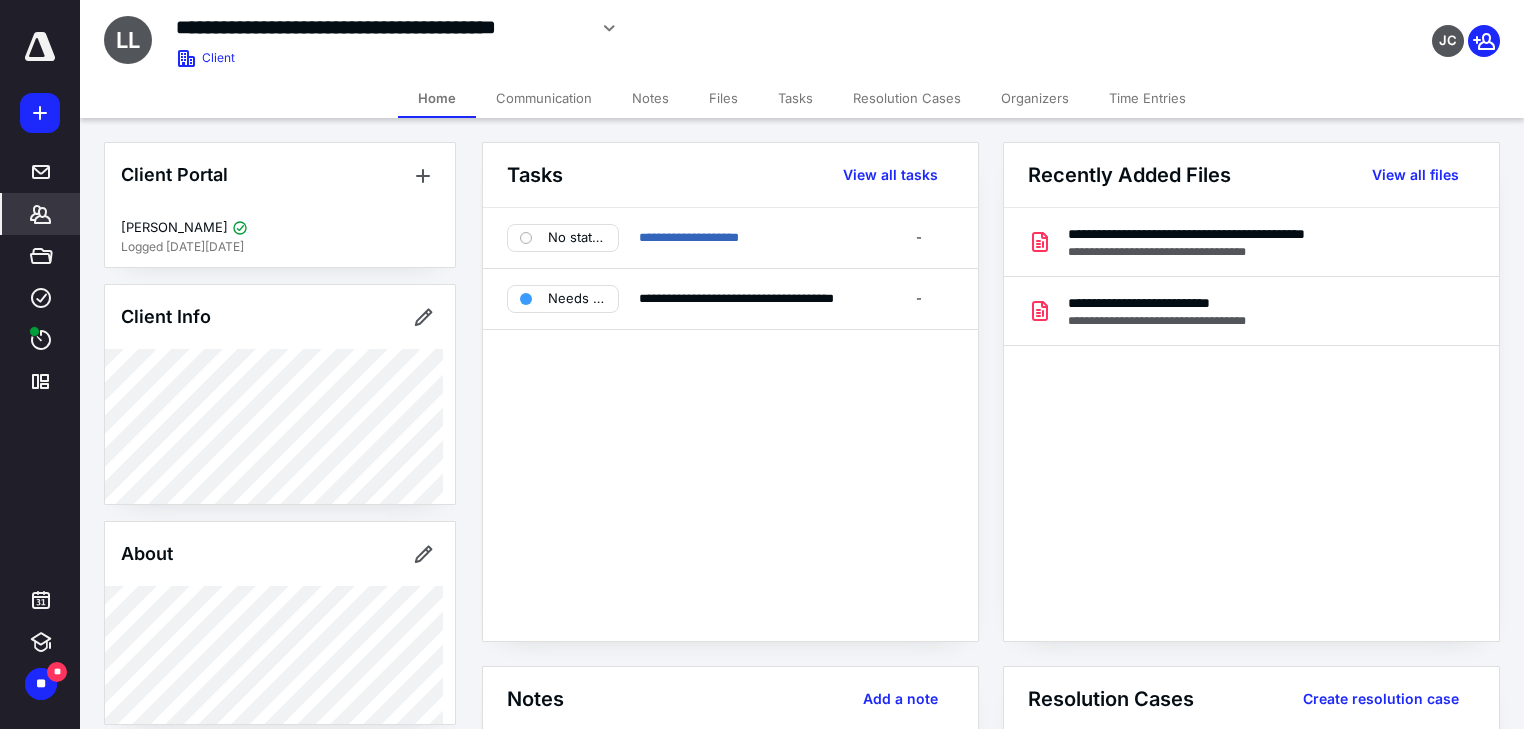 click 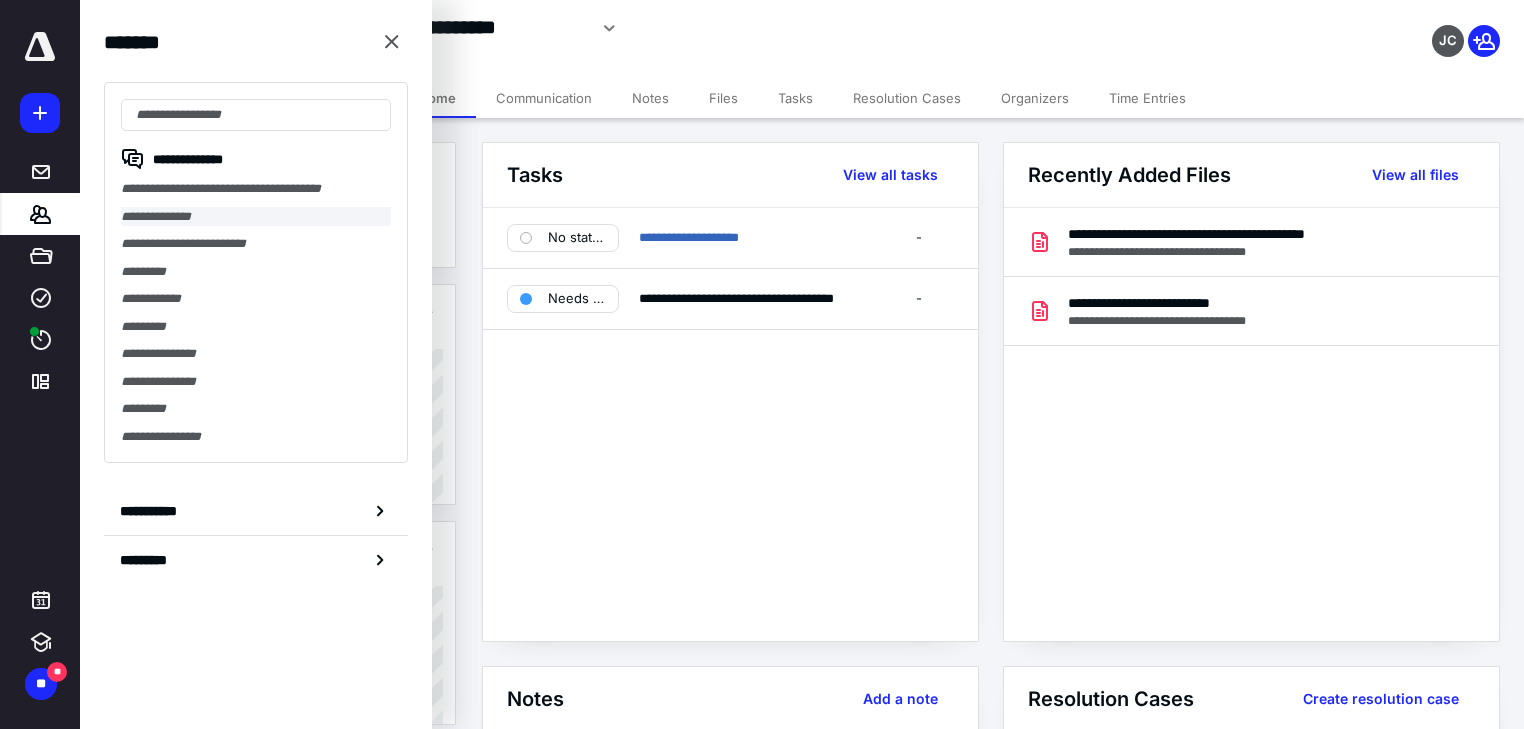 click on "**********" at bounding box center (256, 217) 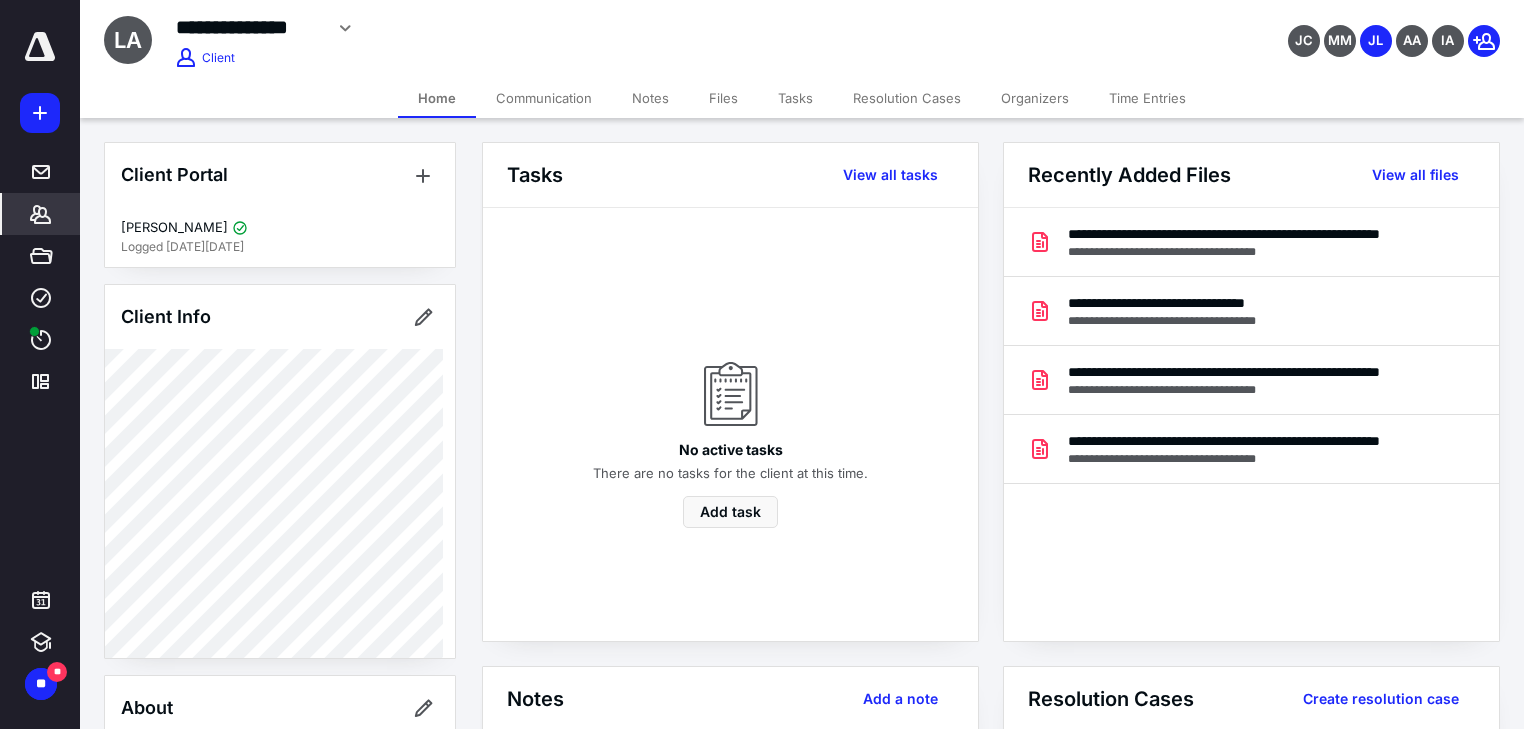 click on "Files" at bounding box center (723, 98) 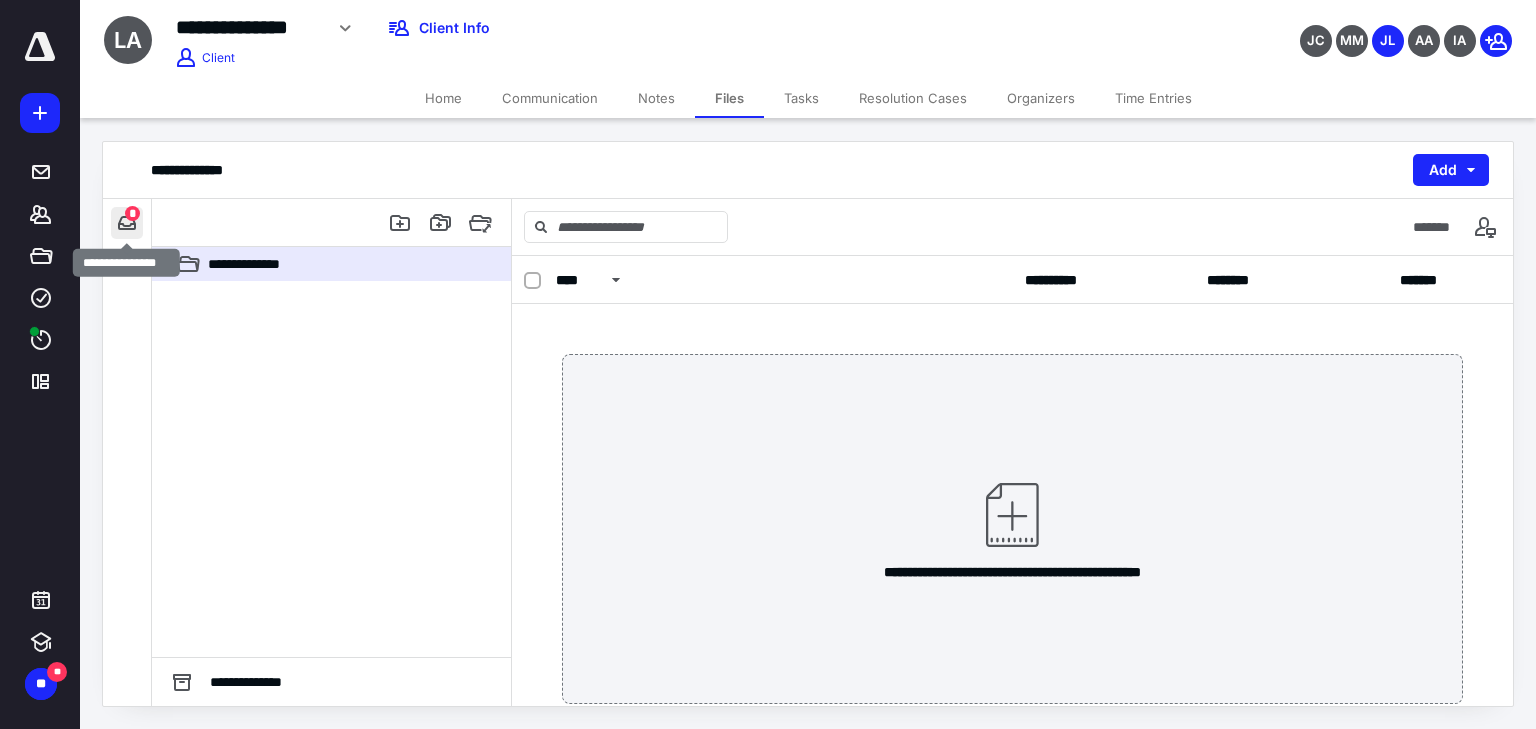 click at bounding box center (127, 223) 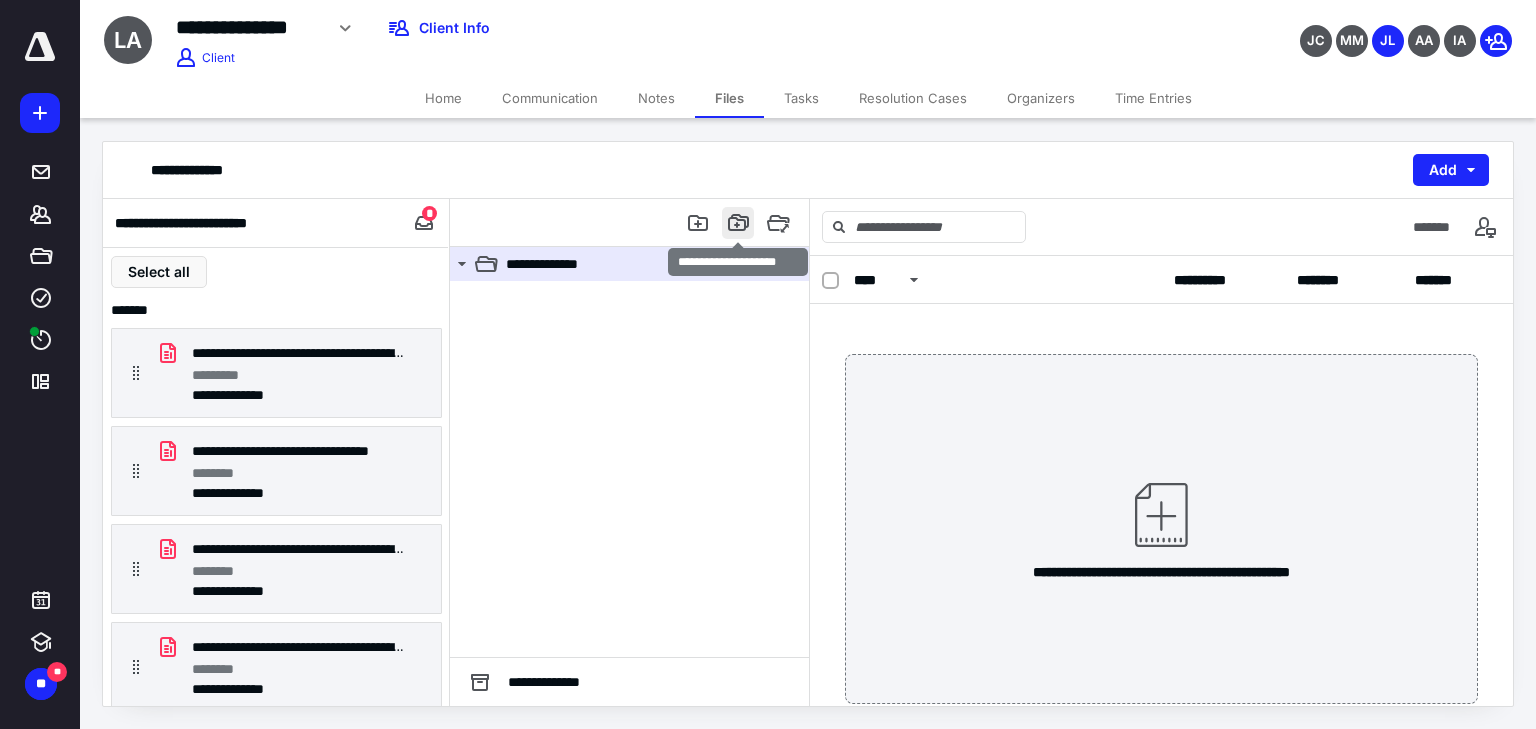 click at bounding box center [738, 223] 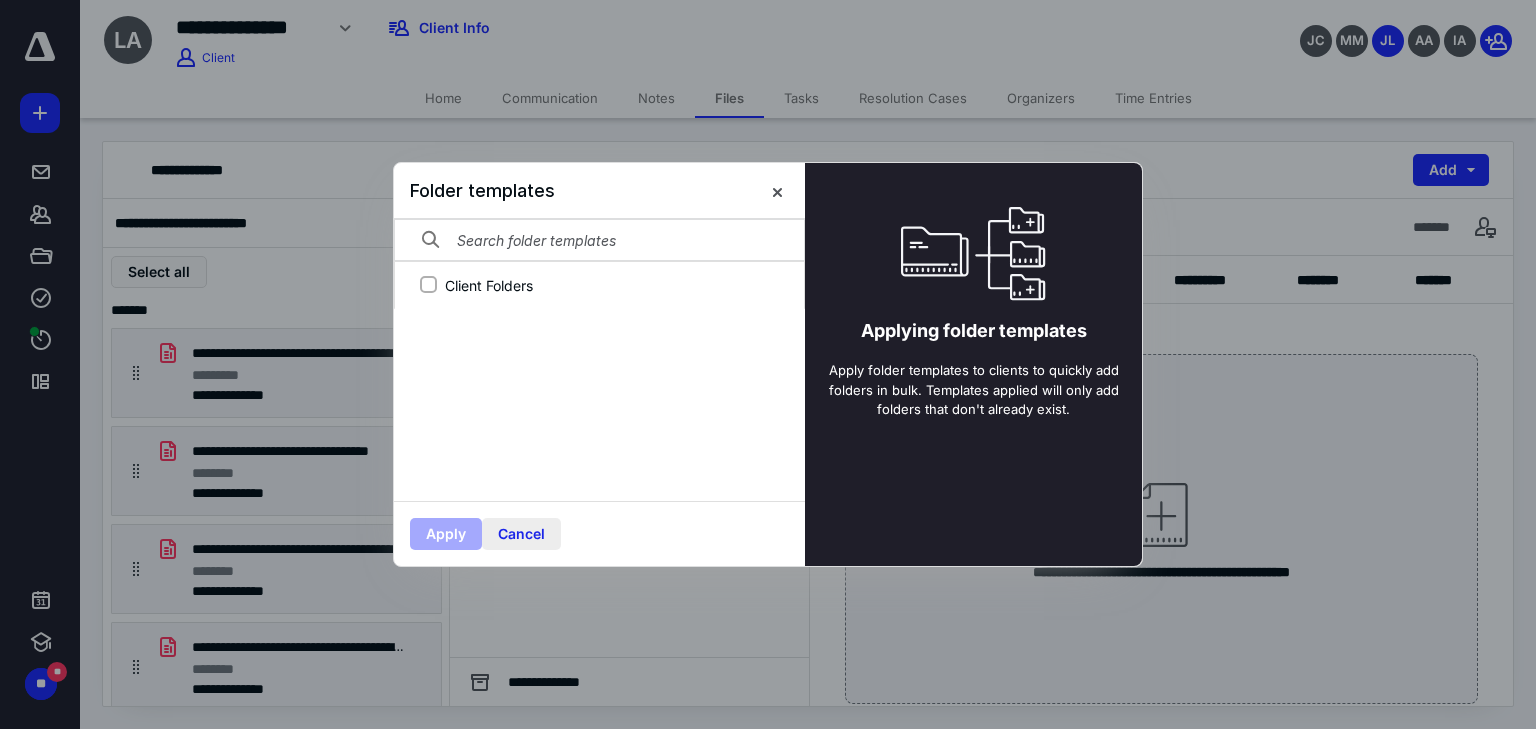 click on "Cancel" at bounding box center [521, 534] 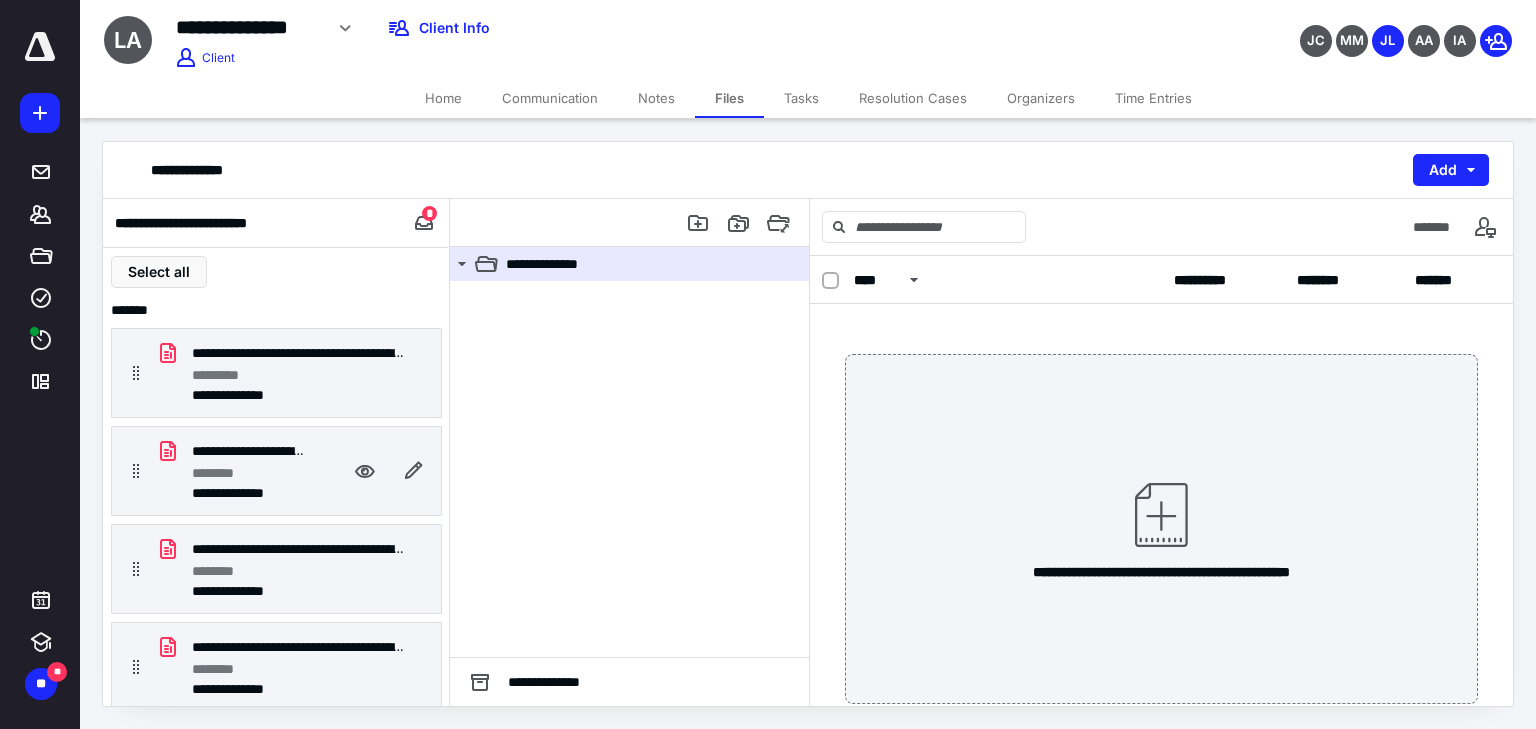 click on "********" at bounding box center [222, 473] 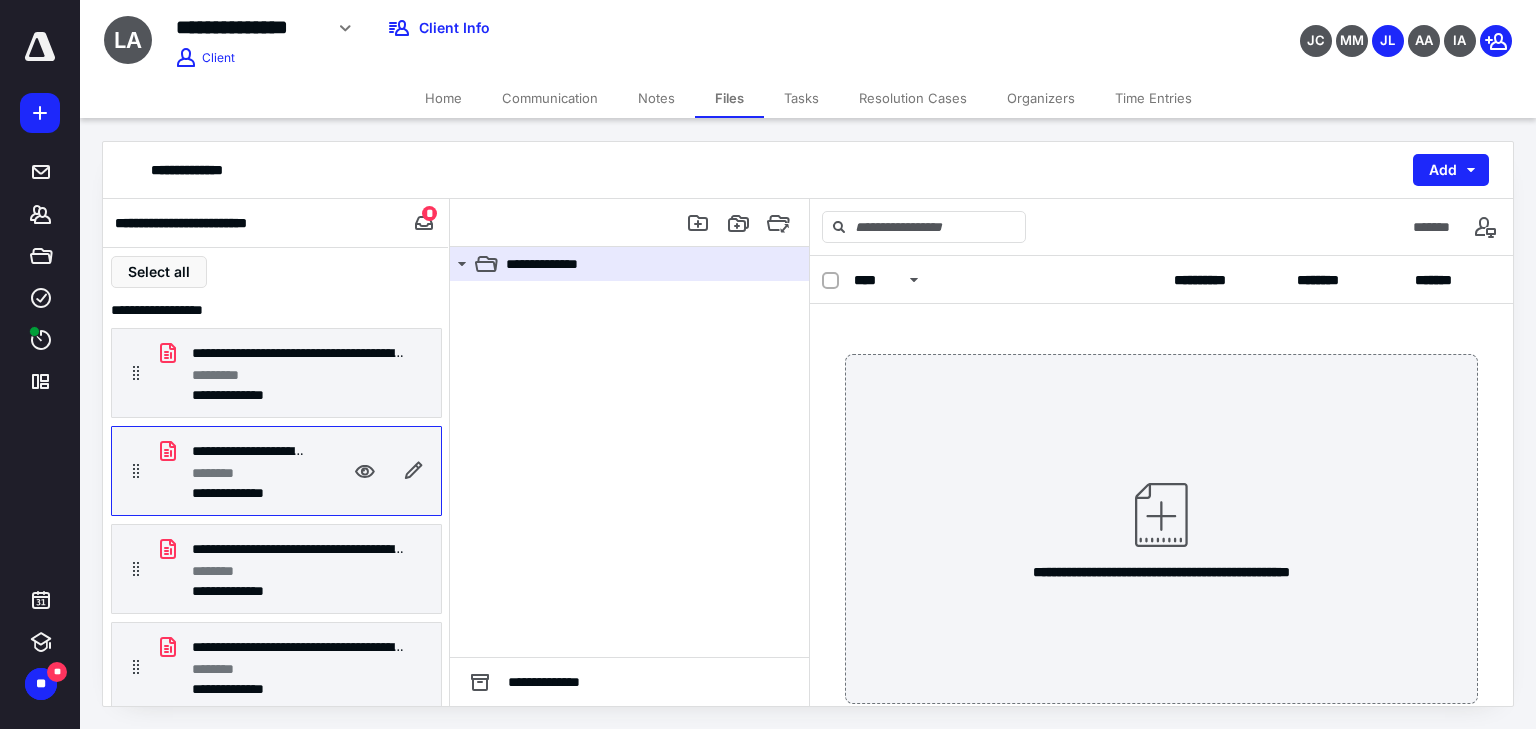 drag, startPoint x: 224, startPoint y: 470, endPoint x: 616, endPoint y: 472, distance: 392.0051 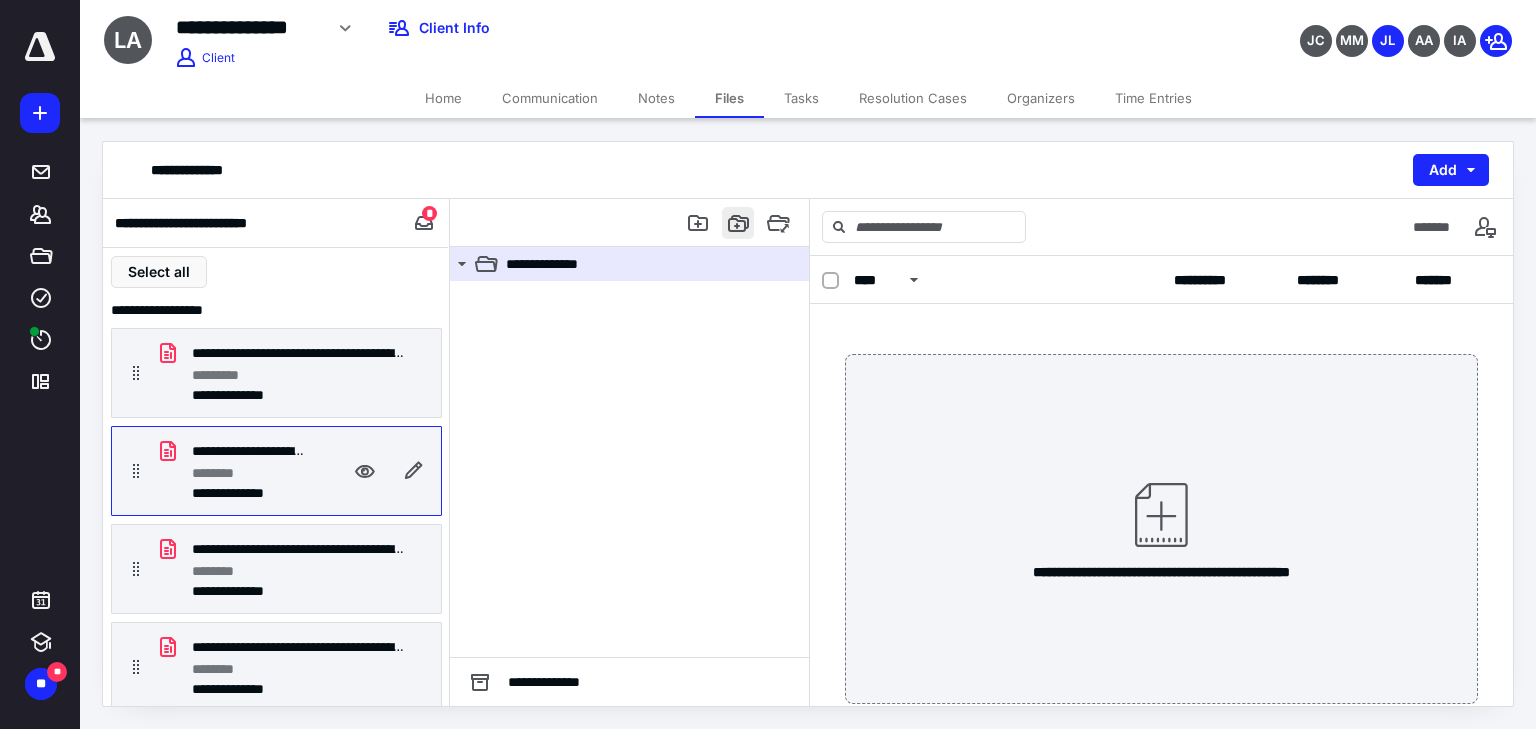 click at bounding box center (738, 223) 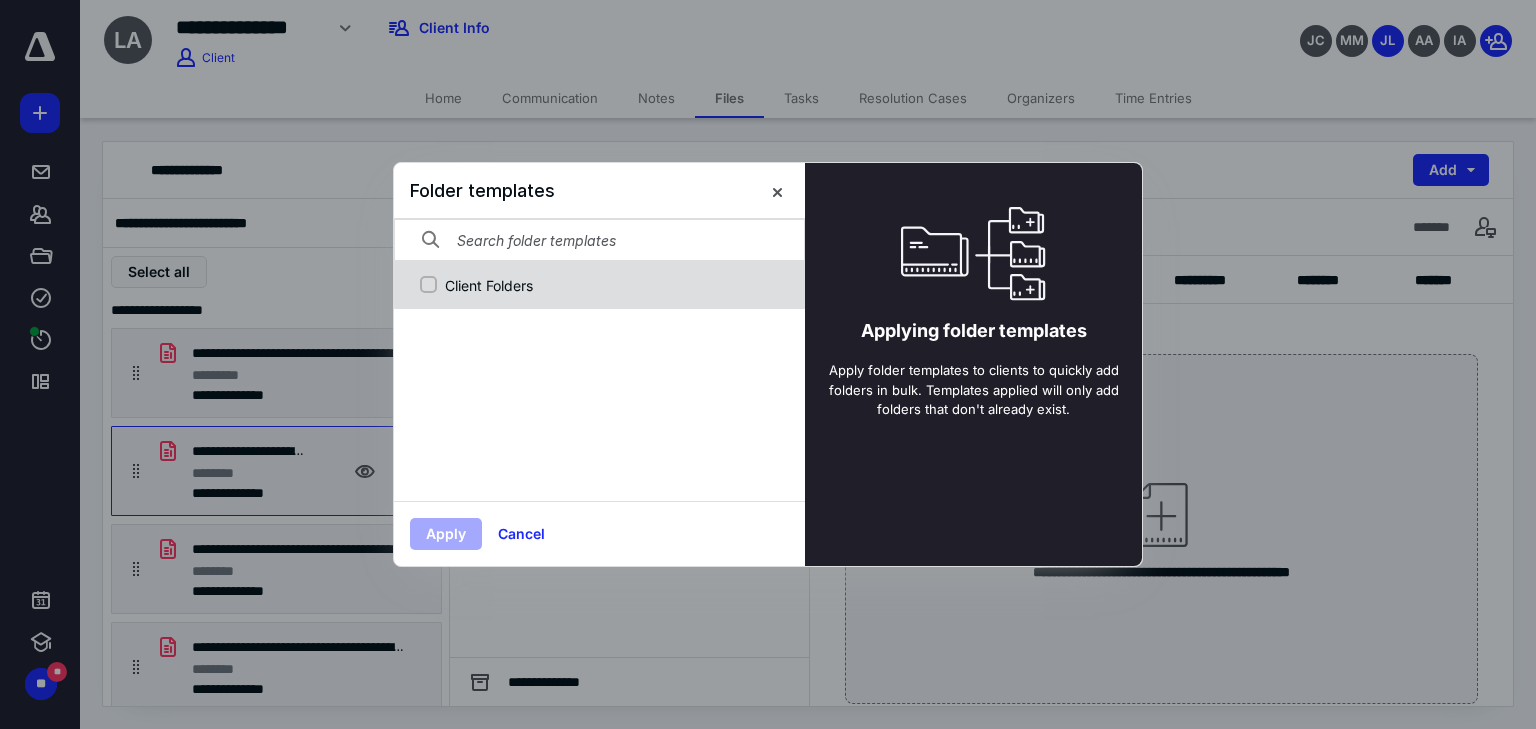 click on "Client Folders" at bounding box center (610, 285) 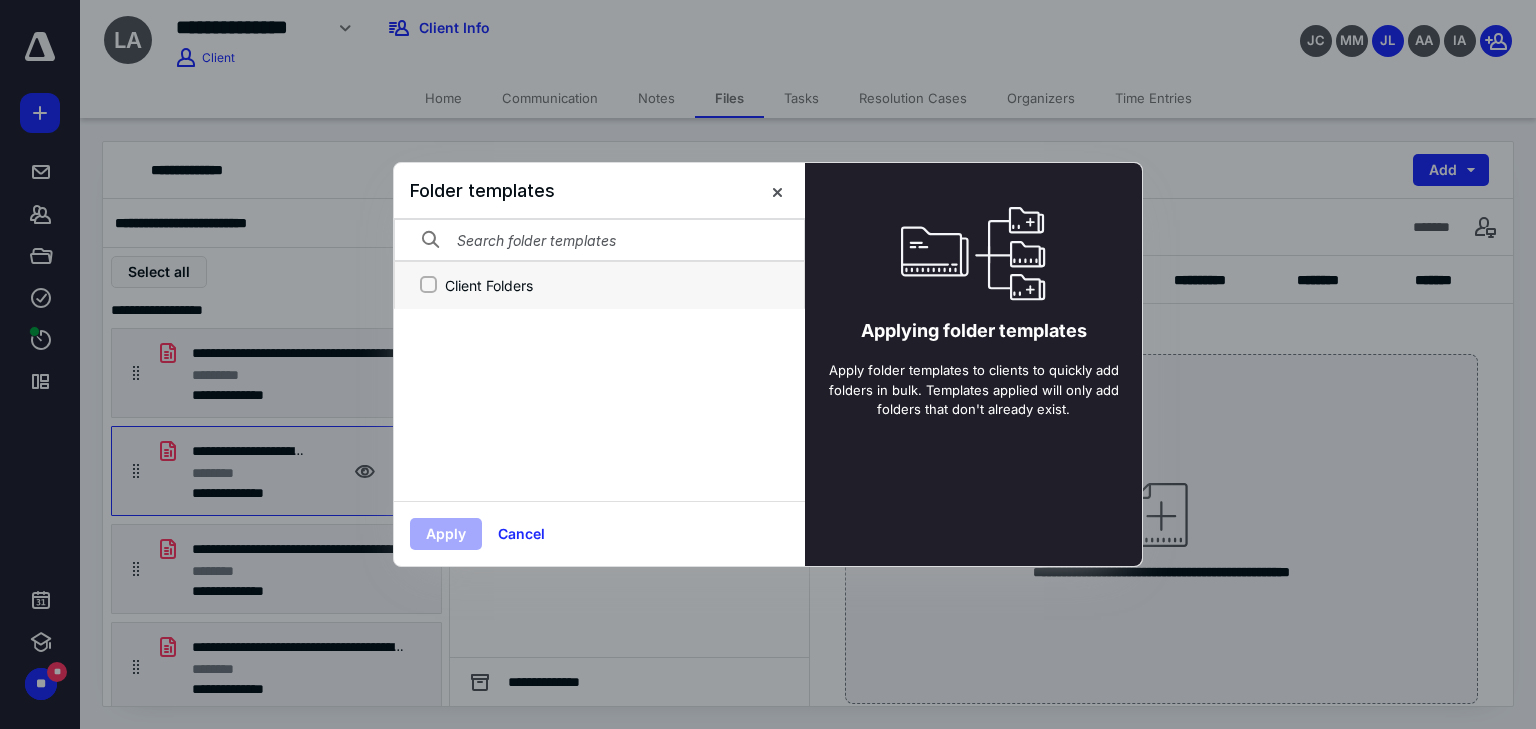 click on "Client Folders" at bounding box center [428, 285] 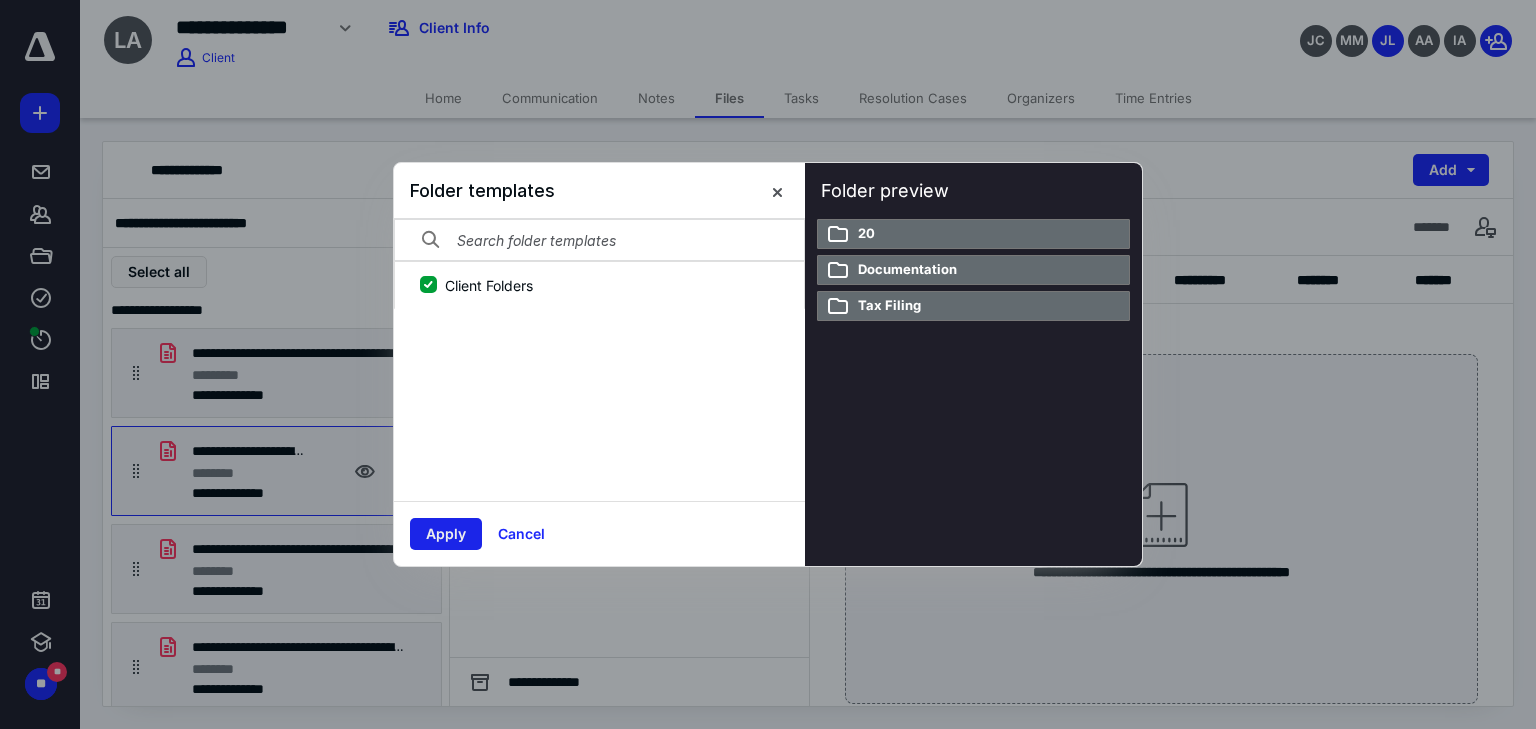 click on "Apply" at bounding box center (446, 534) 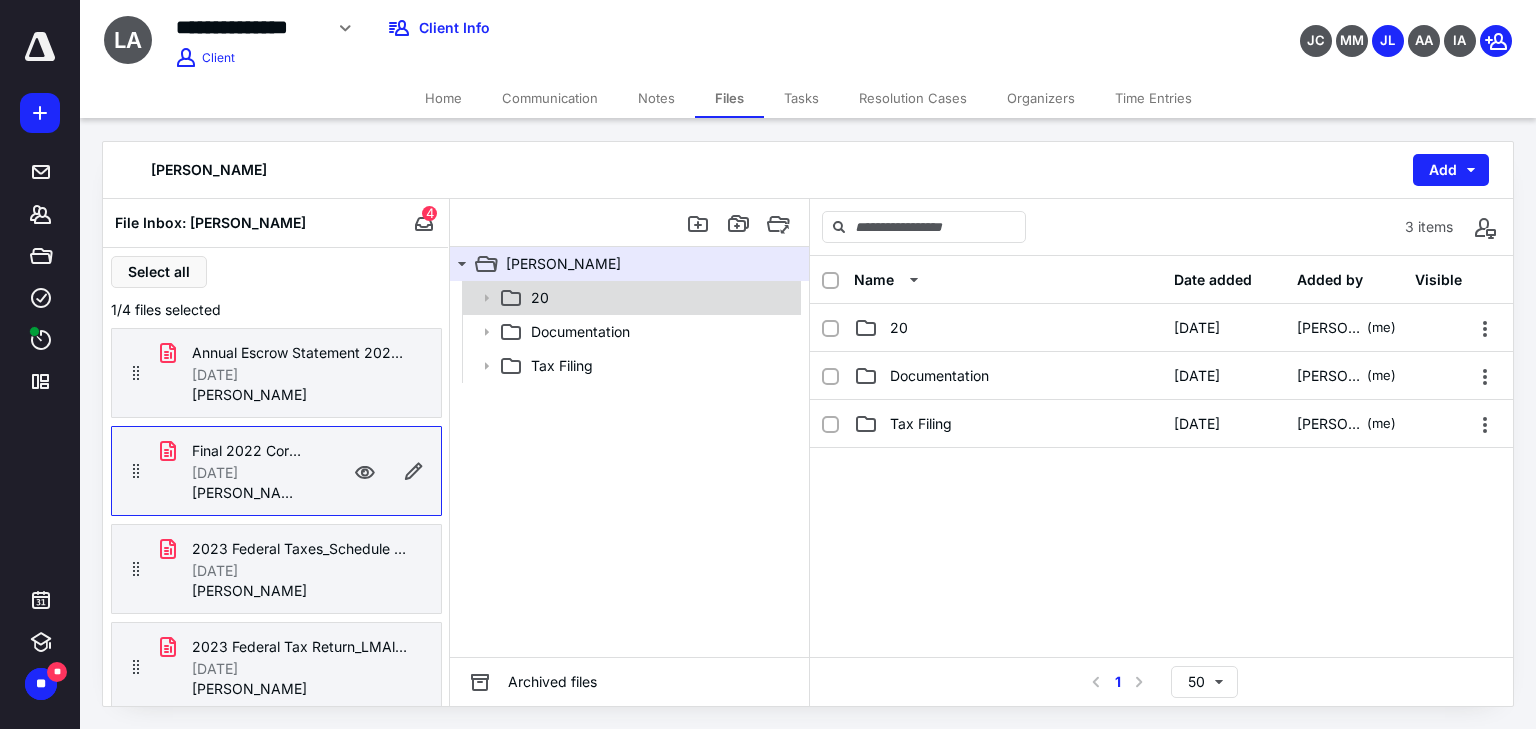 click on "20" at bounding box center [660, 298] 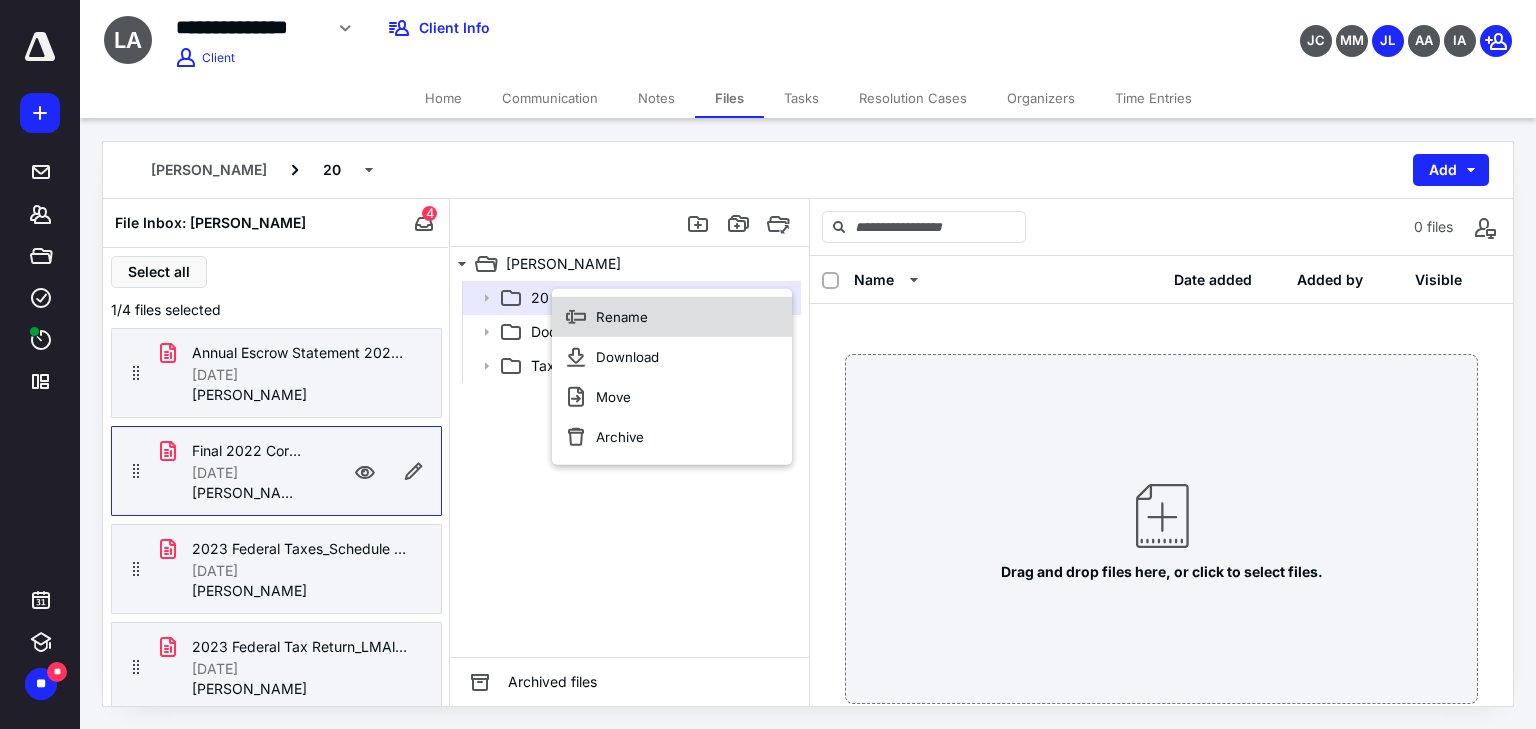 click on "Rename" at bounding box center (622, 317) 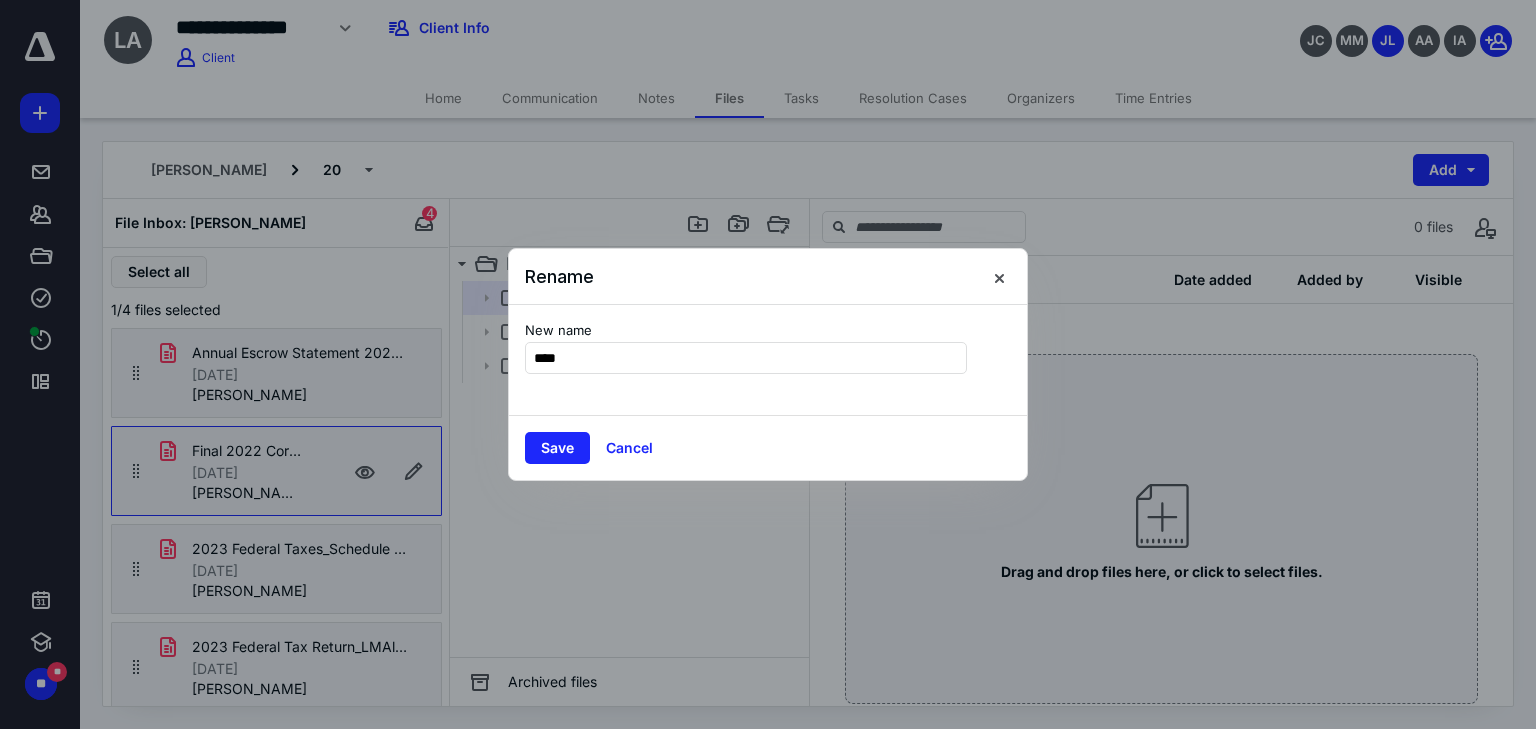 type on "****" 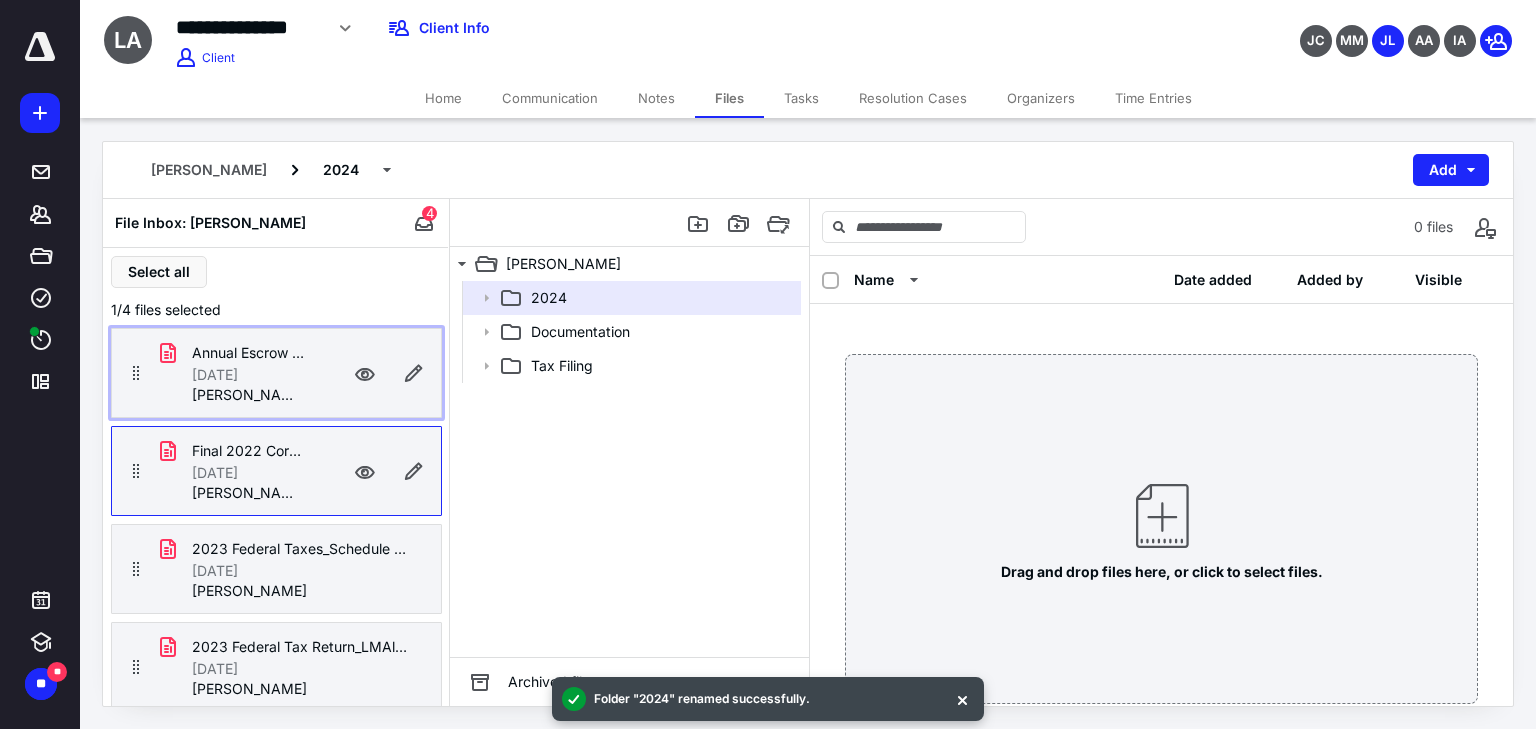 click on "Annual Escrow Statement 2024_Ijarah_Ehab Jaleel-Lara Alexa.pdf 2/21/2025 Lara Alexander" at bounding box center (236, 373) 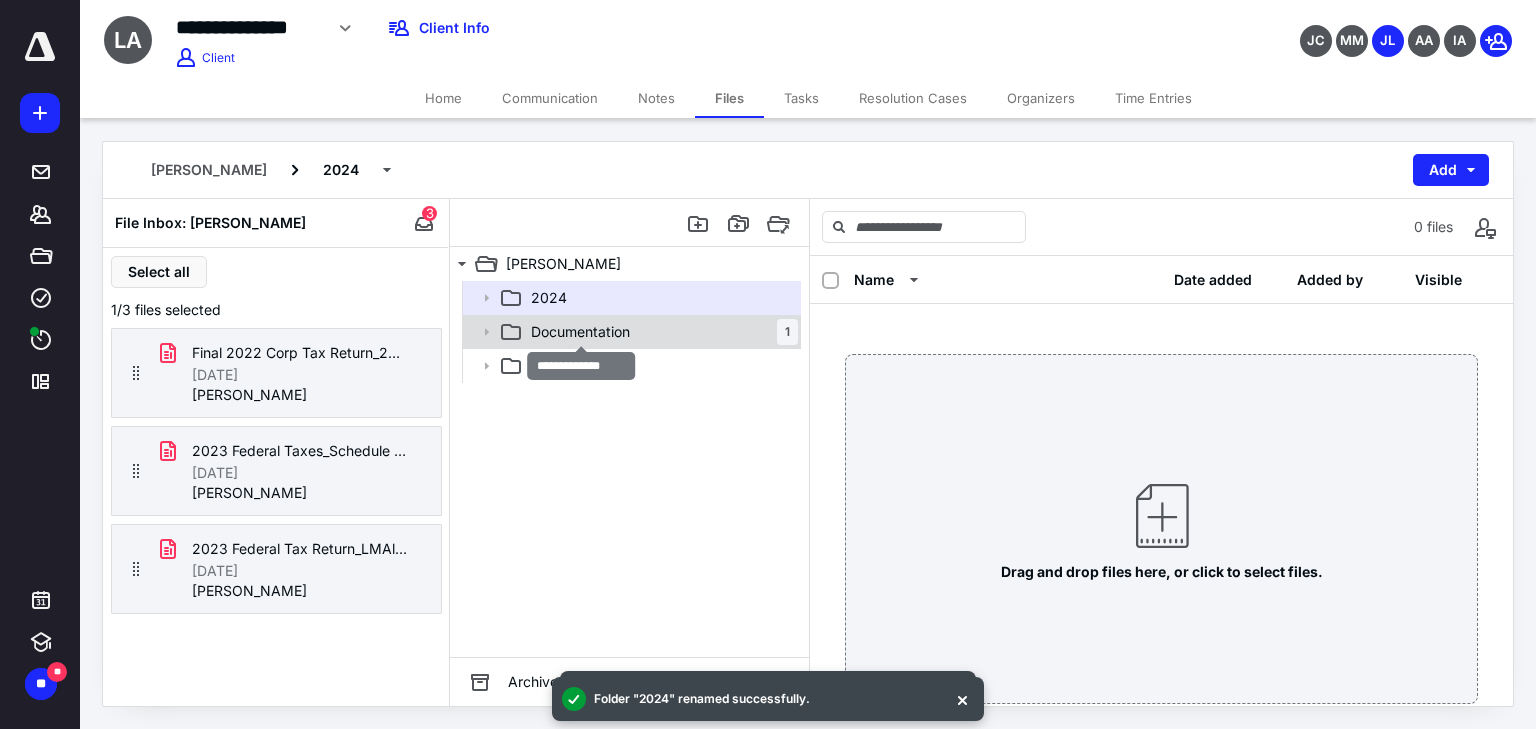 click on "Documentation" at bounding box center [580, 332] 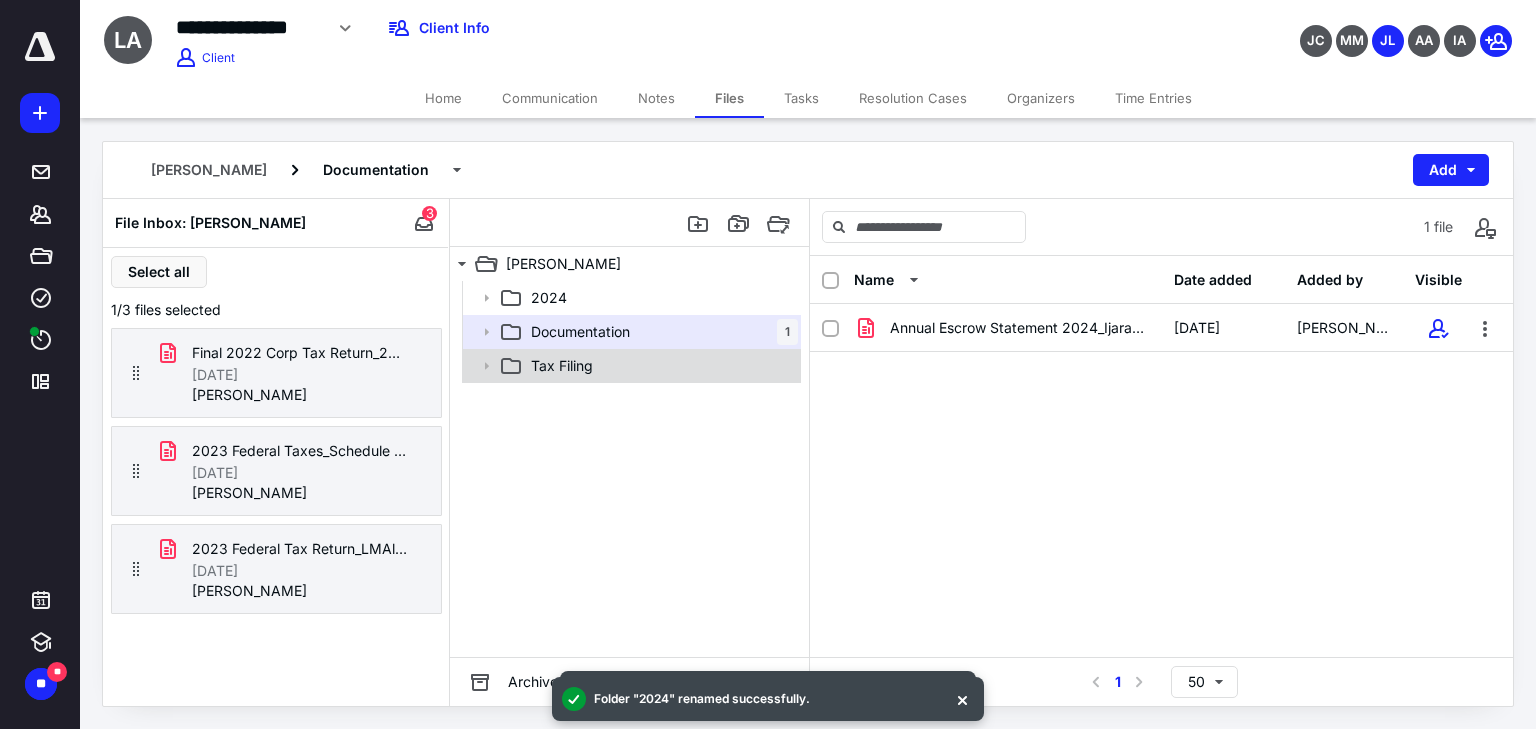click on "Tax Filing" at bounding box center (660, 366) 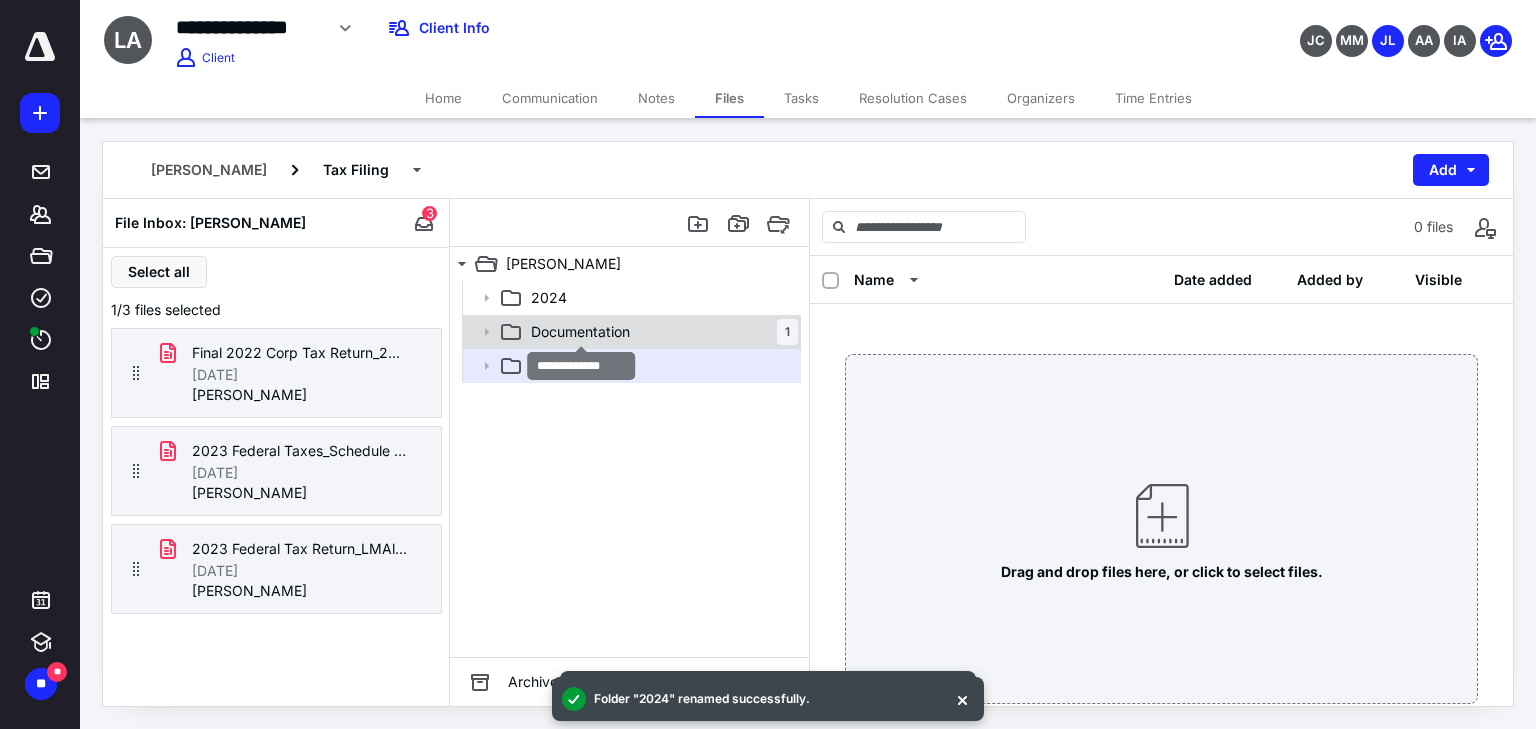 click on "Documentation" at bounding box center [580, 332] 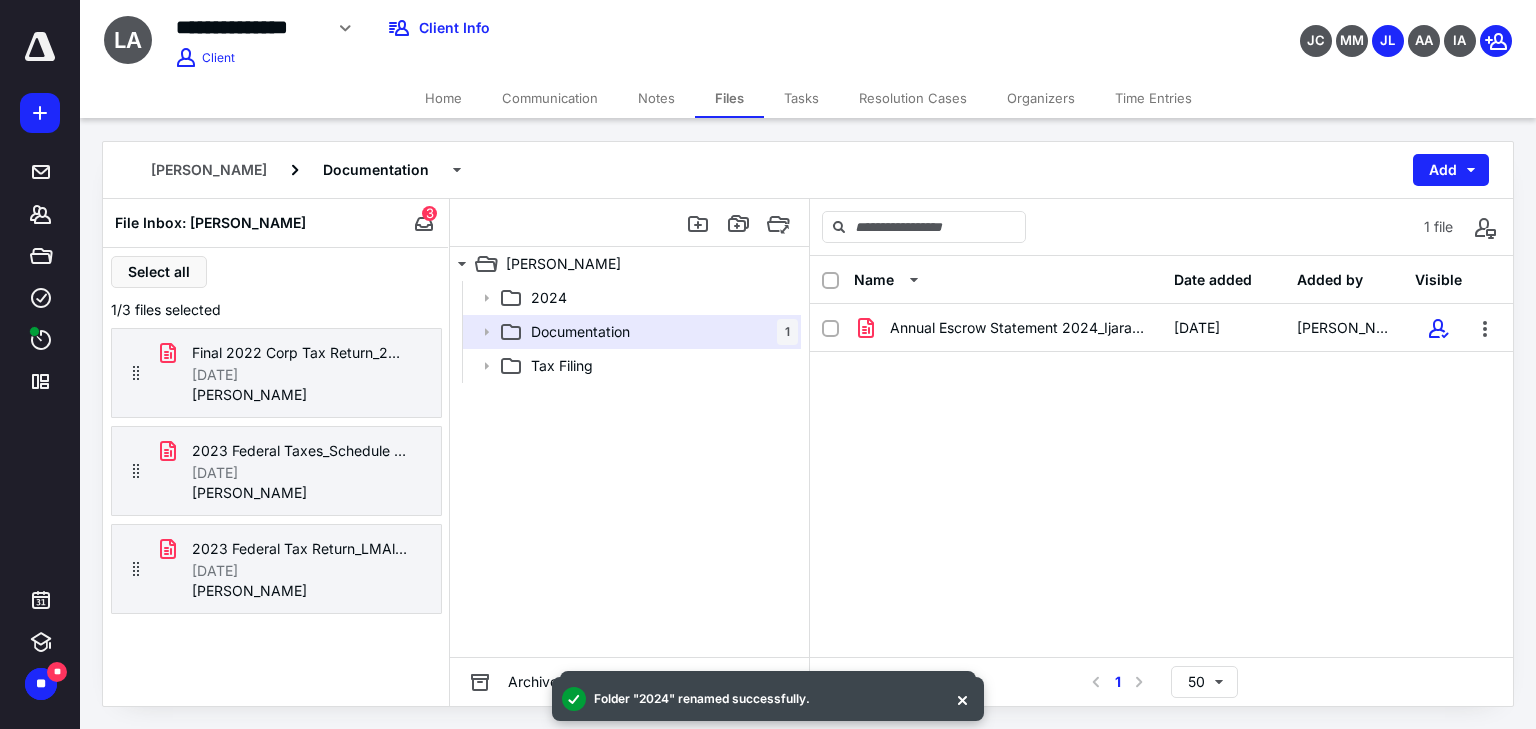 click on "Tax Filing" at bounding box center [660, 366] 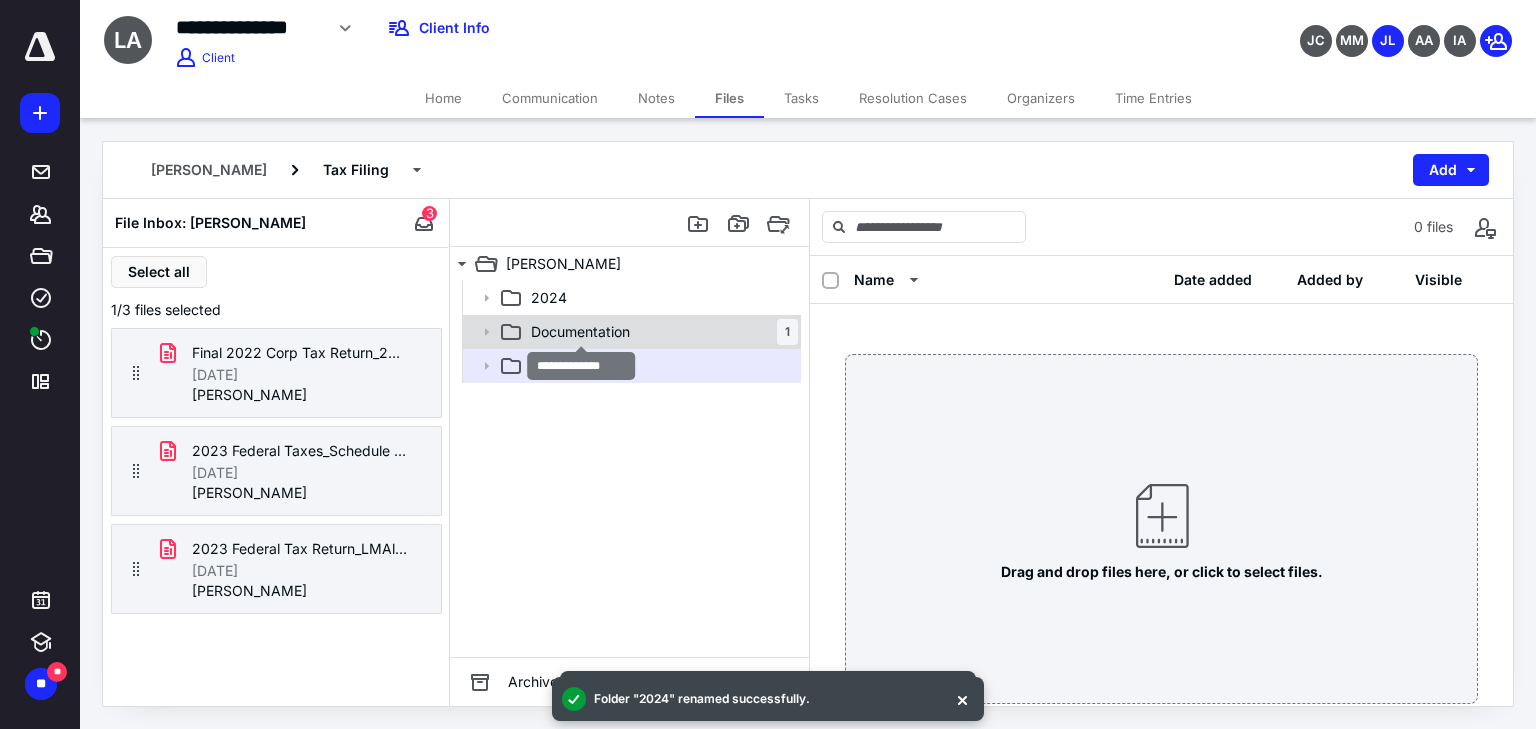 click on "Documentation" at bounding box center (580, 332) 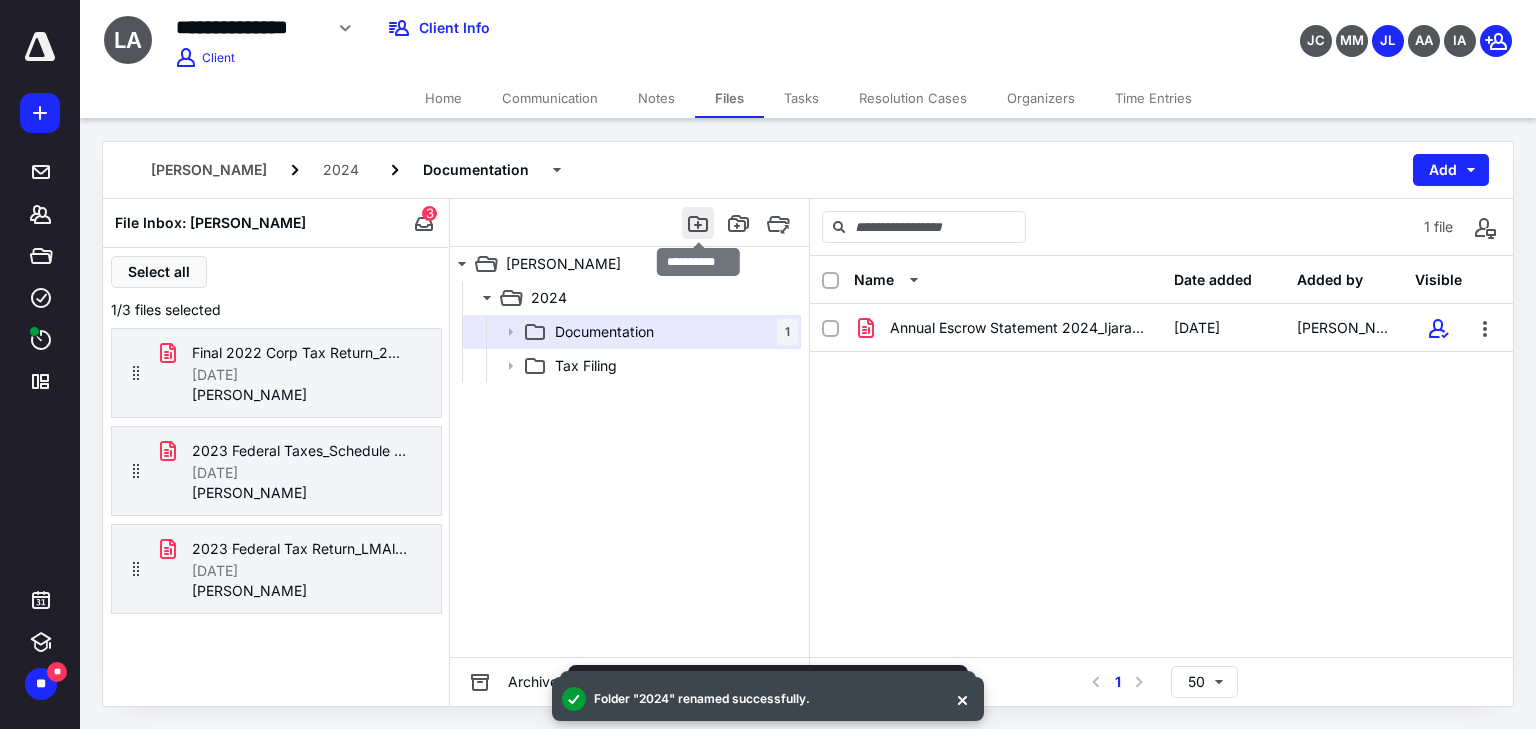 click at bounding box center (698, 223) 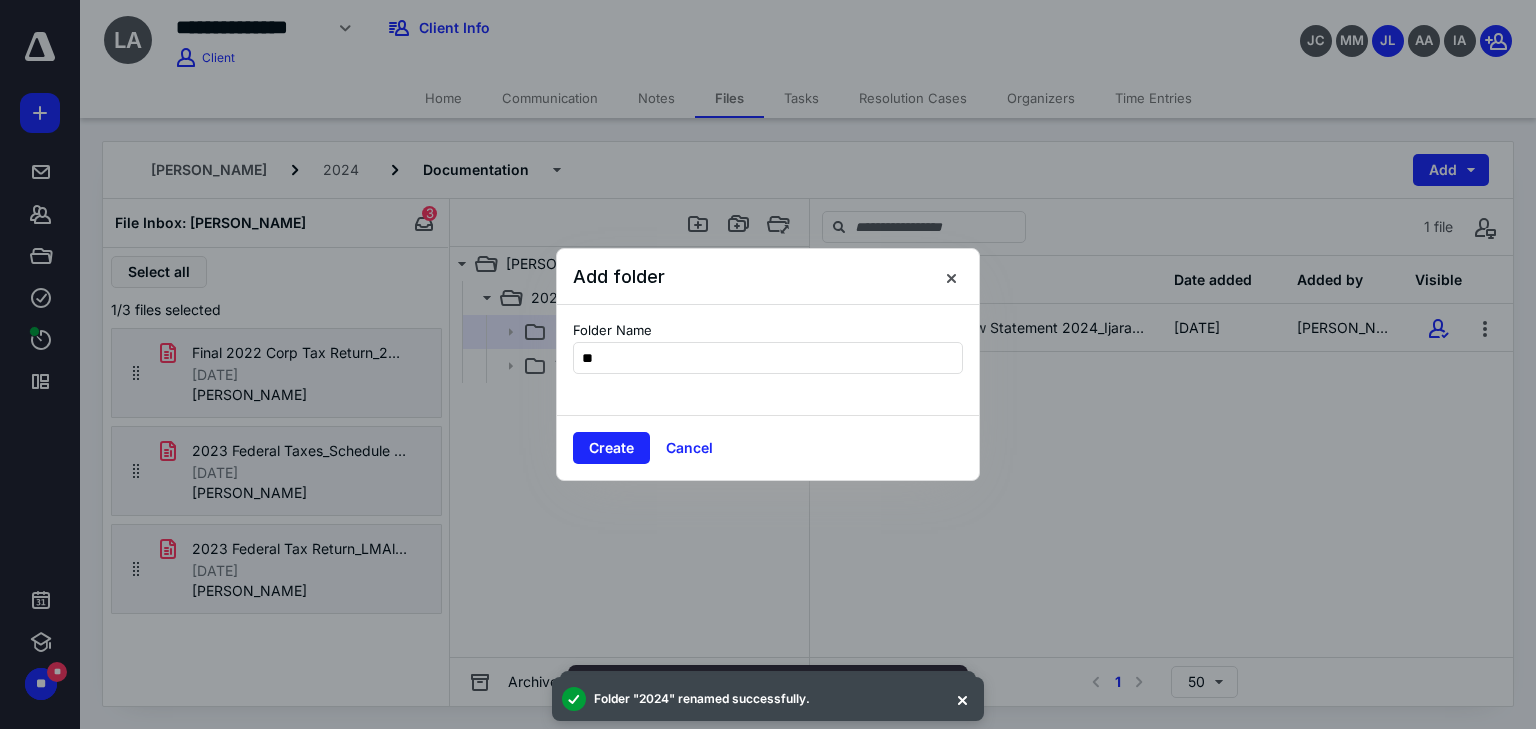 type on "*" 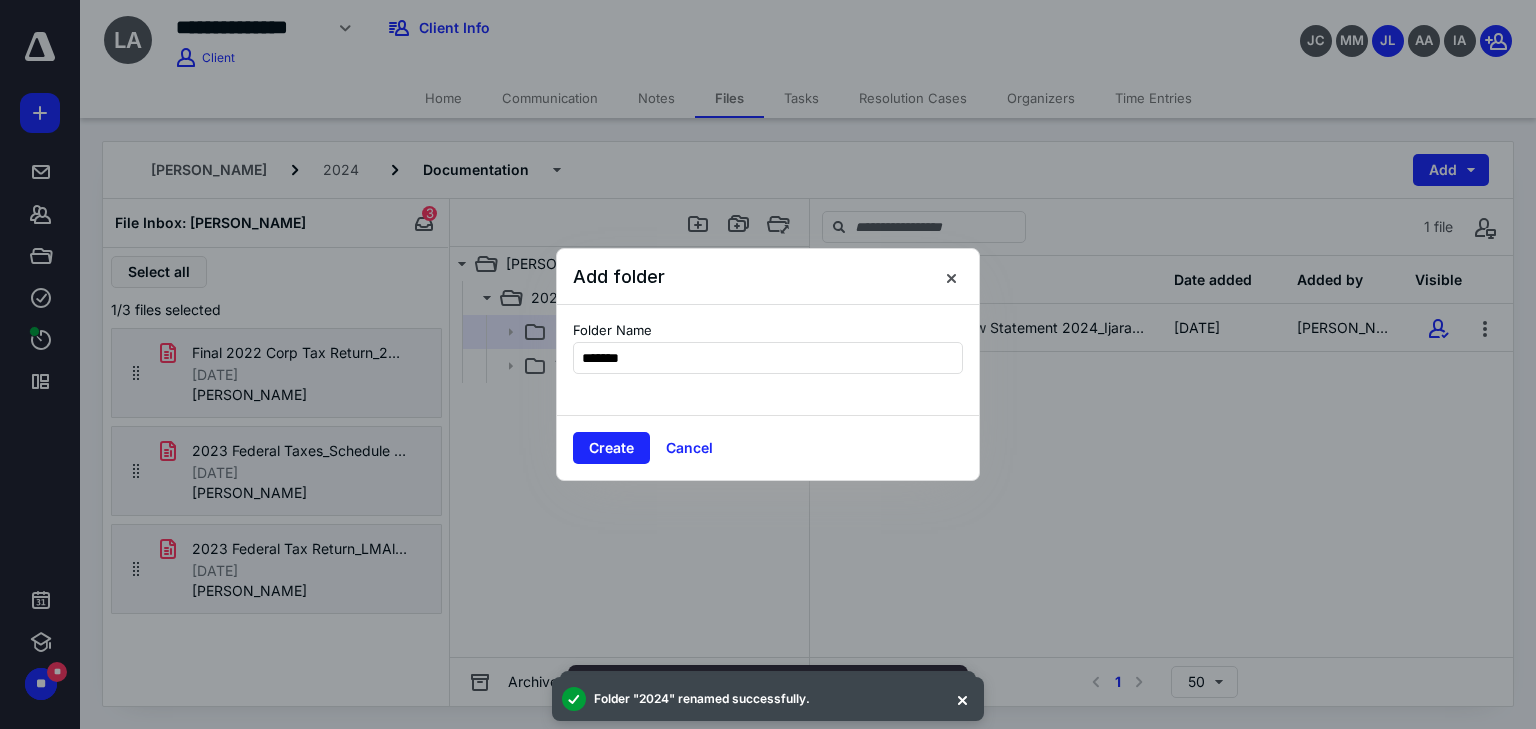 type on "********" 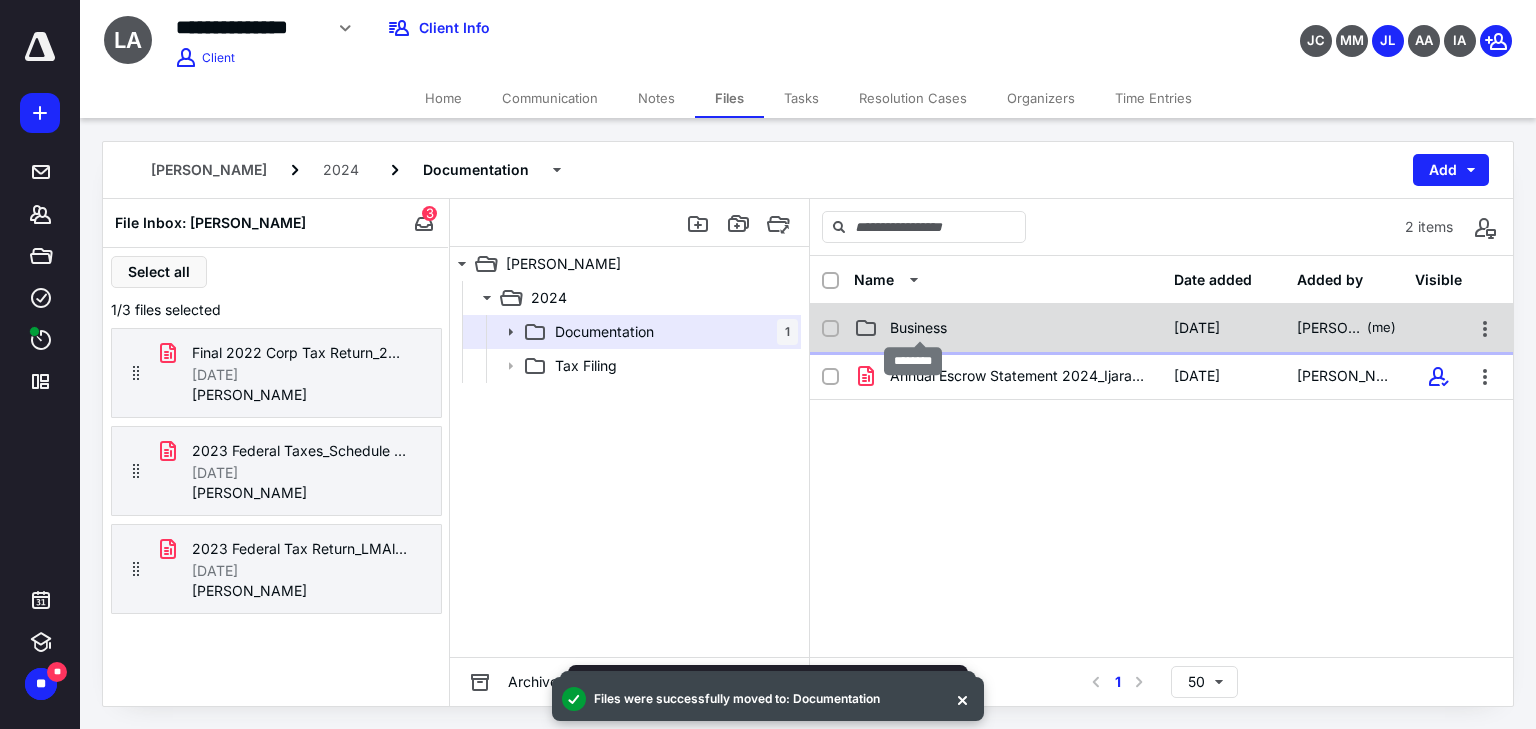 click on "Business" at bounding box center (918, 328) 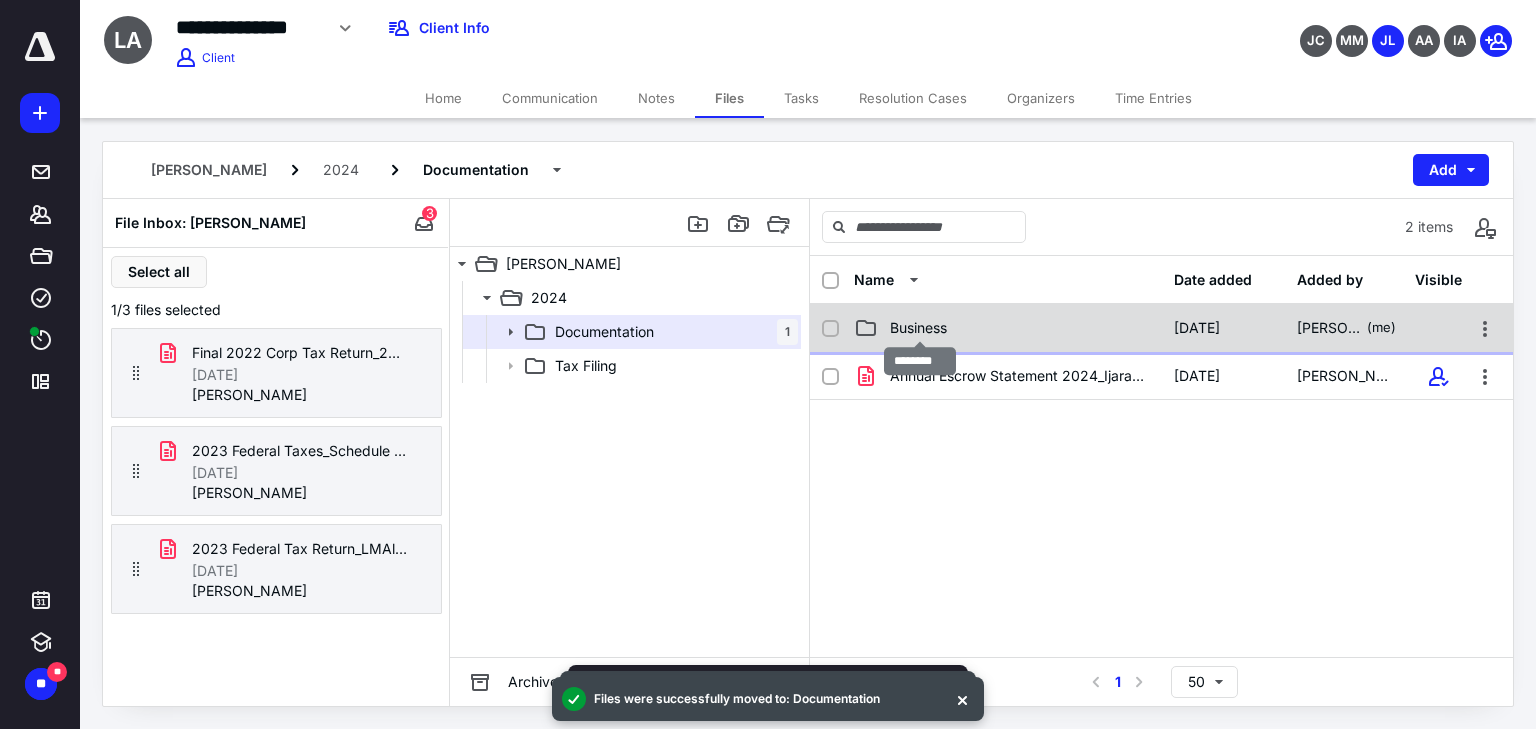 click on "Business" at bounding box center [918, 328] 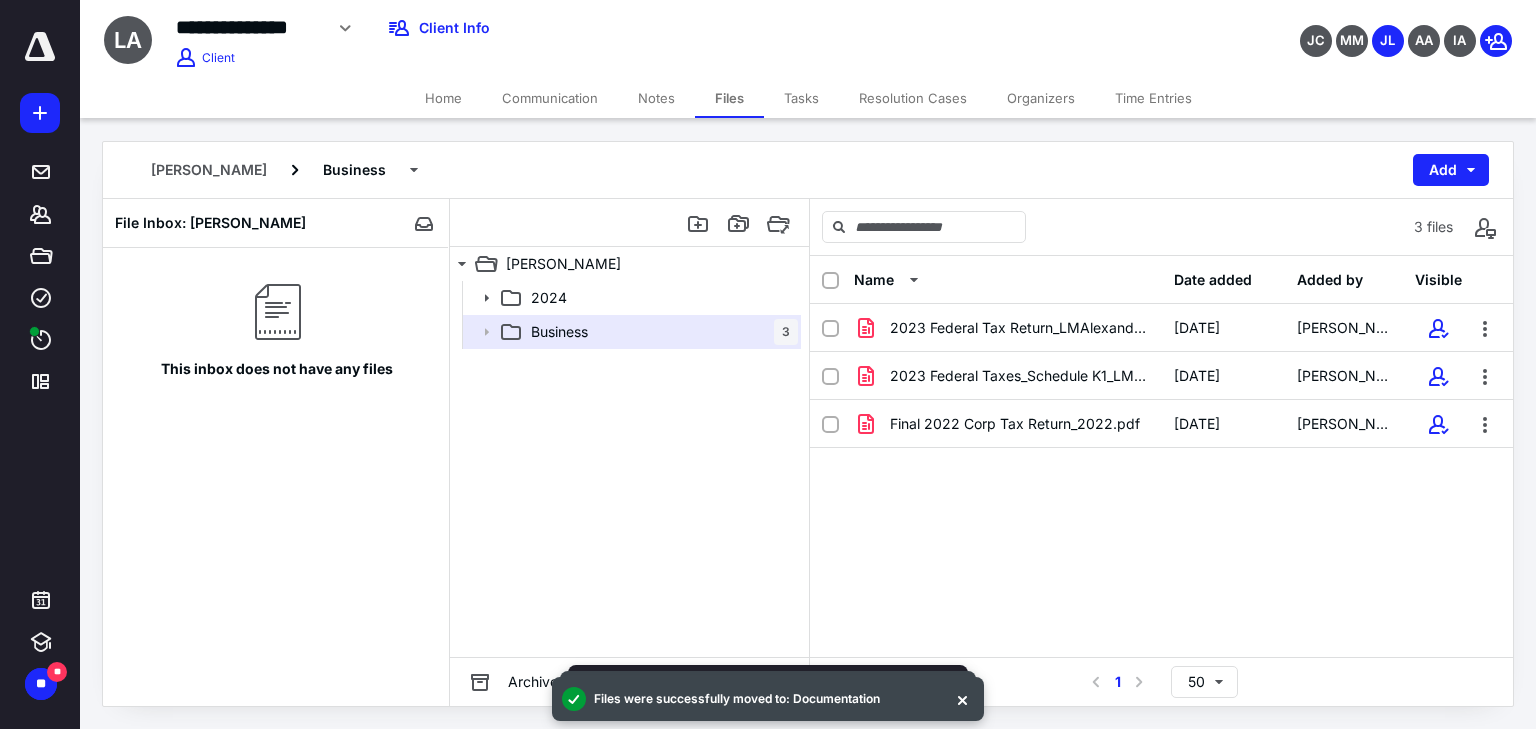 click 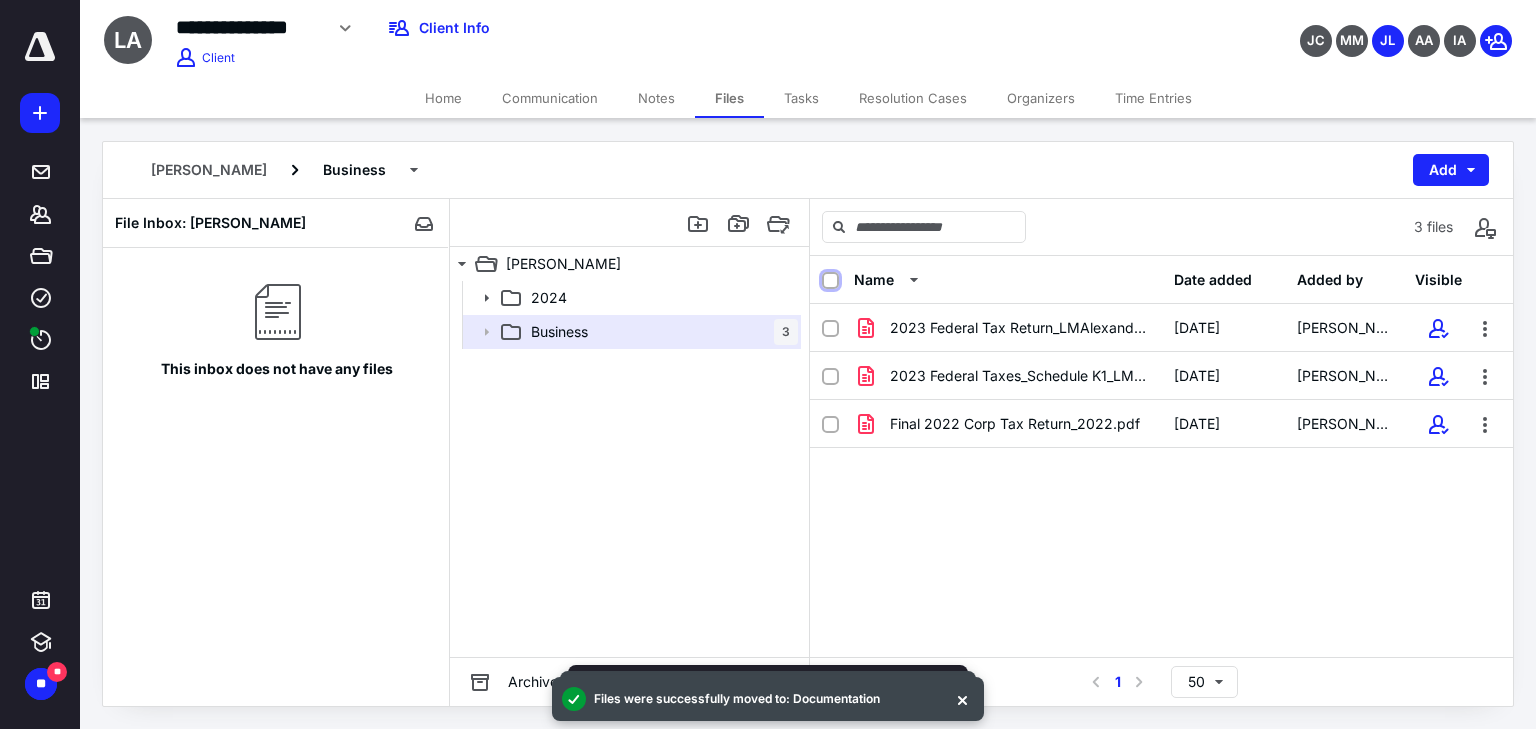 checkbox on "true" 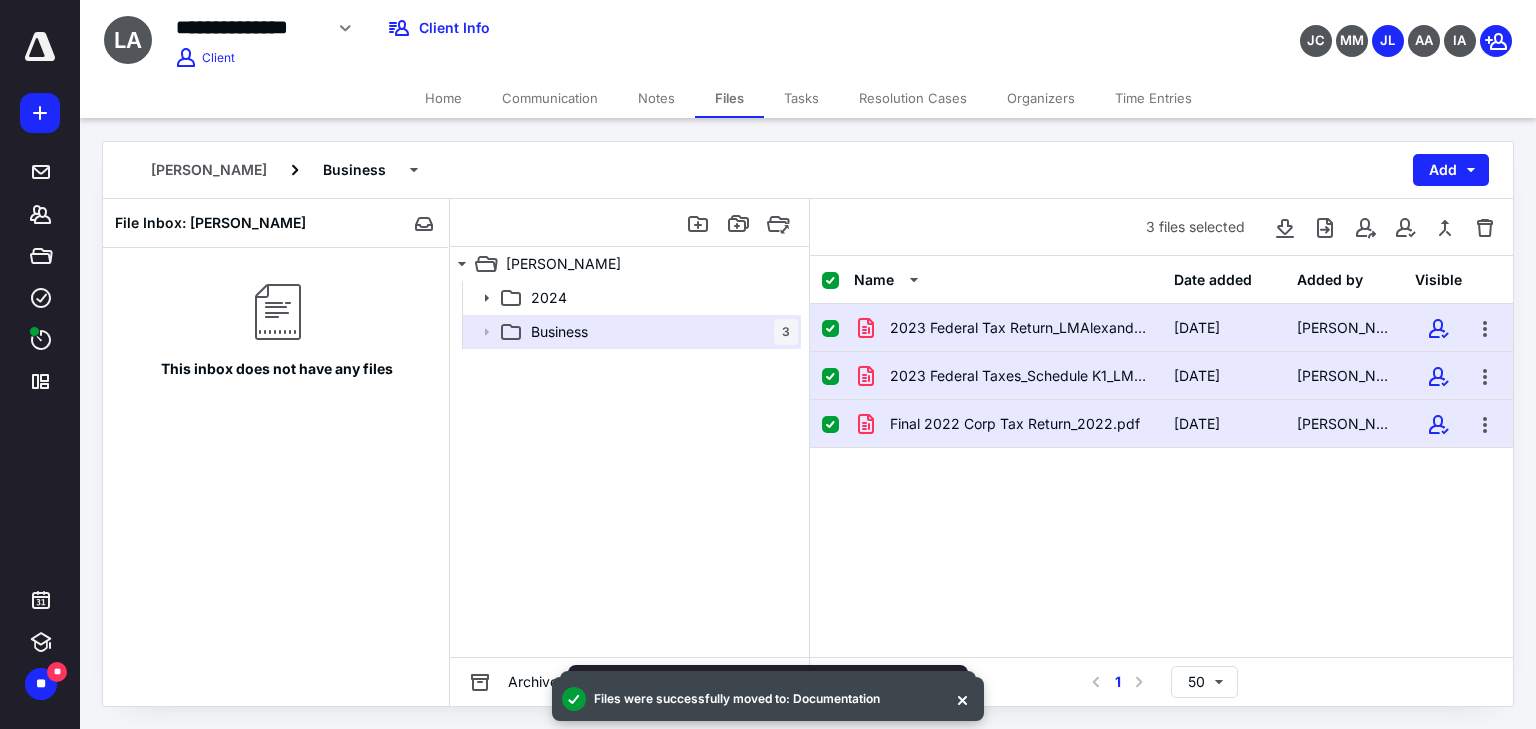 click on "2023 Federal Tax Return_LMAlexanderConsultingServicesLLC_F.pdf 2/7/2025 Lara Alexander 2023 Federal Taxes_Schedule K1_LMAlexanderConsultingServic.pdf 2/7/2025 Lara Alexander Final 2022 Corp Tax Return_2022.pdf 2/7/2025 Lara Alexander" at bounding box center [1161, 454] 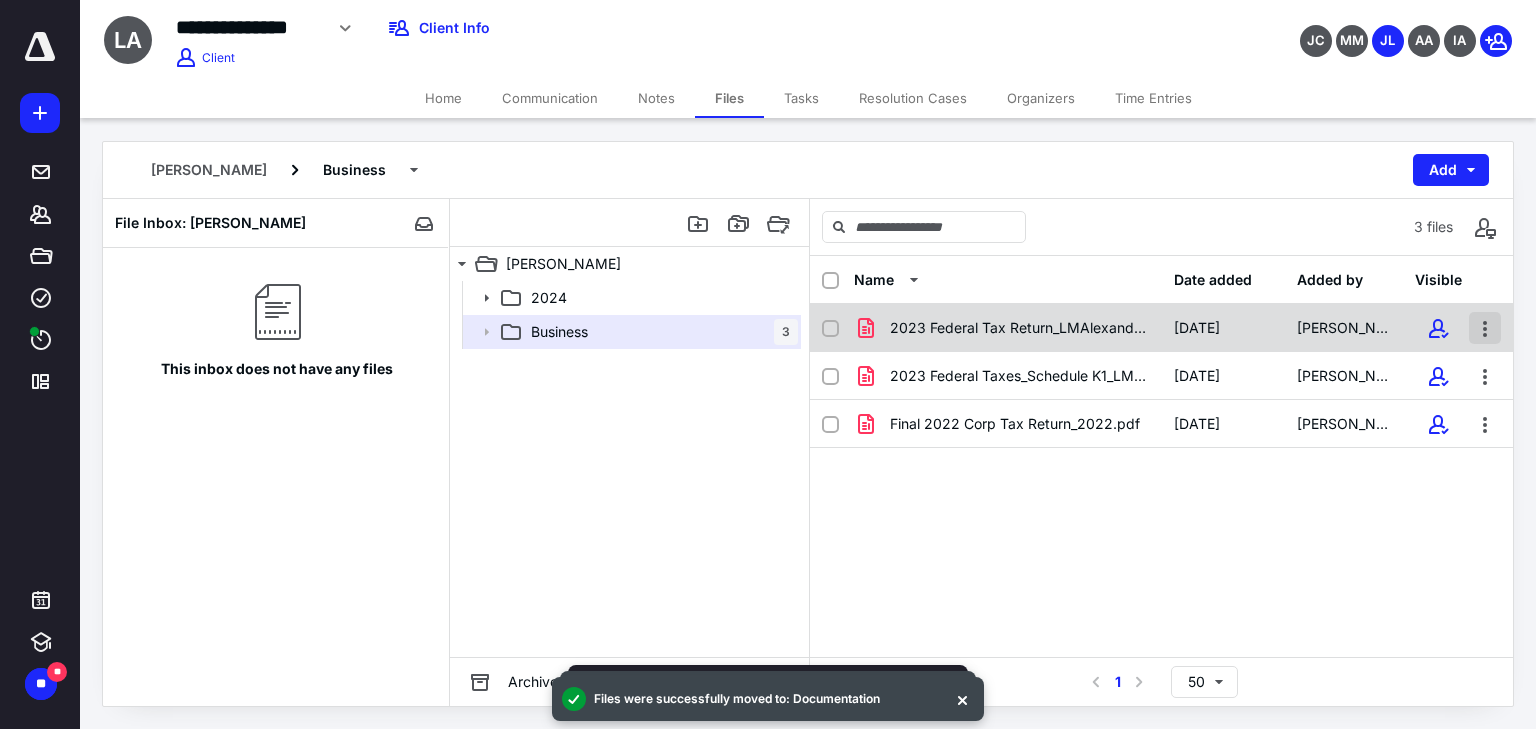 click at bounding box center (1485, 328) 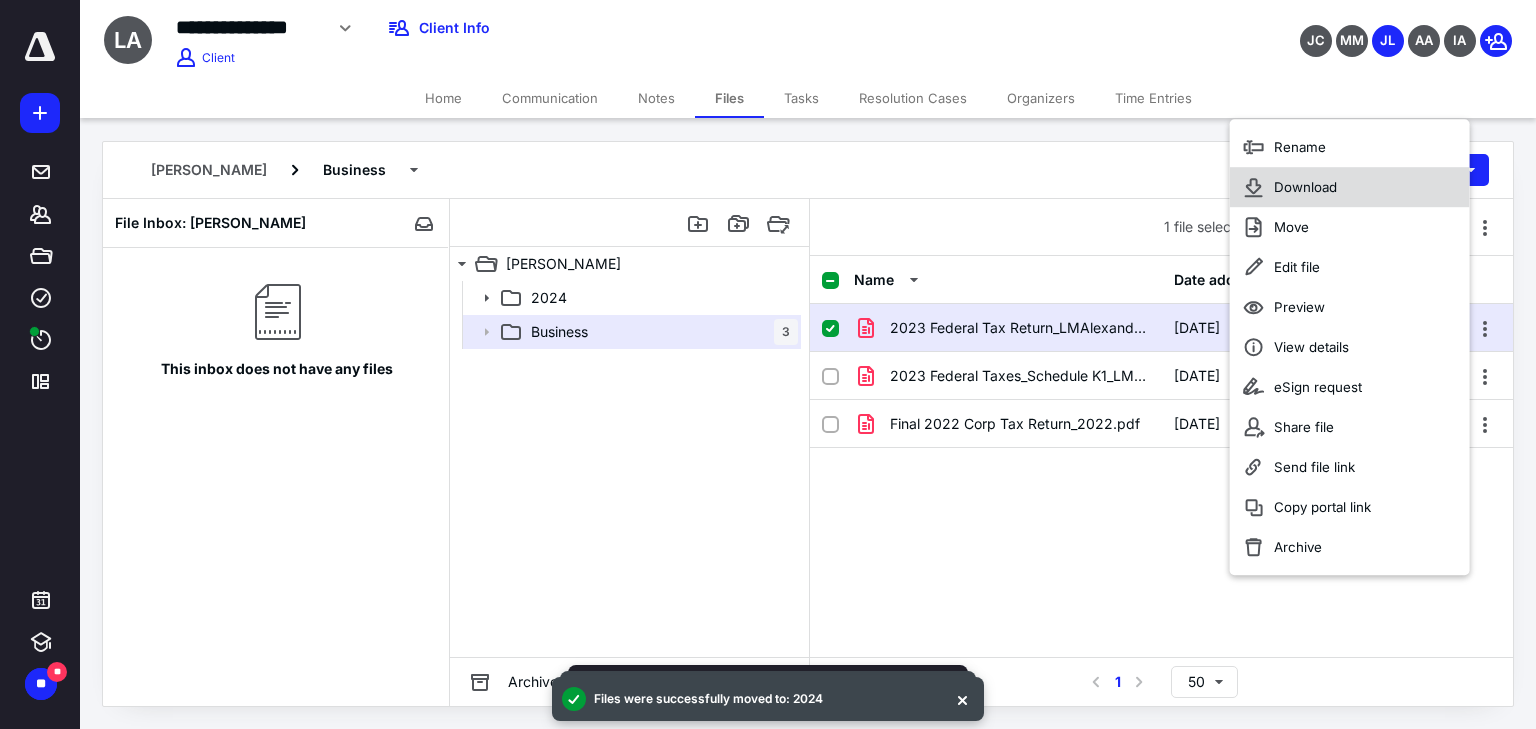 click on "Download" at bounding box center [1305, 187] 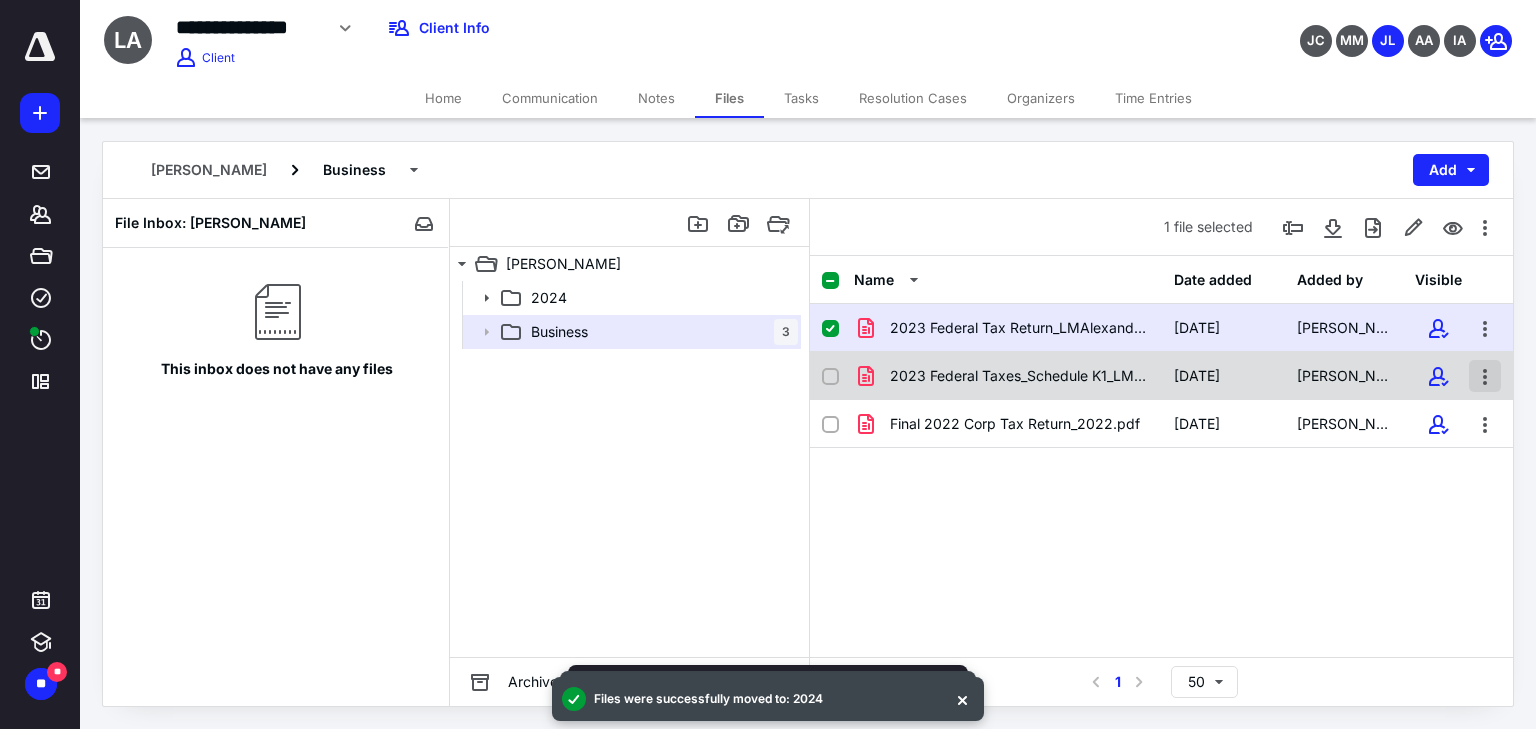 click at bounding box center (1485, 376) 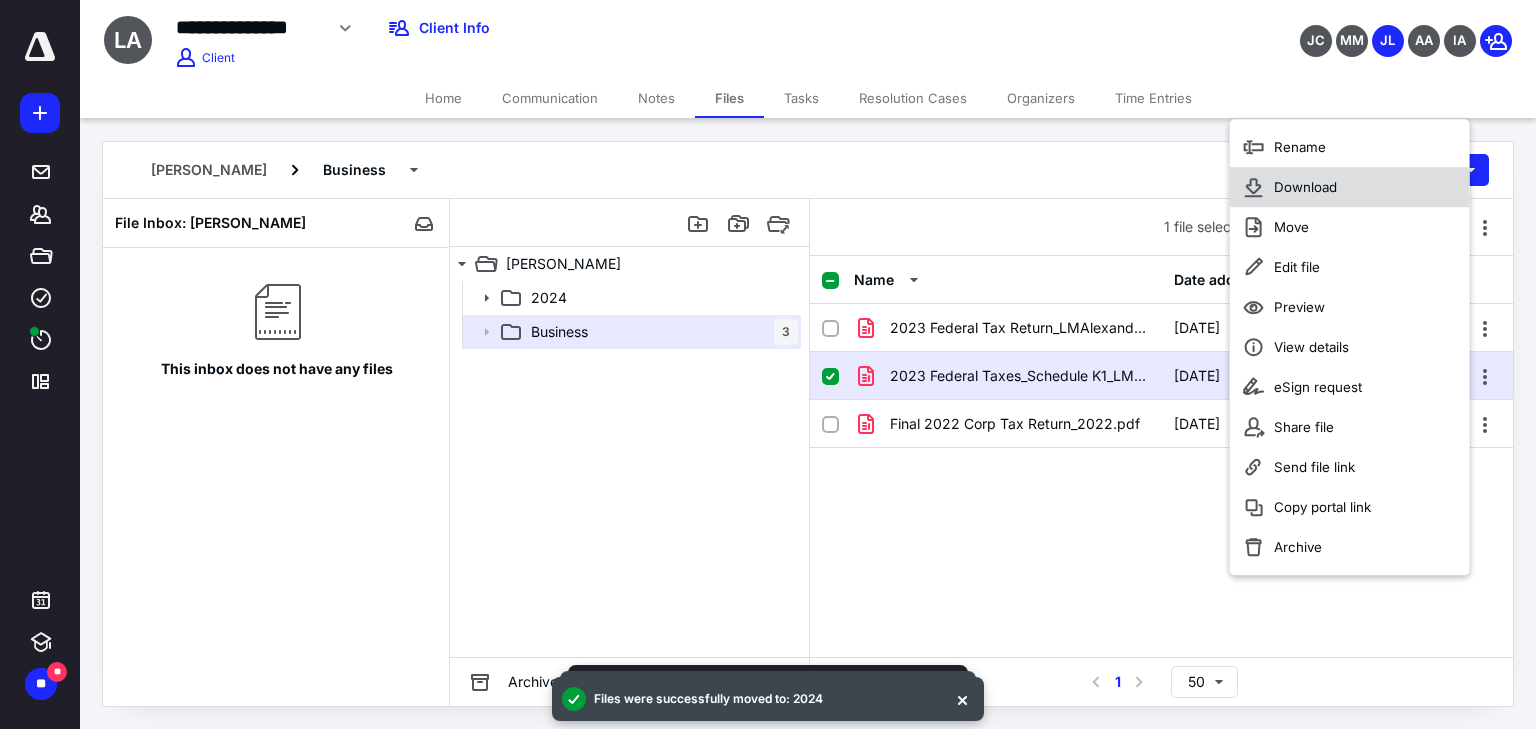 click on "Download" at bounding box center (1305, 187) 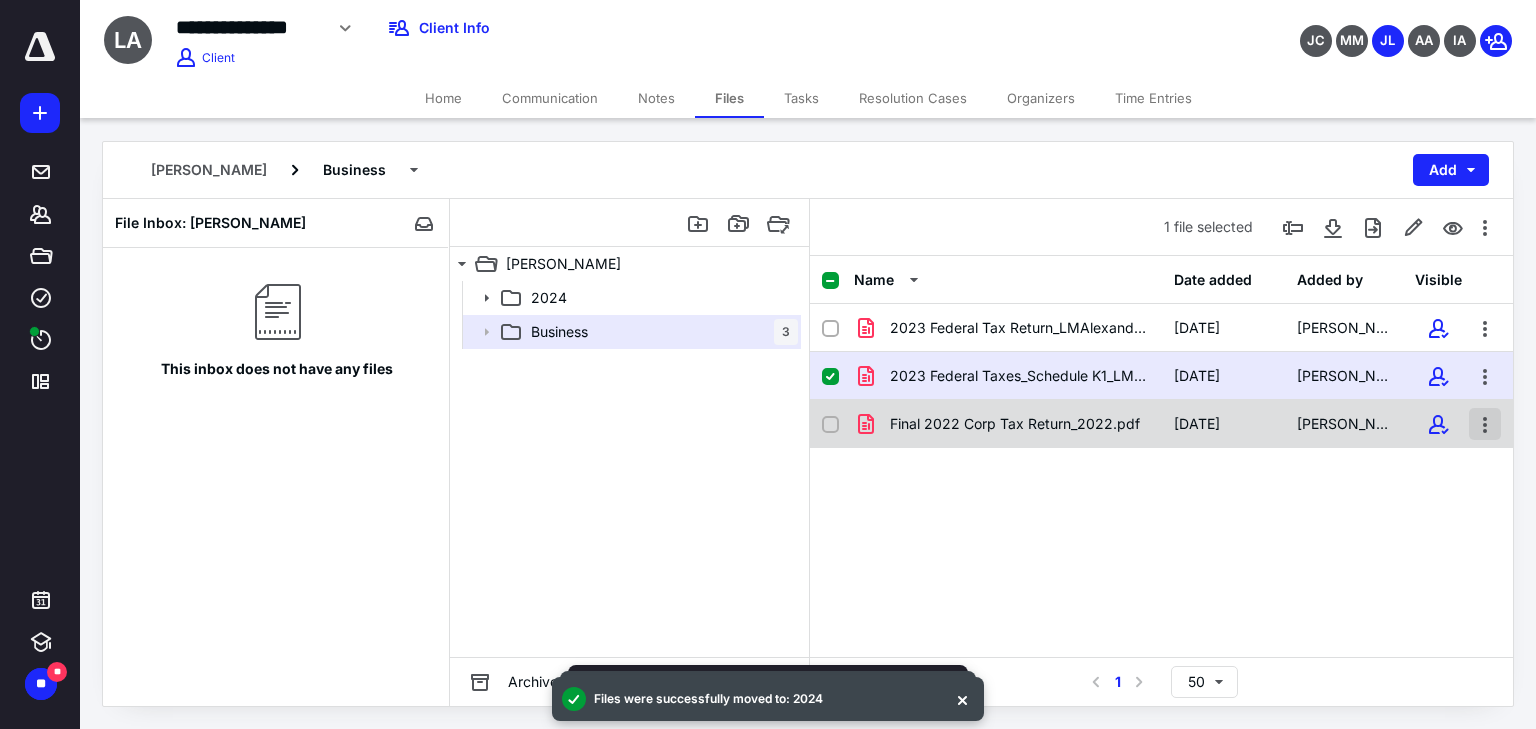 click at bounding box center [1485, 424] 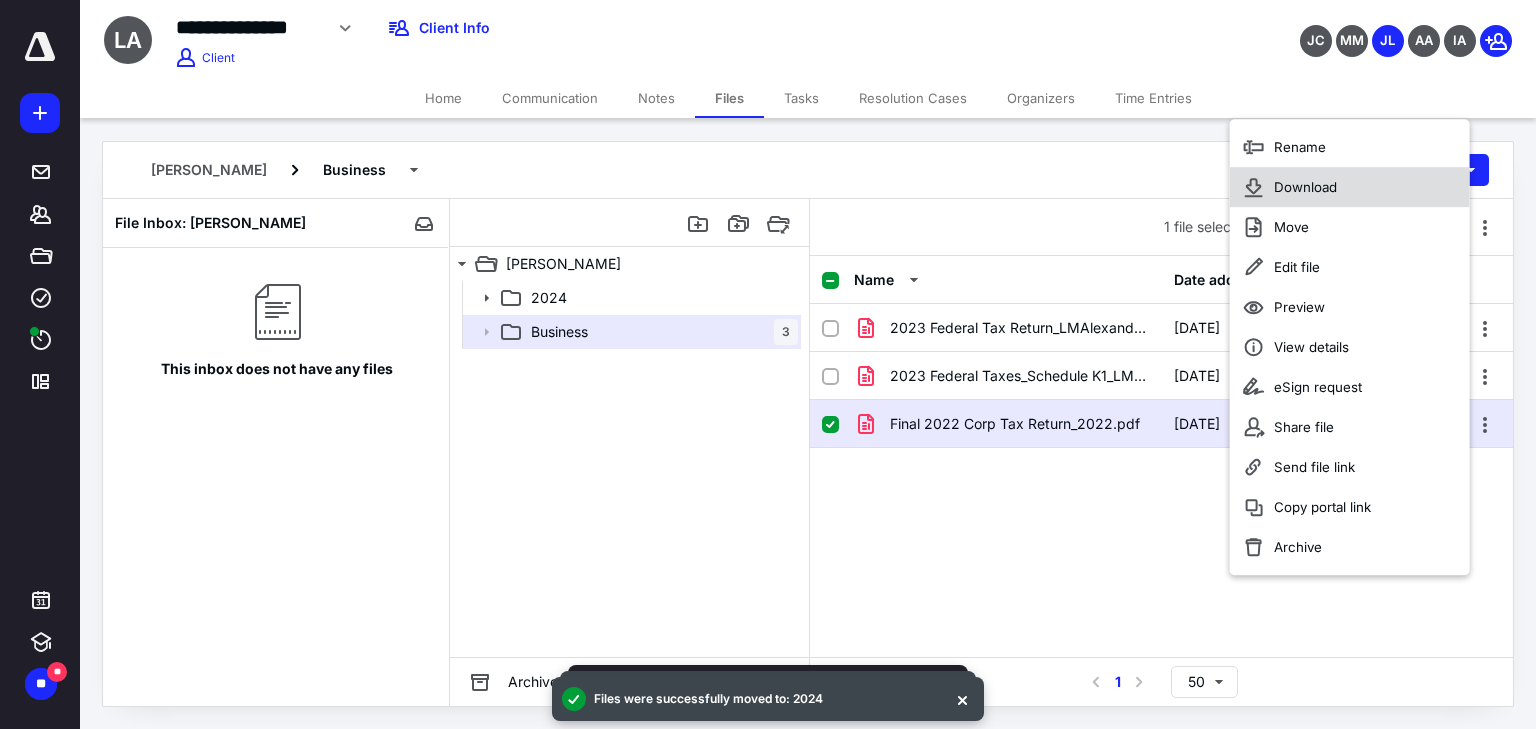 click on "Download" at bounding box center (1305, 187) 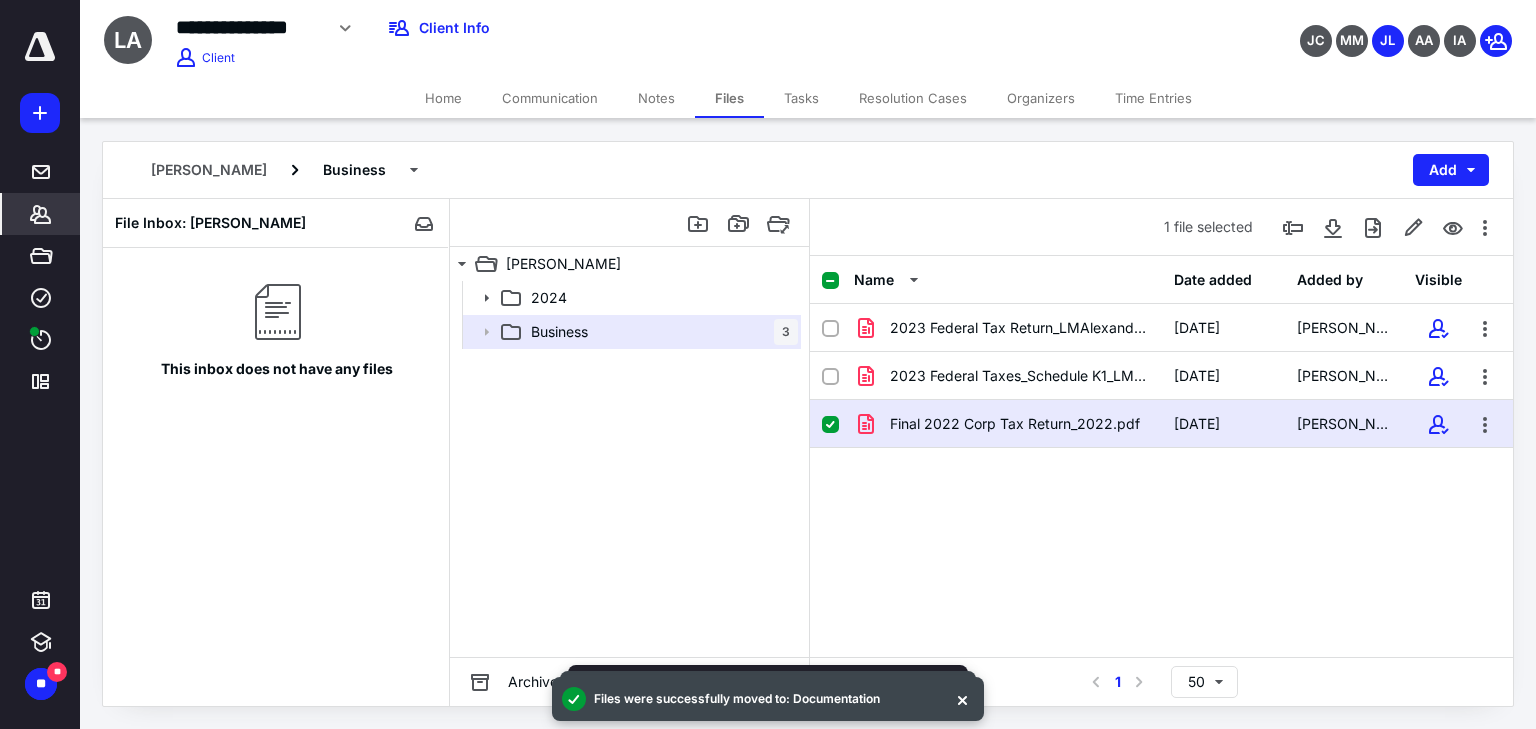 click 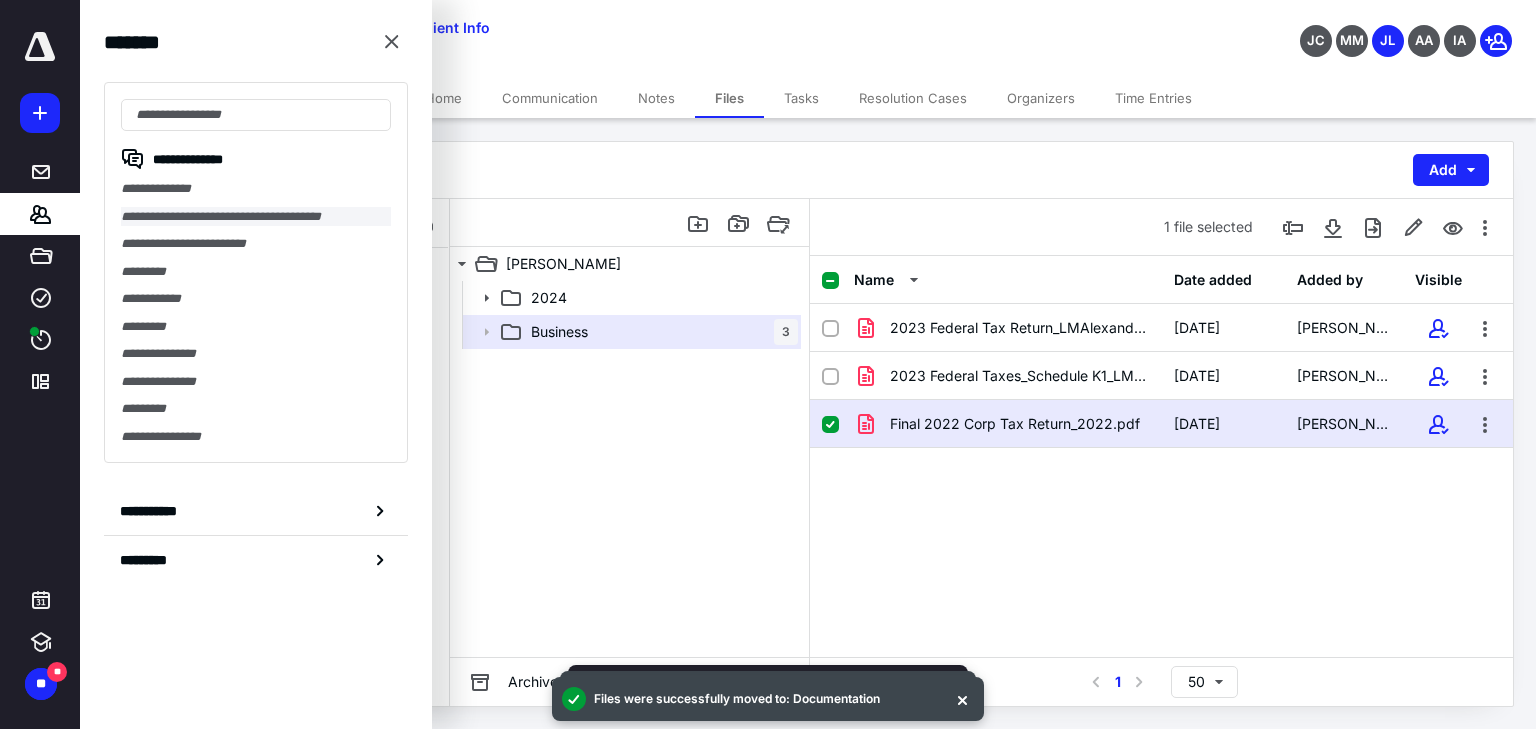 click on "**********" at bounding box center [256, 217] 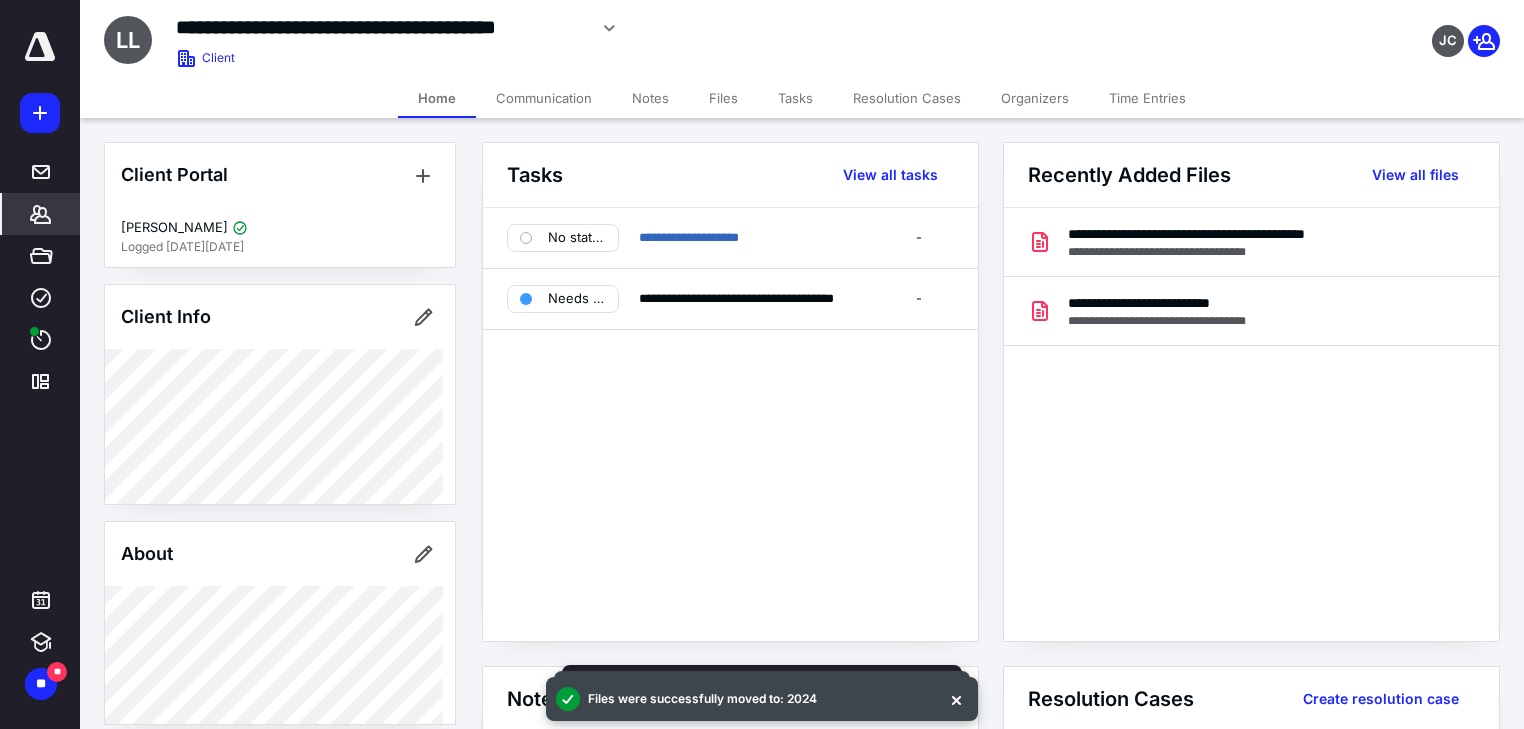 click on "Files" at bounding box center (723, 98) 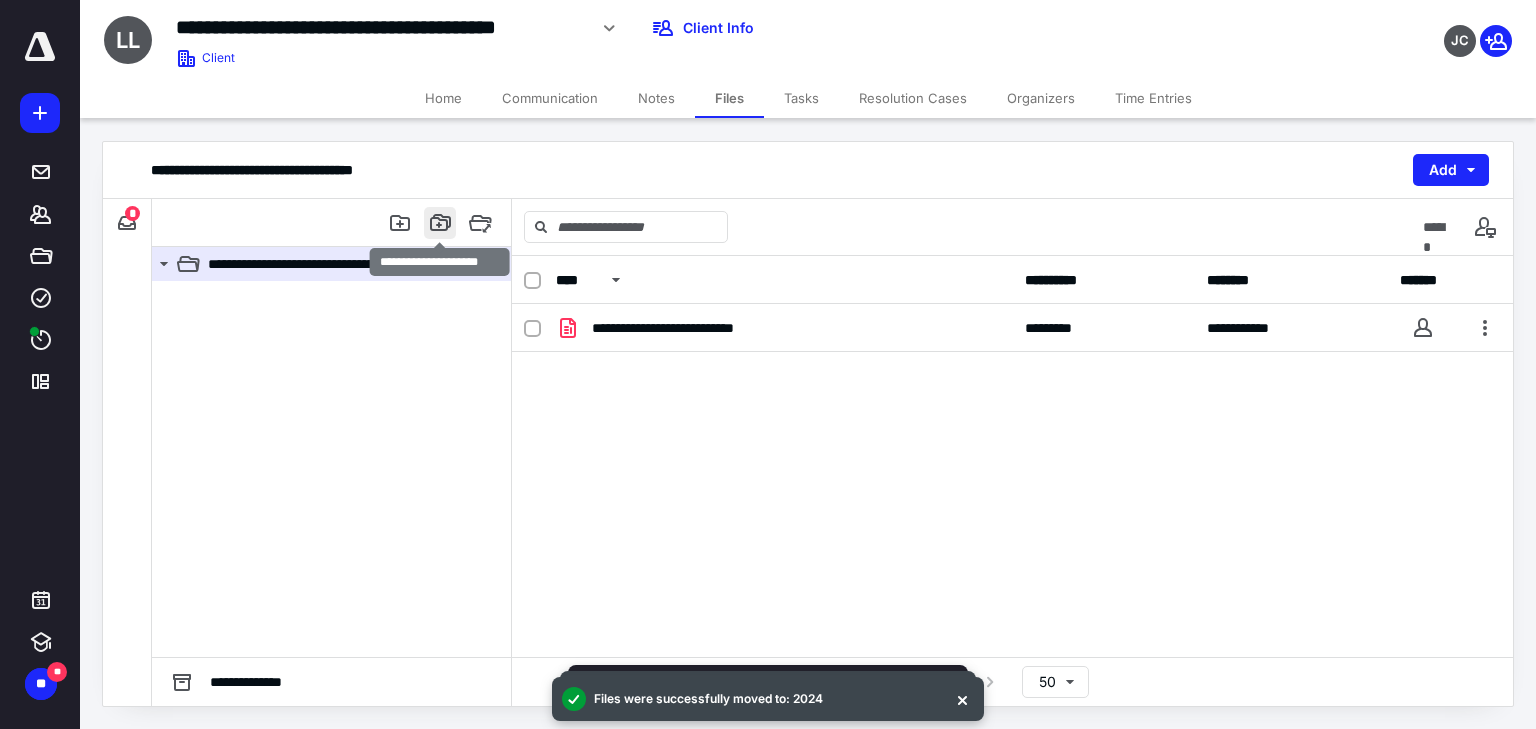 click at bounding box center (440, 223) 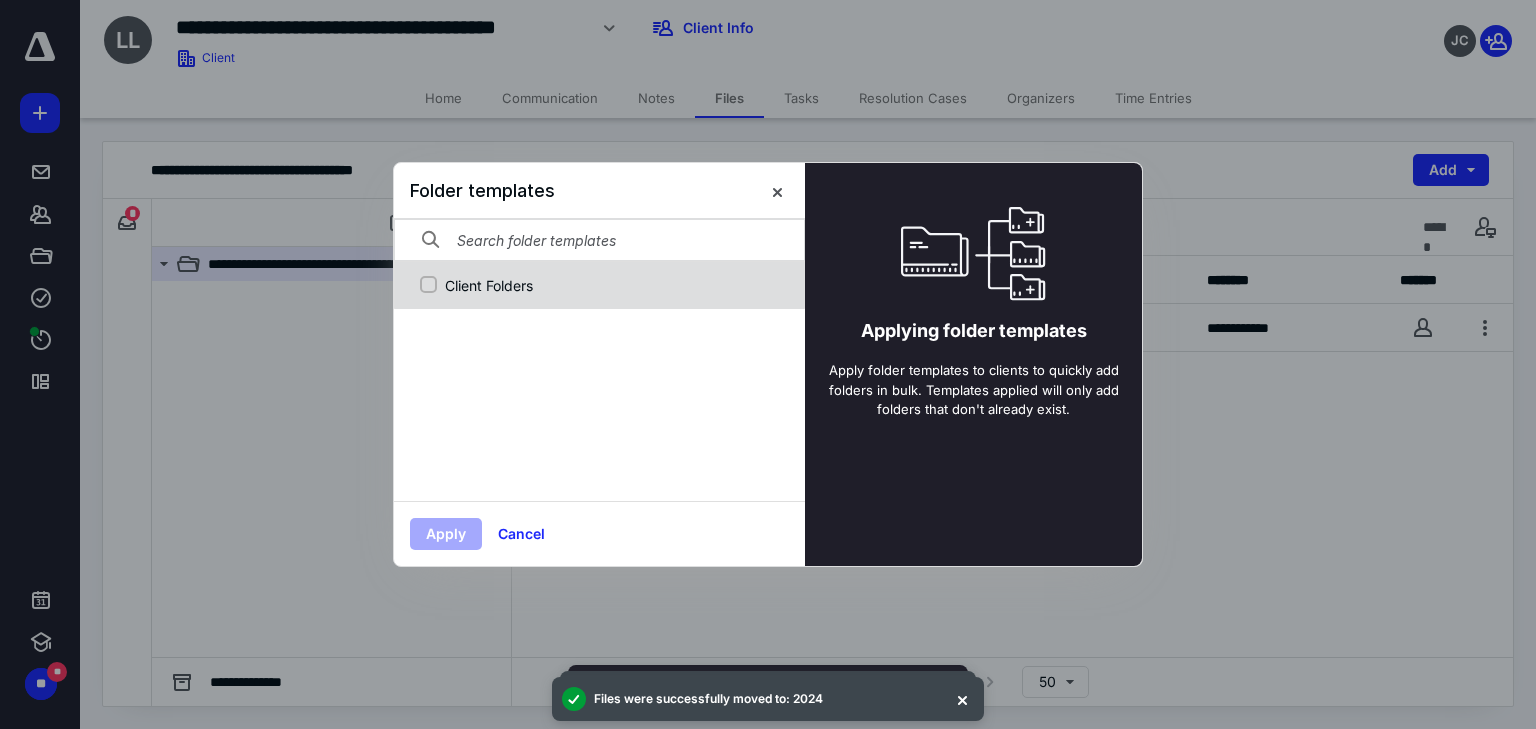 click on "Client Folders" at bounding box center (610, 285) 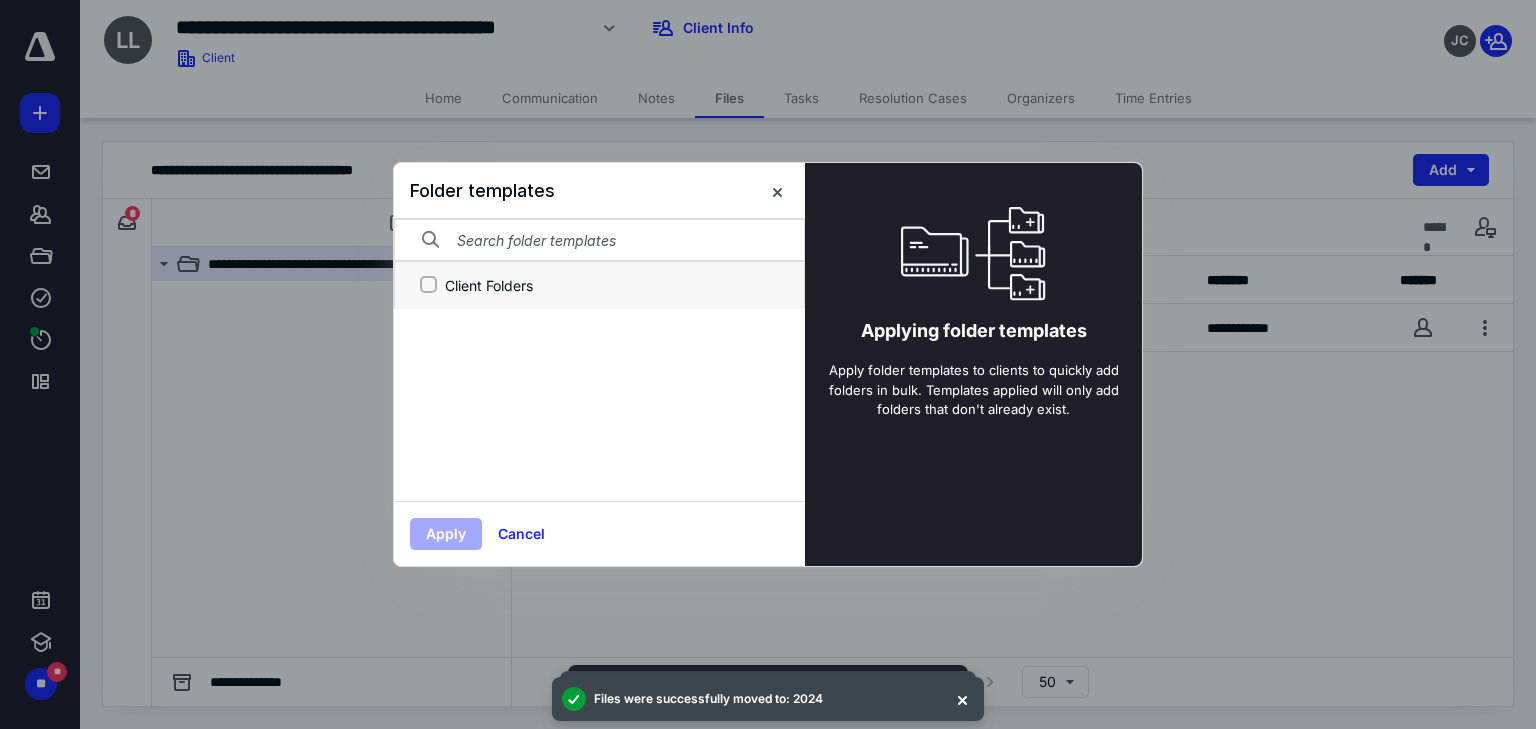 click on "Client Folders" at bounding box center (428, 285) 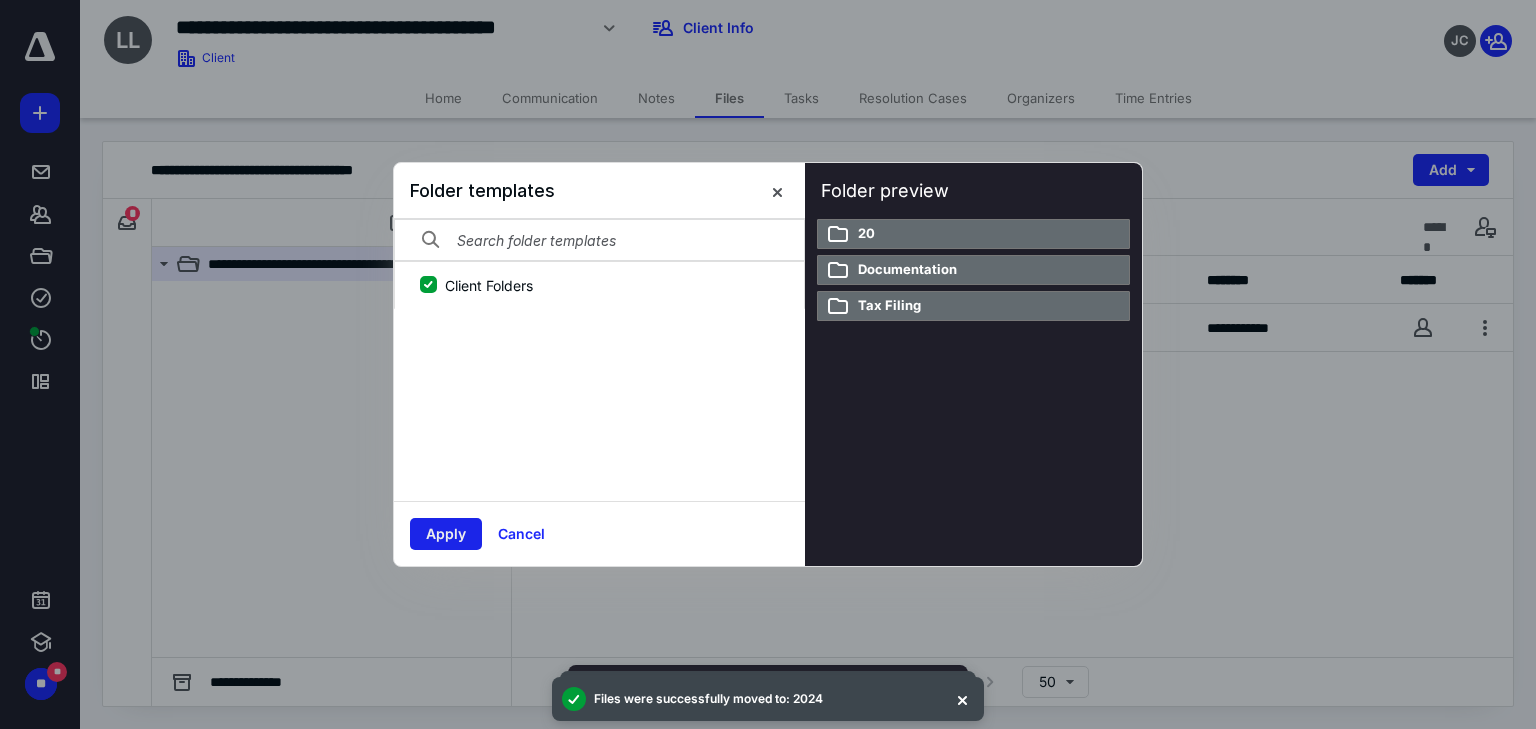 click on "Apply" at bounding box center [446, 534] 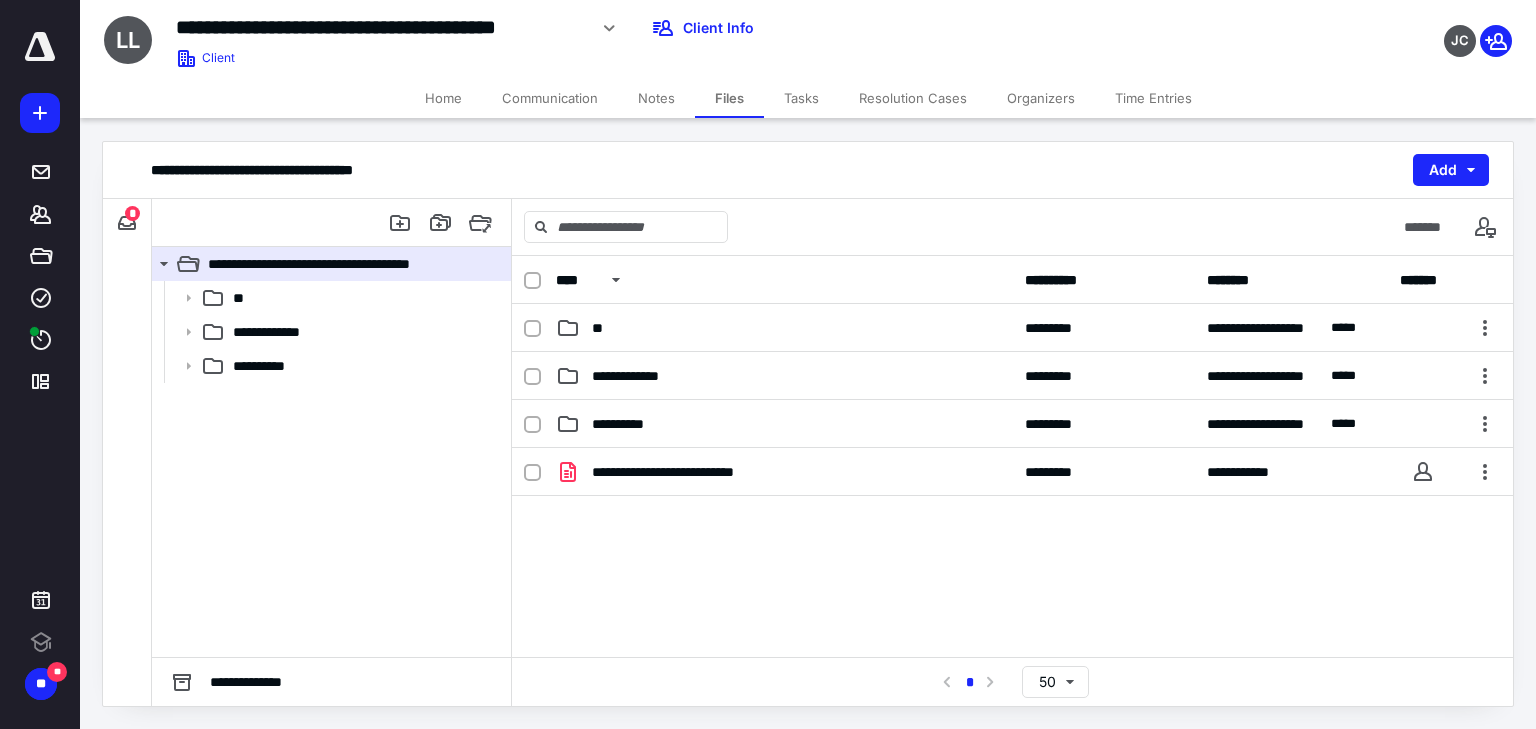 scroll, scrollTop: 0, scrollLeft: 0, axis: both 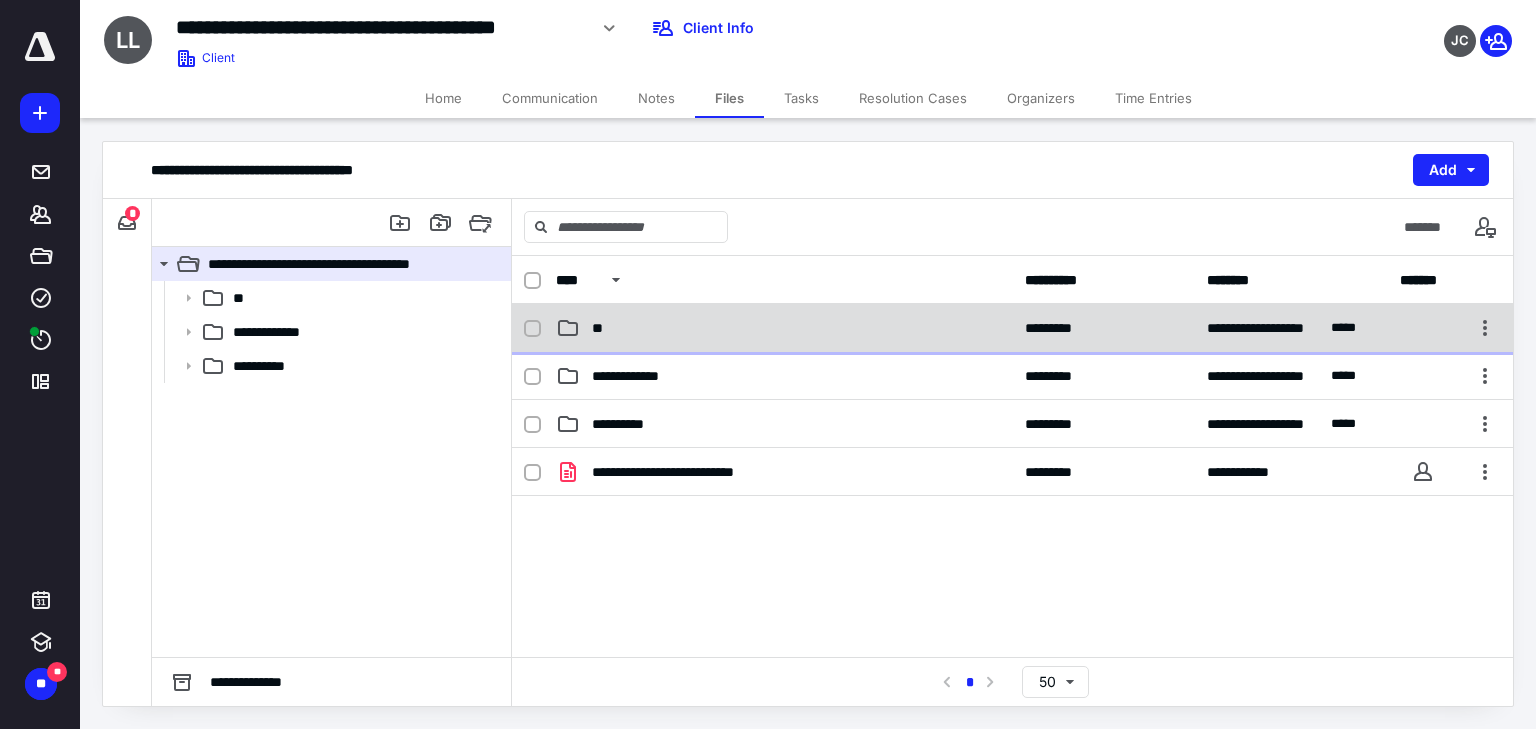 click on "**" at bounding box center (600, 328) 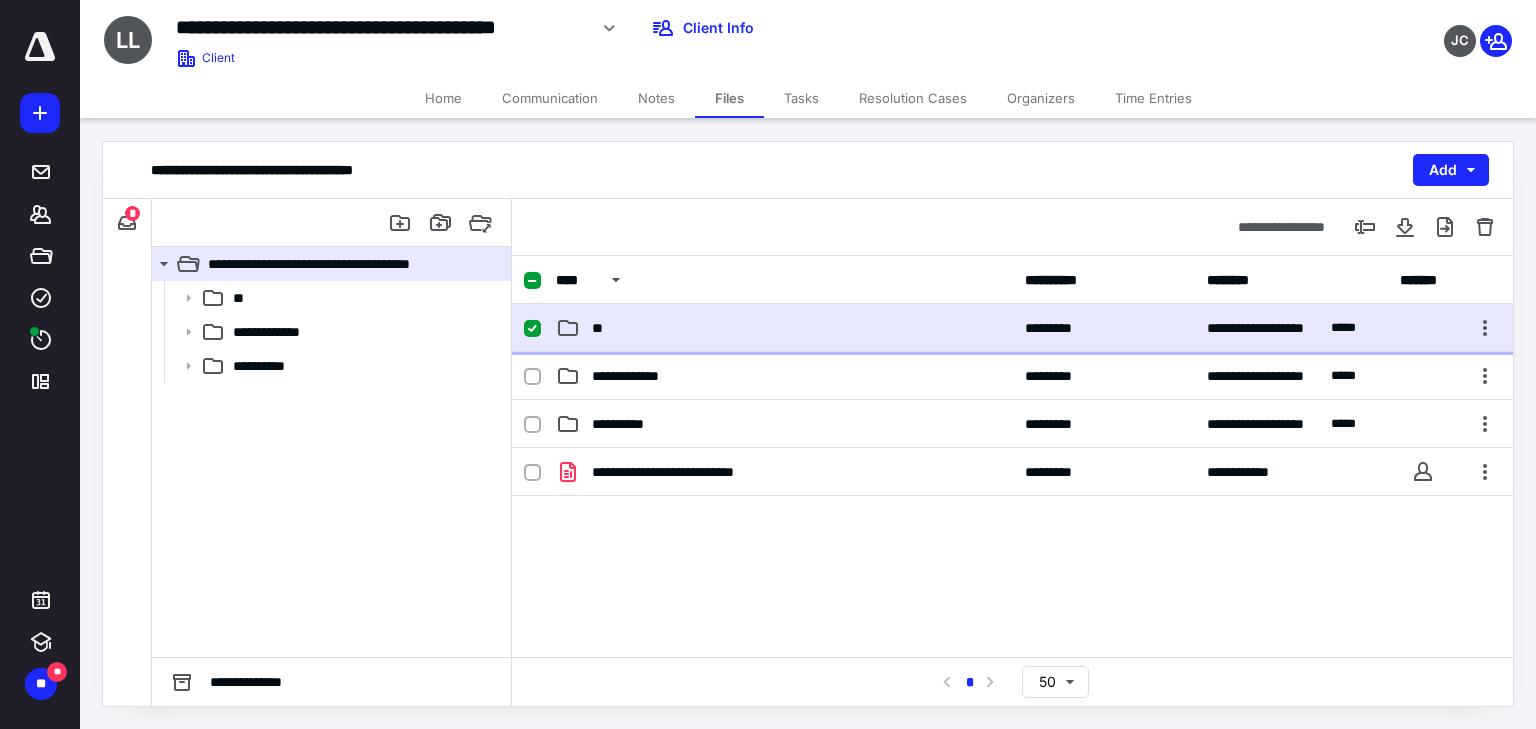 checkbox on "true" 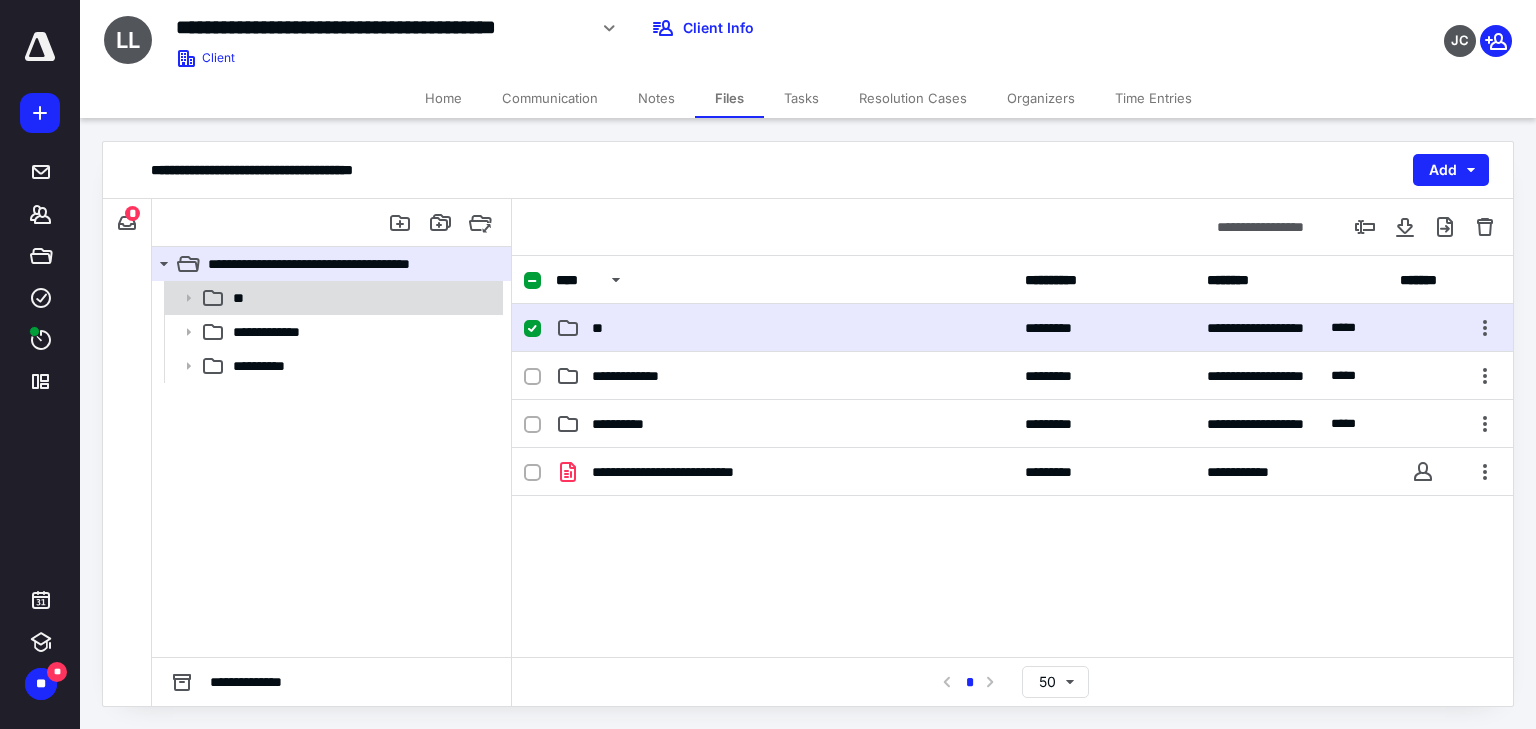 click on "**" at bounding box center (241, 298) 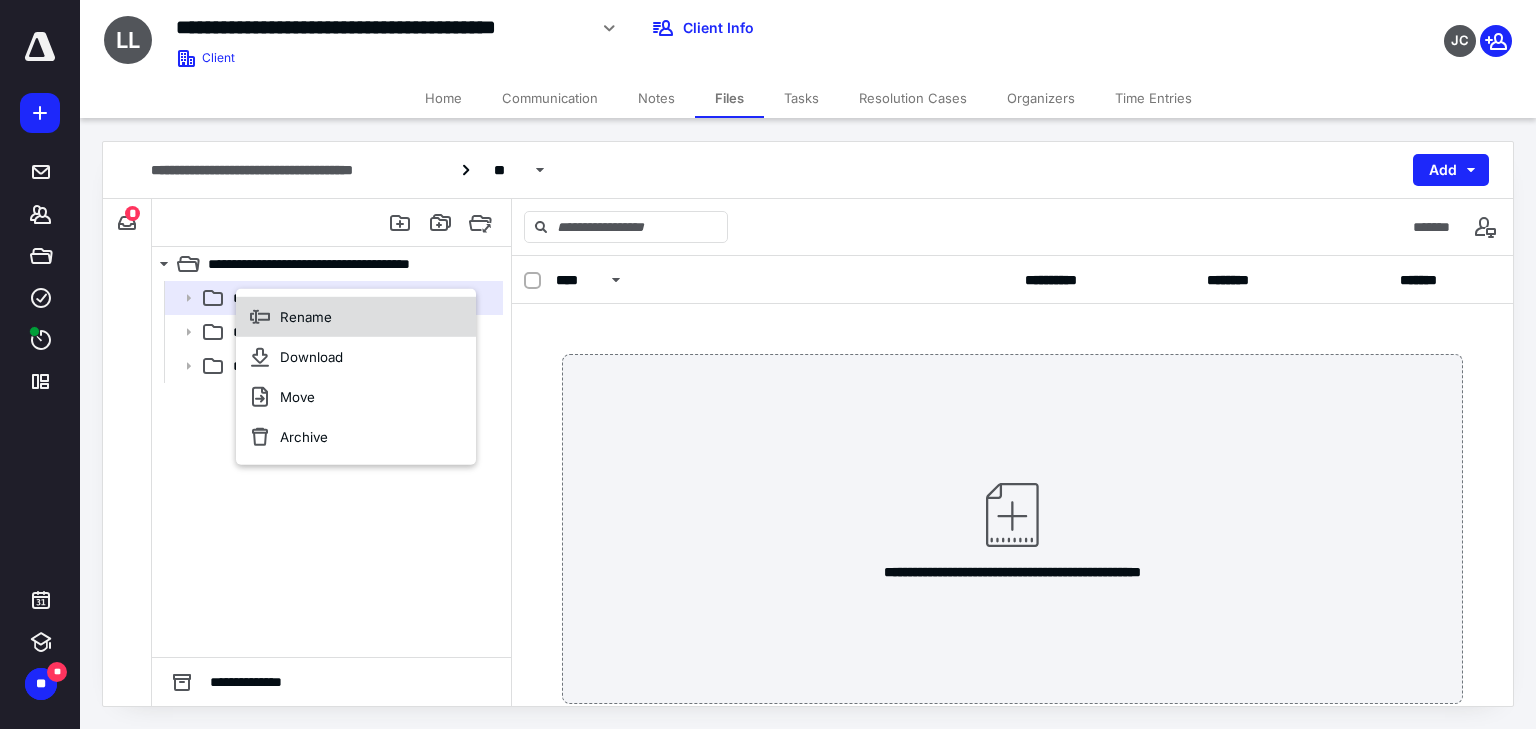 click on "Rename" at bounding box center [356, 317] 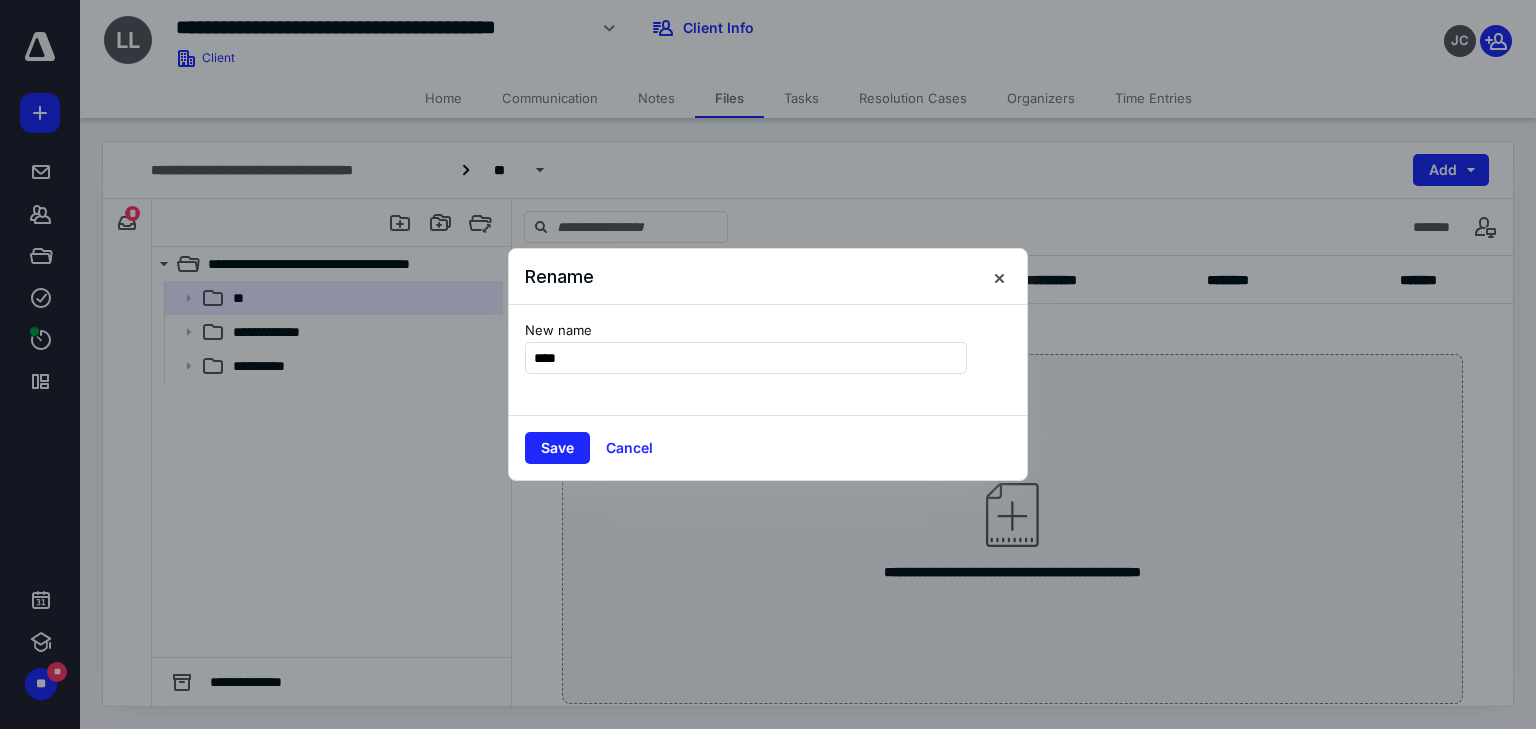 type on "****" 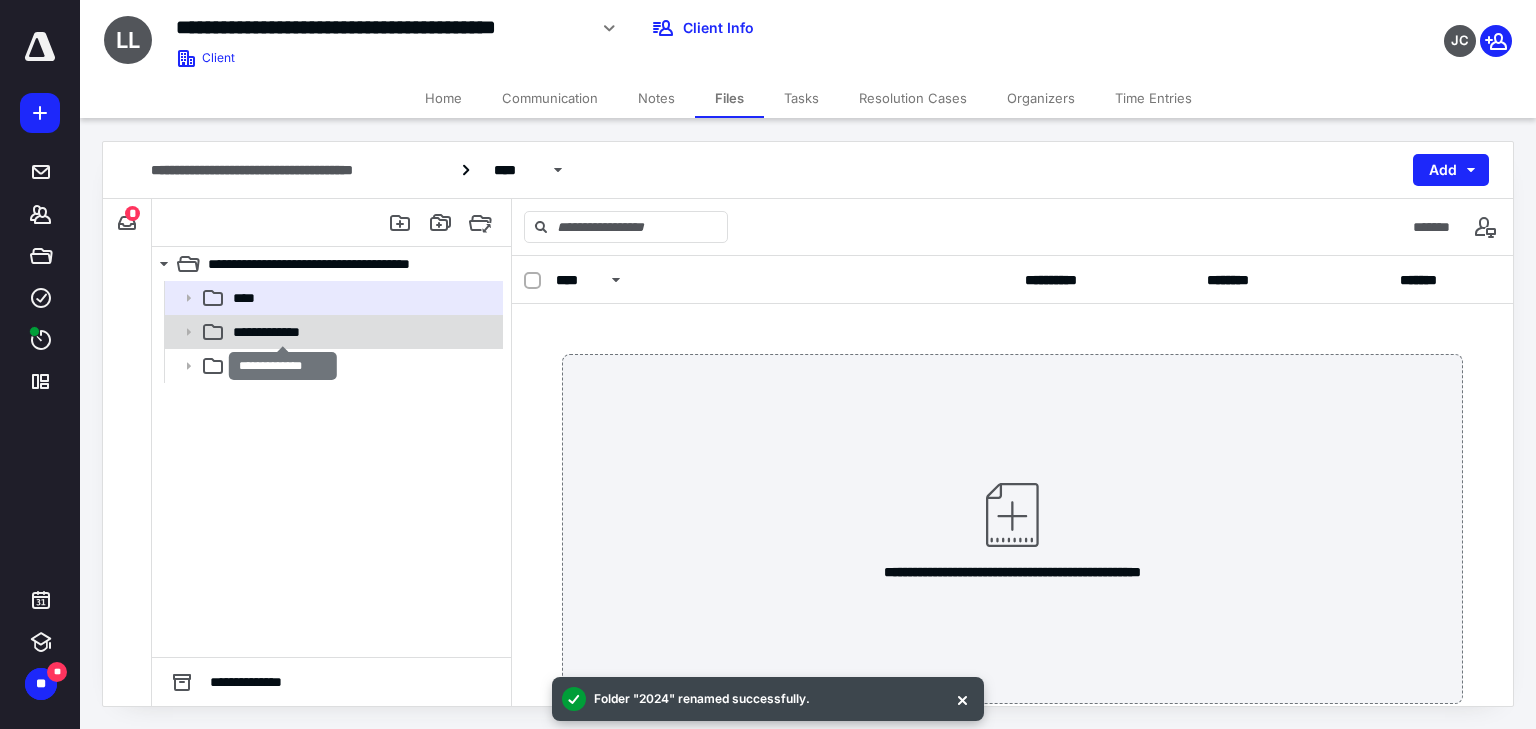 click on "**********" at bounding box center [283, 332] 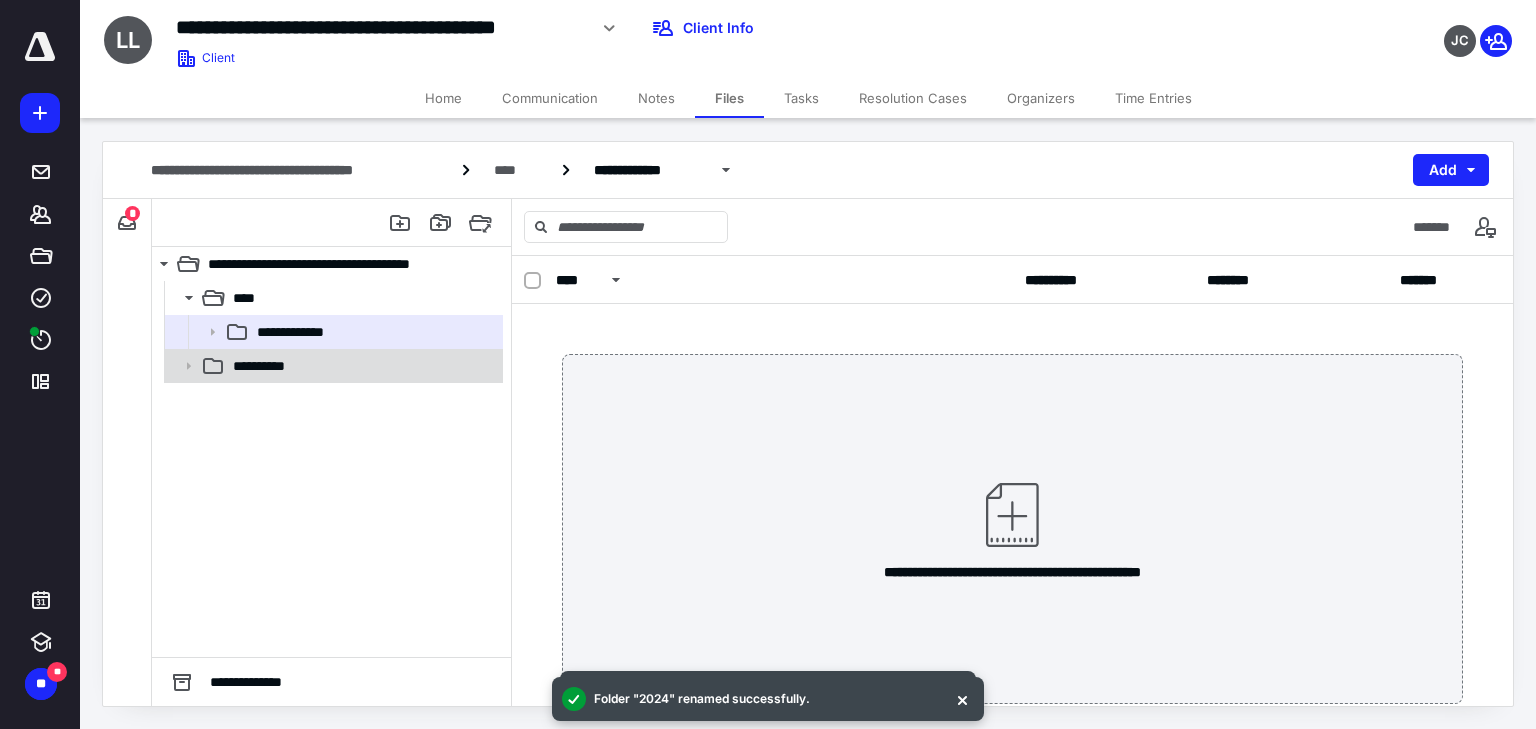 click on "**********" at bounding box center [264, 366] 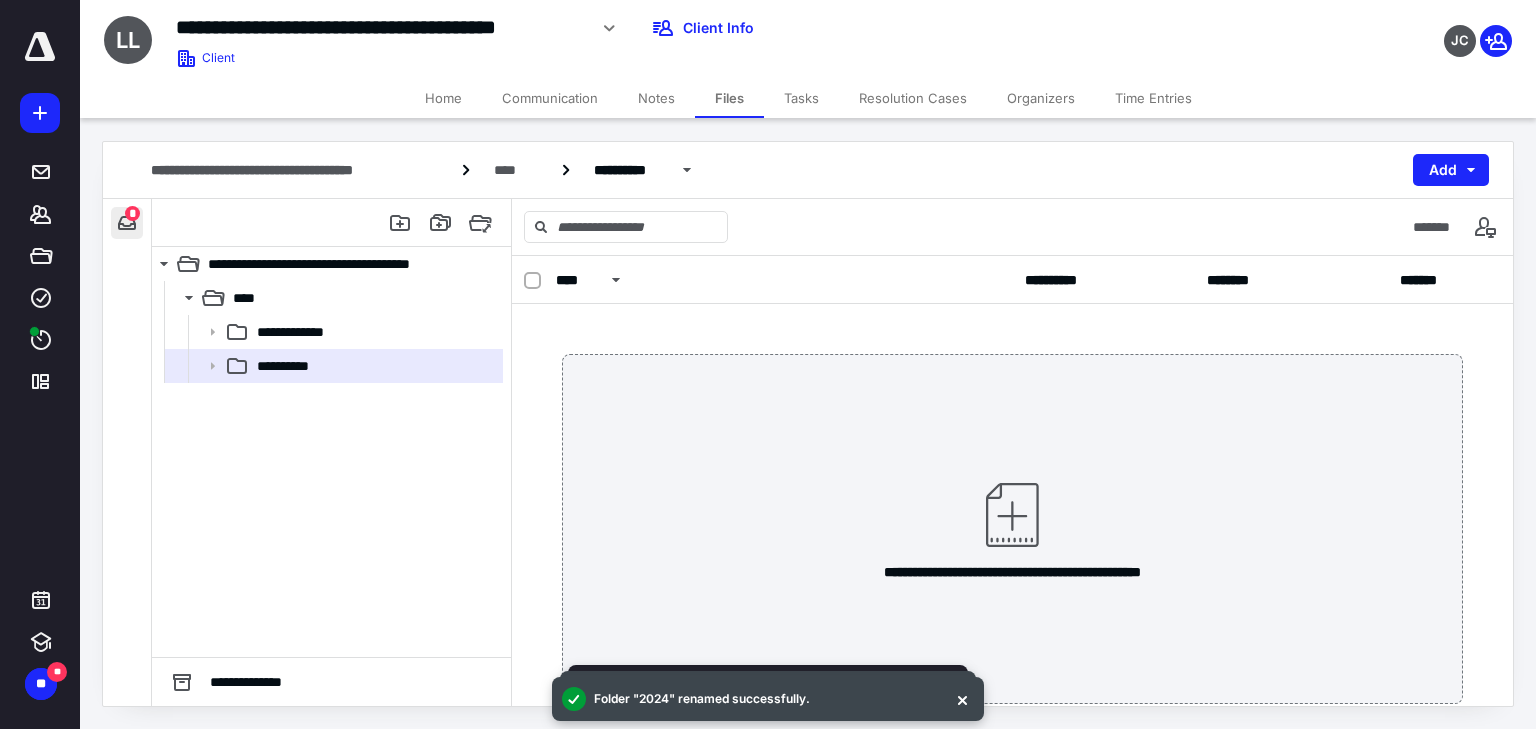 click at bounding box center (127, 223) 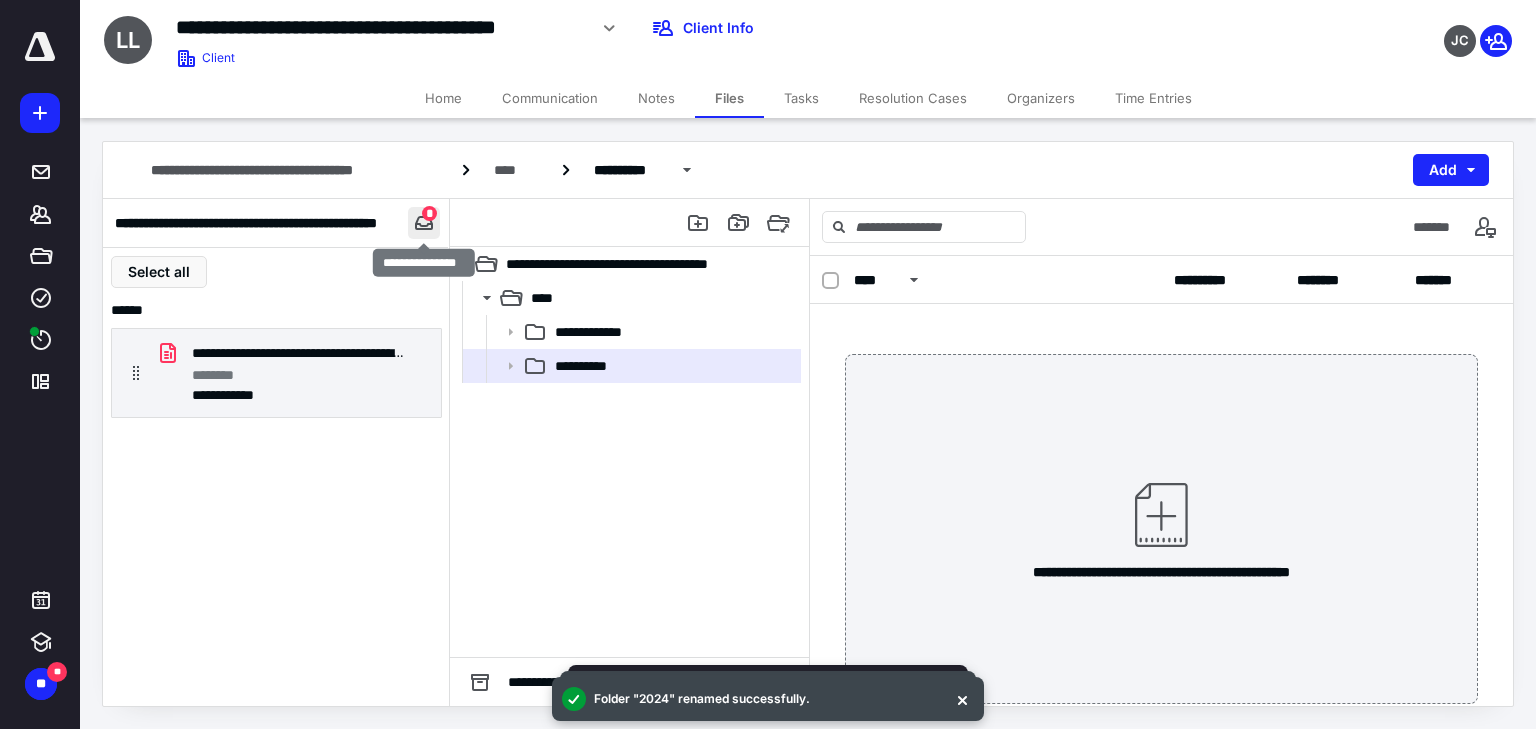 click at bounding box center [424, 223] 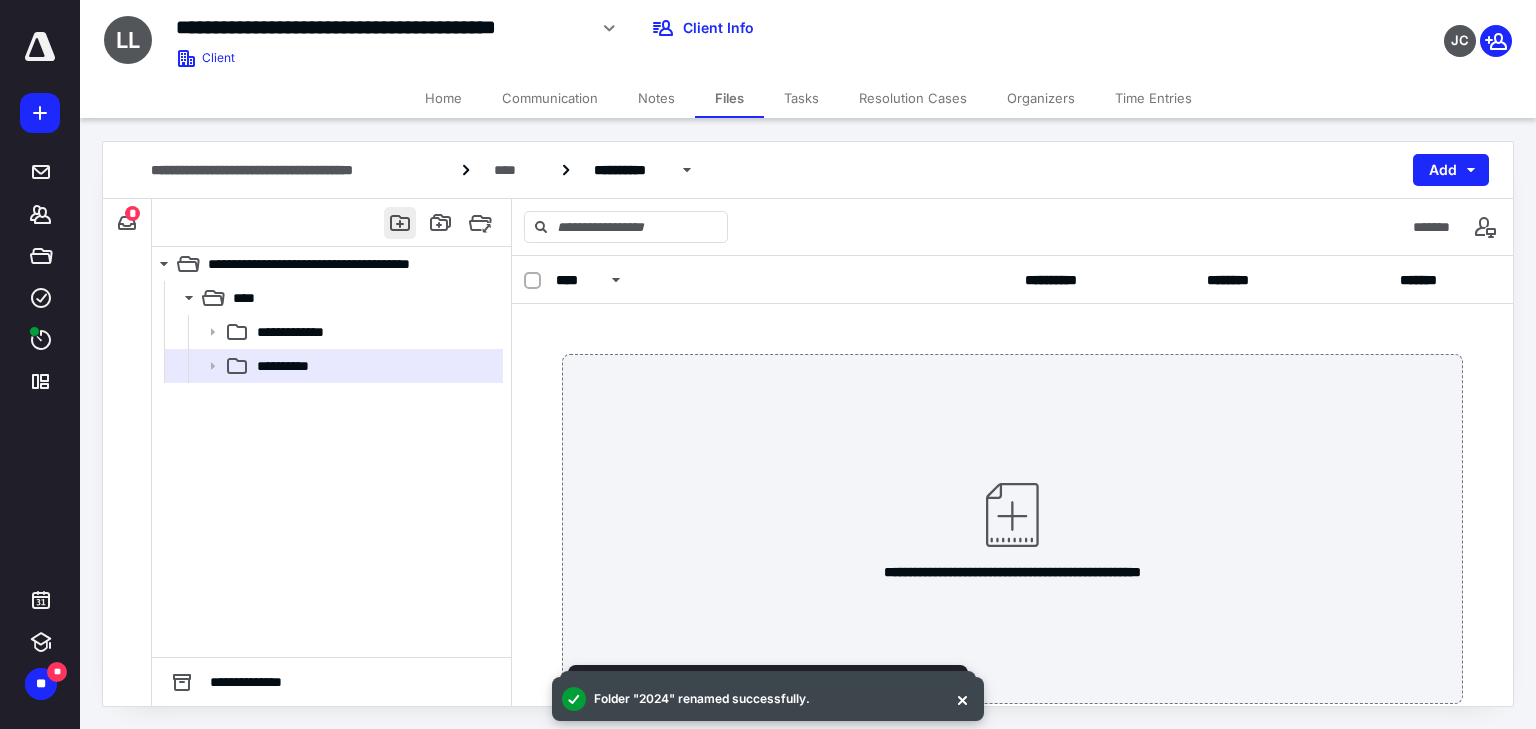 click at bounding box center [400, 223] 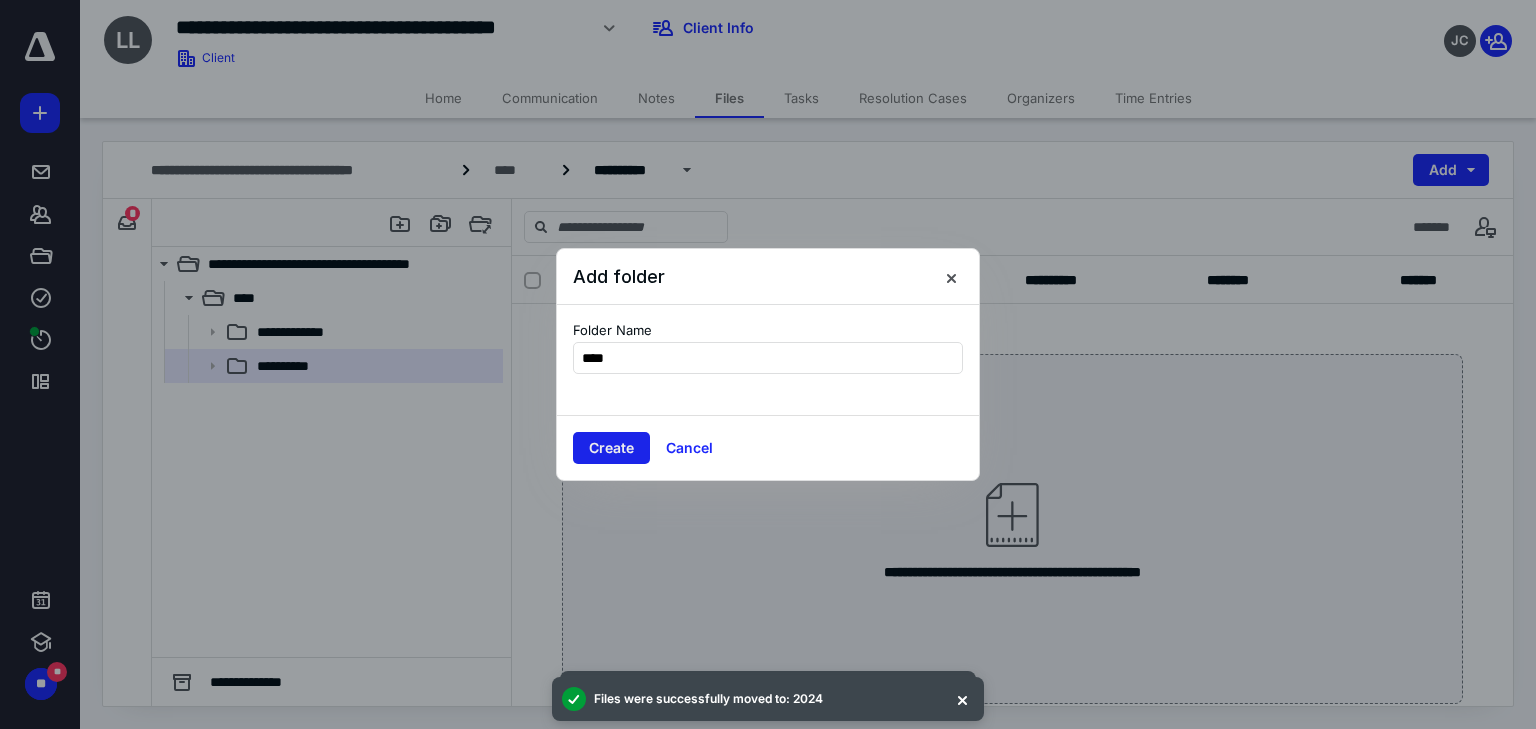 type on "****" 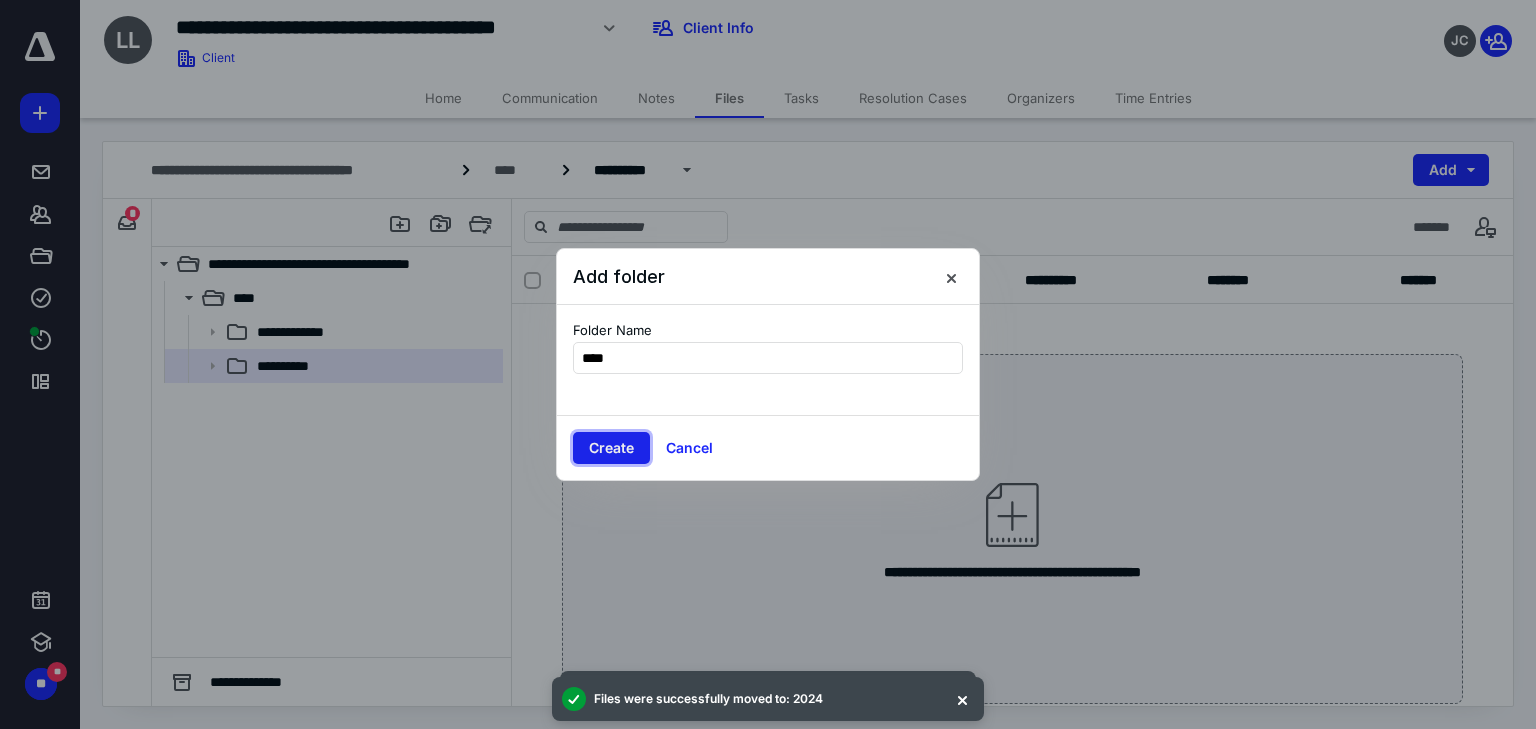 click on "Create" at bounding box center [611, 448] 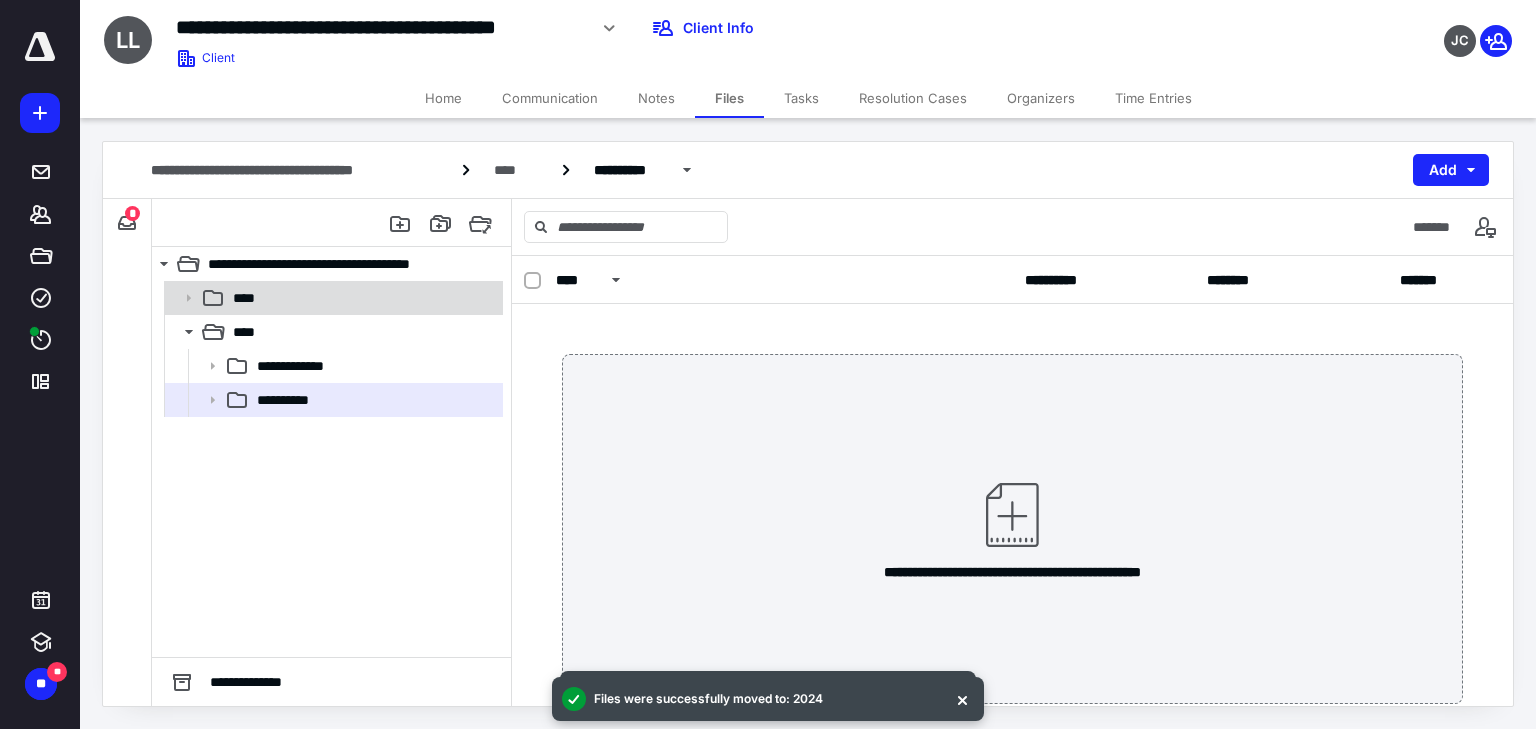 click on "****" at bounding box center (250, 298) 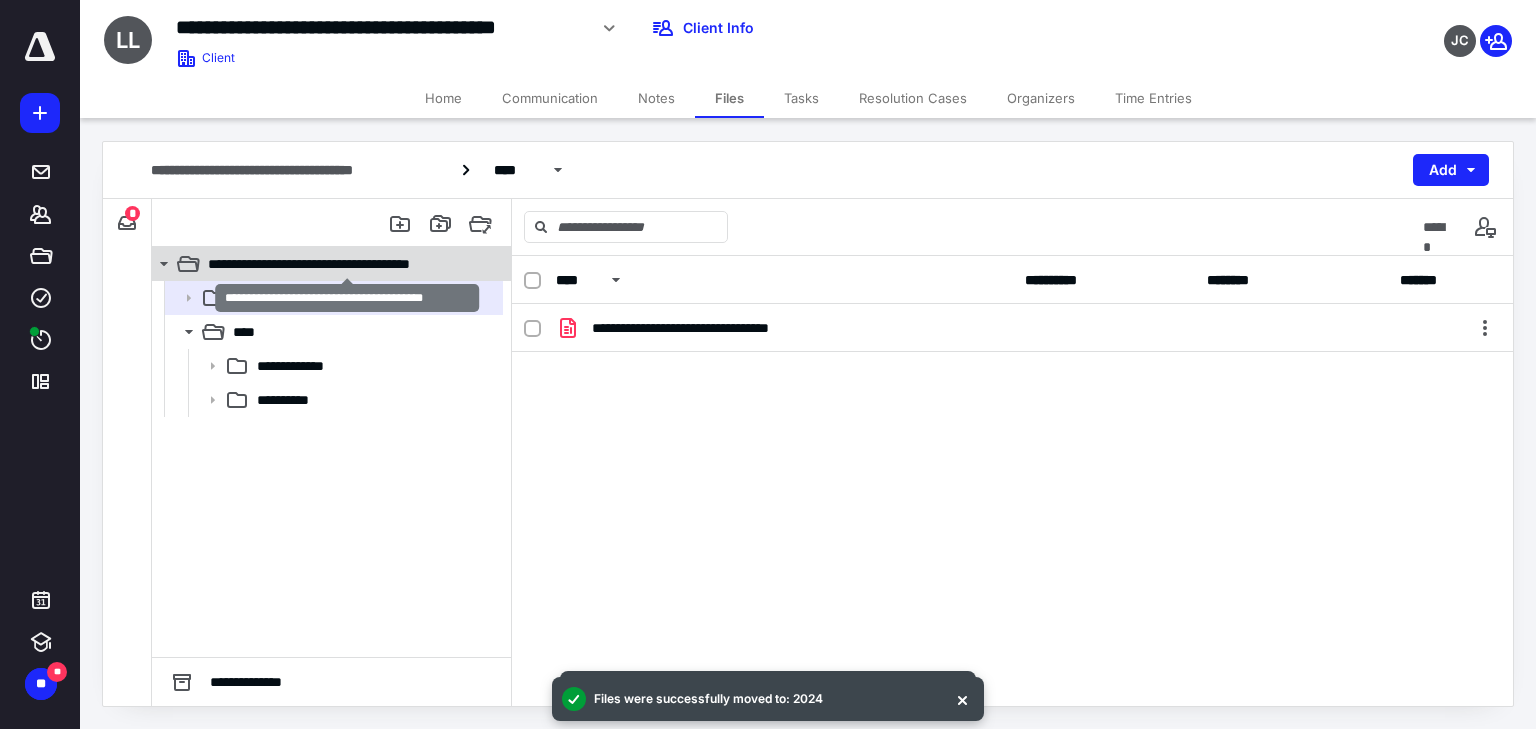click on "**********" at bounding box center [348, 264] 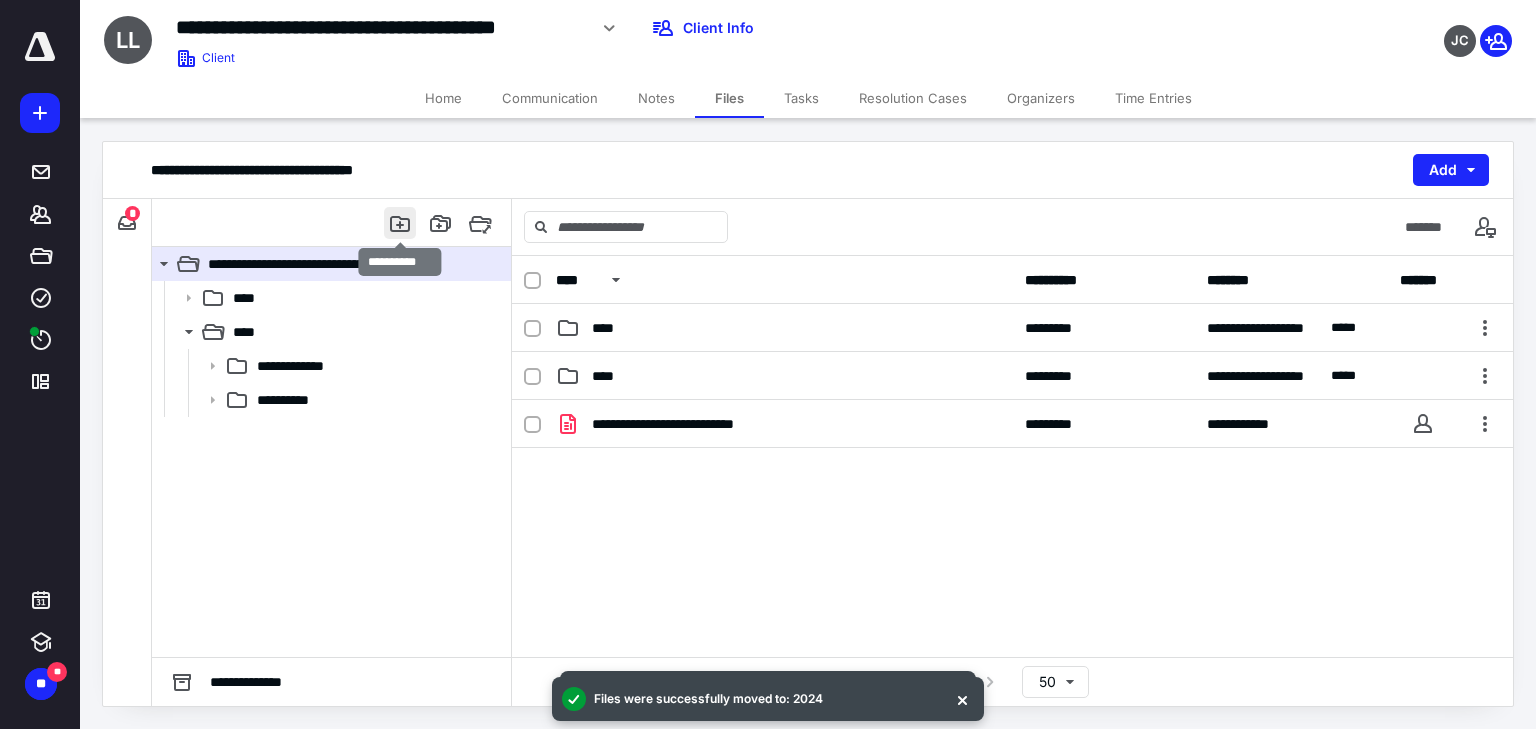click at bounding box center [400, 223] 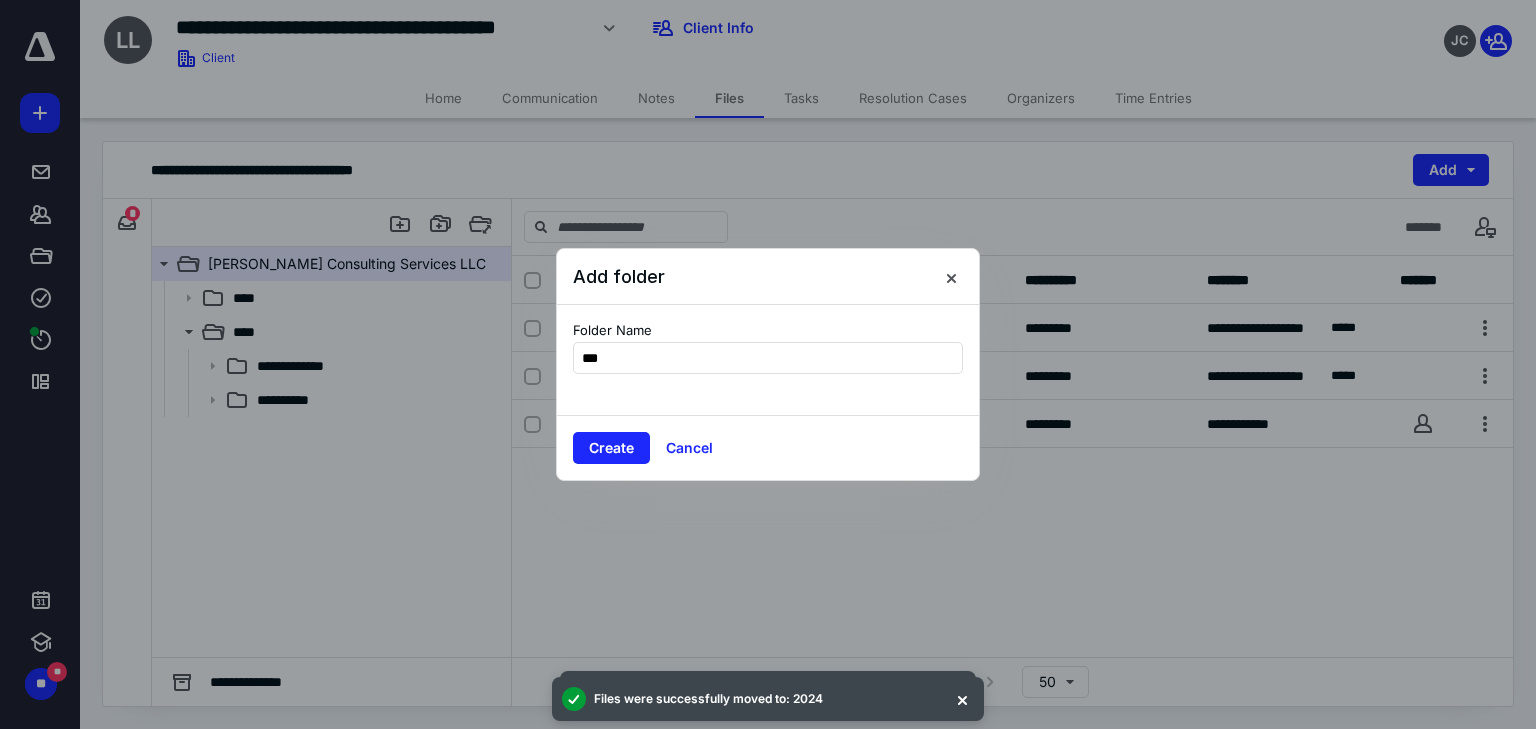 type on "****" 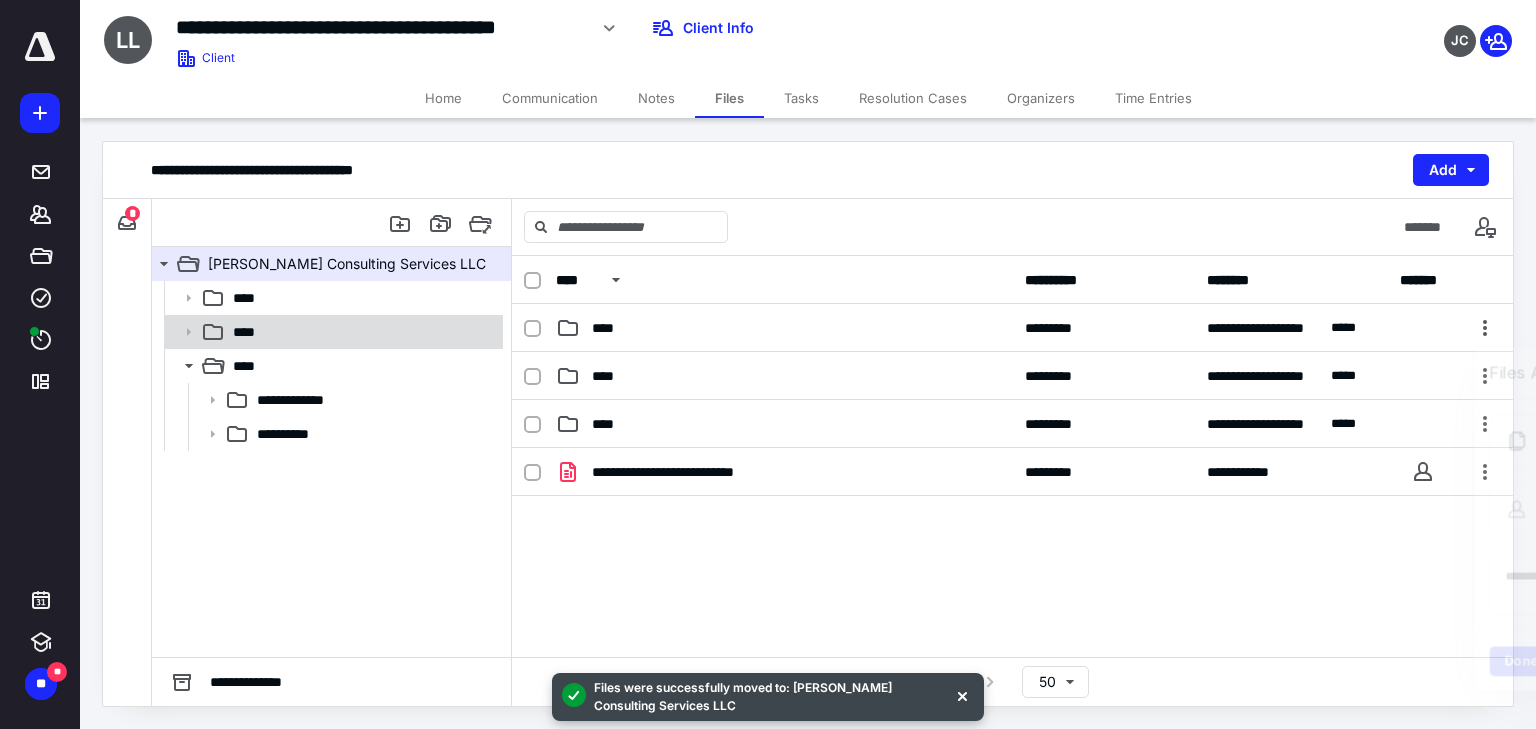 click on "****" at bounding box center [362, 332] 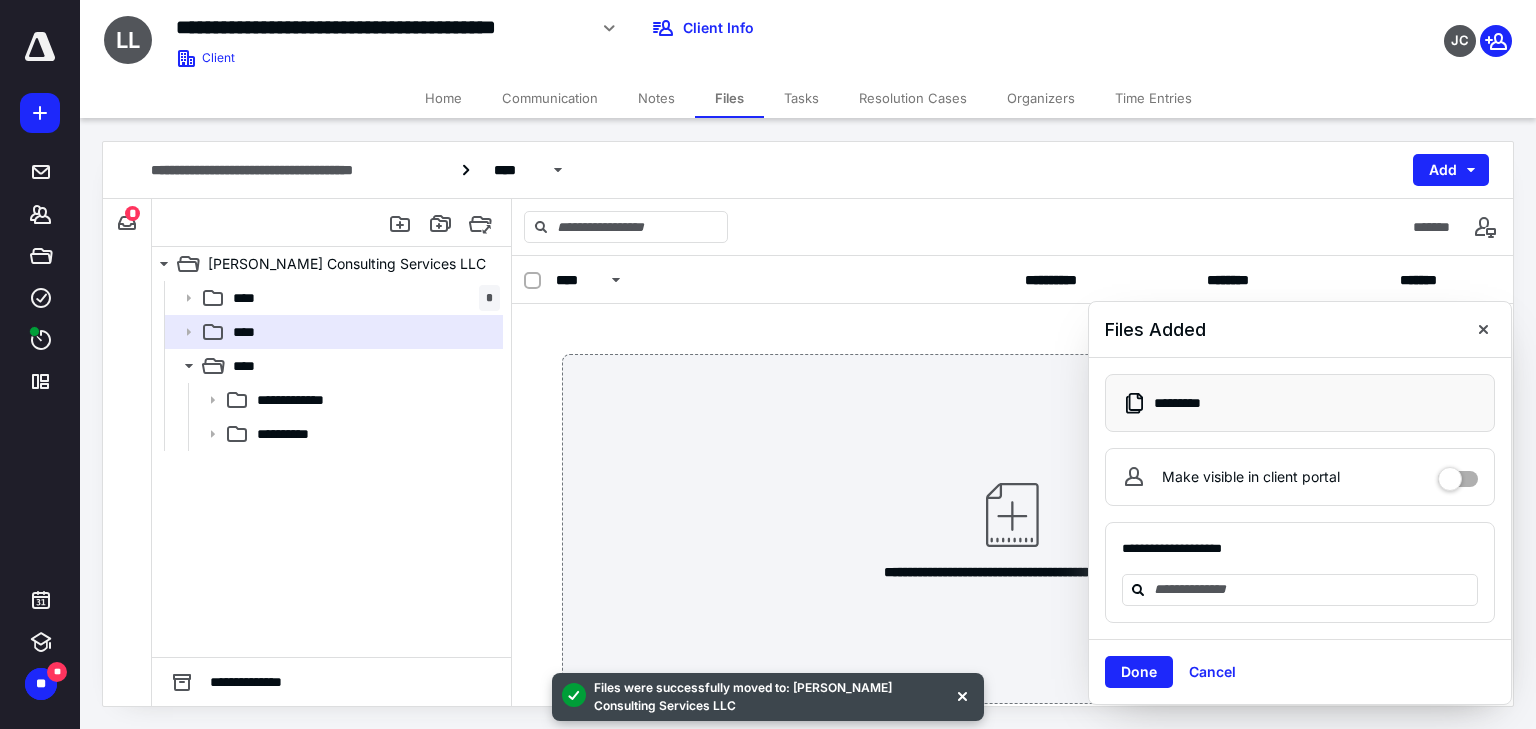 click on "Done" at bounding box center [1139, 672] 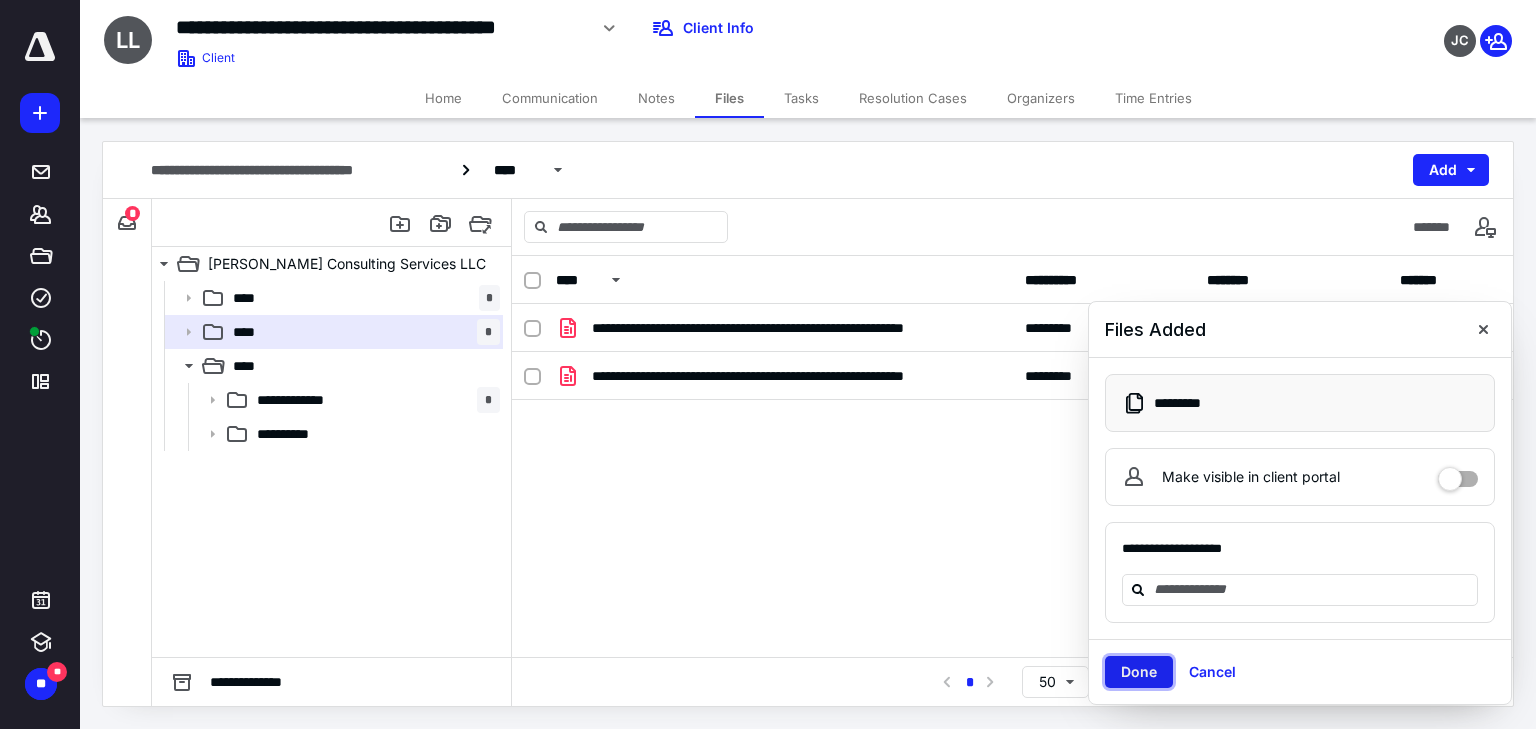 click on "Done" at bounding box center (1139, 672) 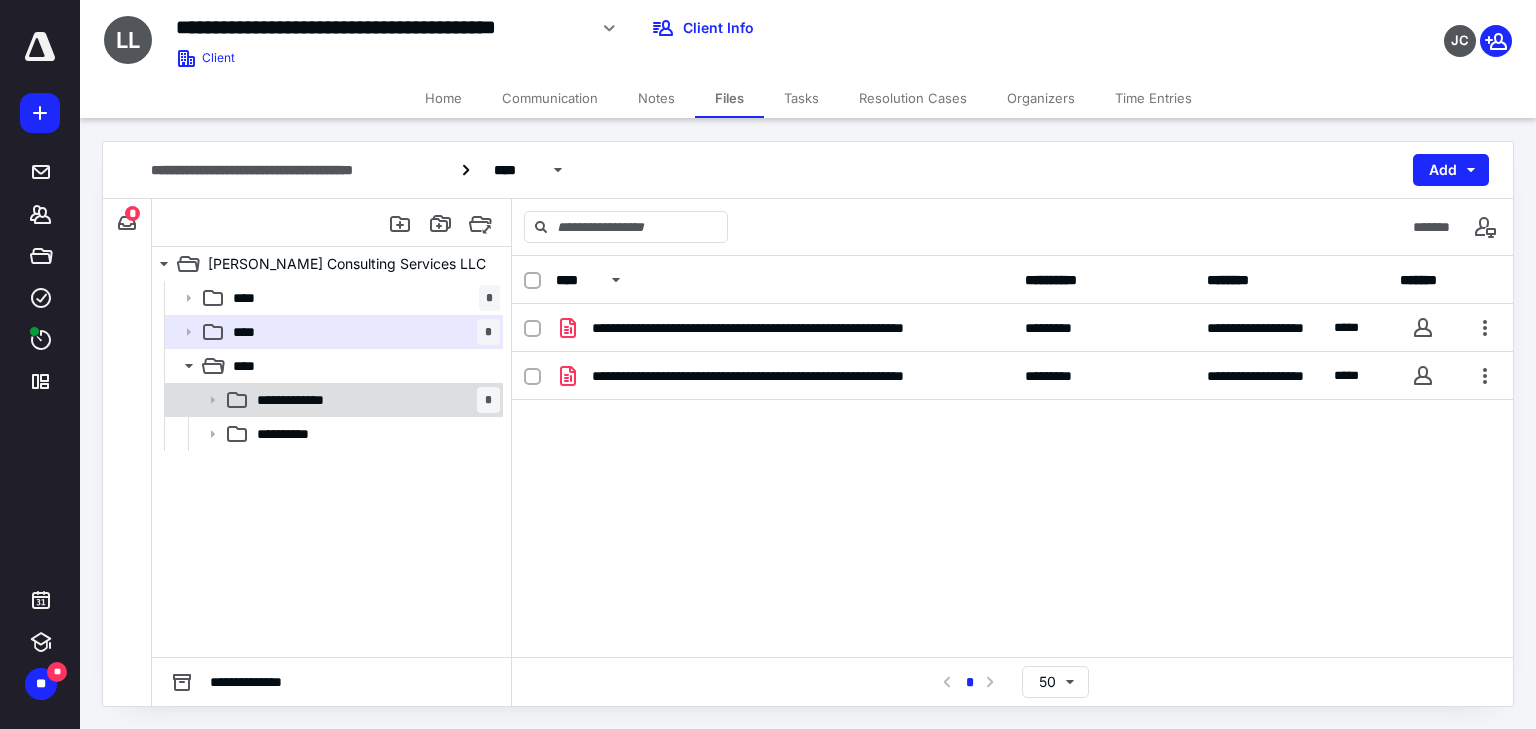 click on "**********" at bounding box center [307, 400] 